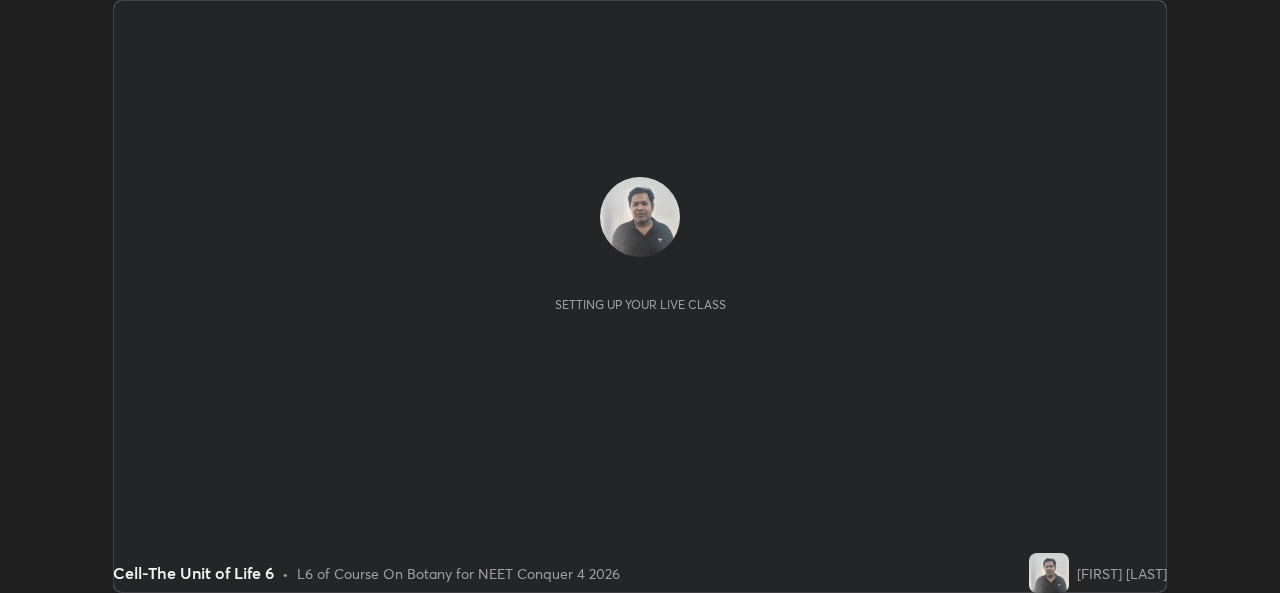 scroll, scrollTop: 0, scrollLeft: 0, axis: both 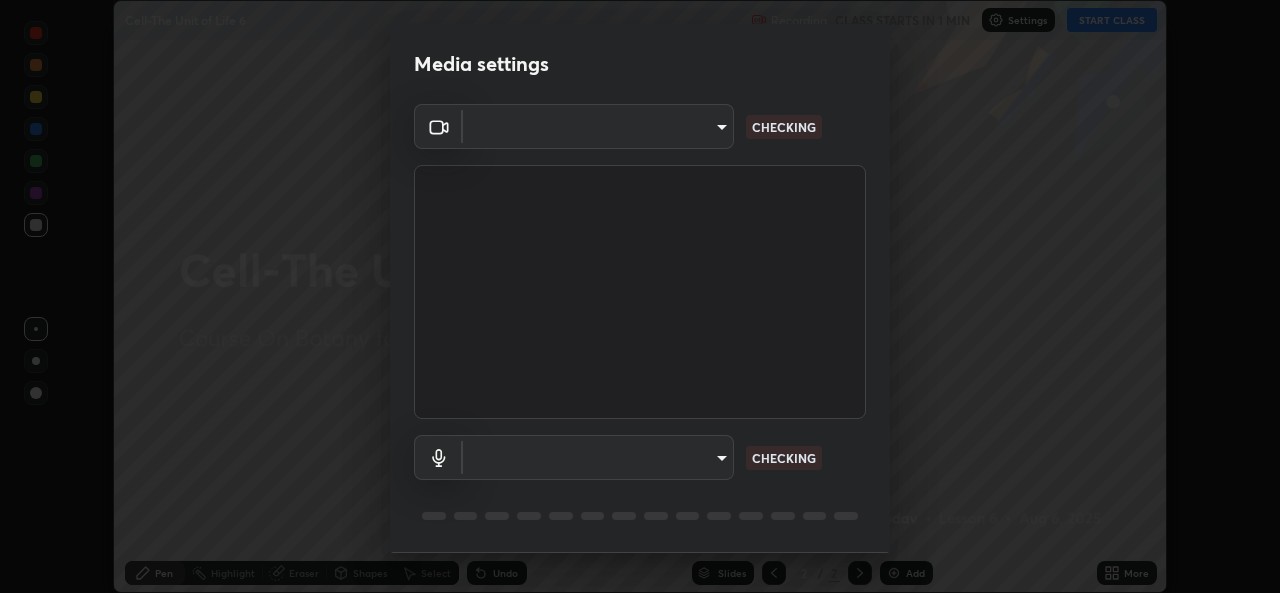 type on "a434b0bb675b4afe23526f72caf62f20b8336972c3250352fa126fe46eaa8015" 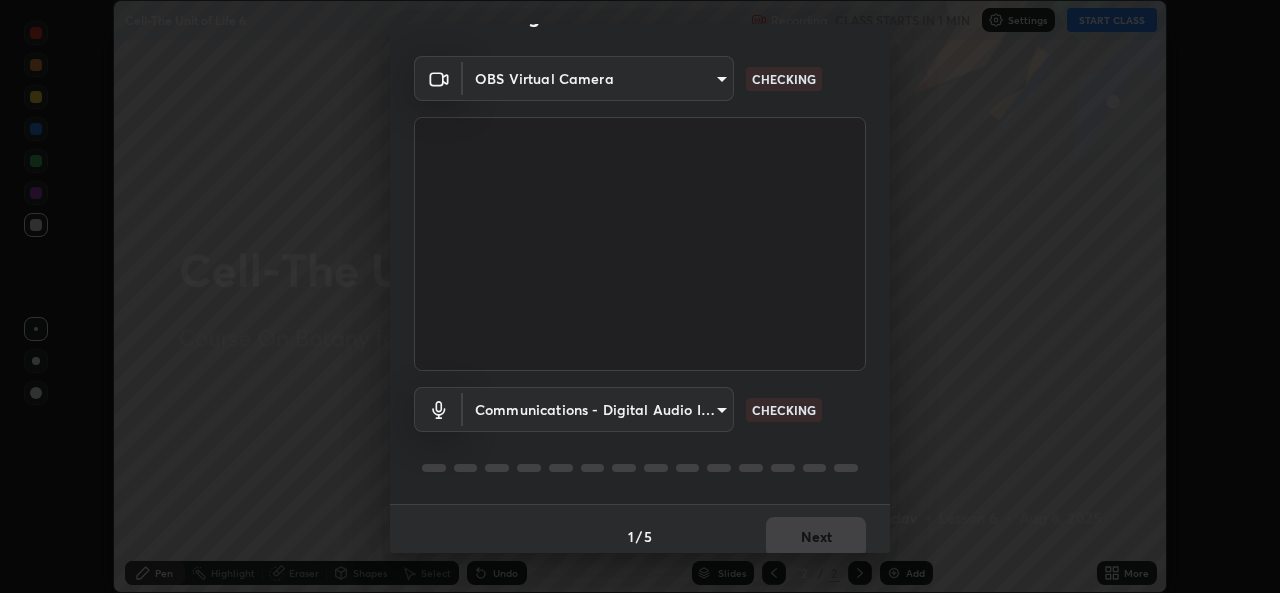scroll, scrollTop: 63, scrollLeft: 0, axis: vertical 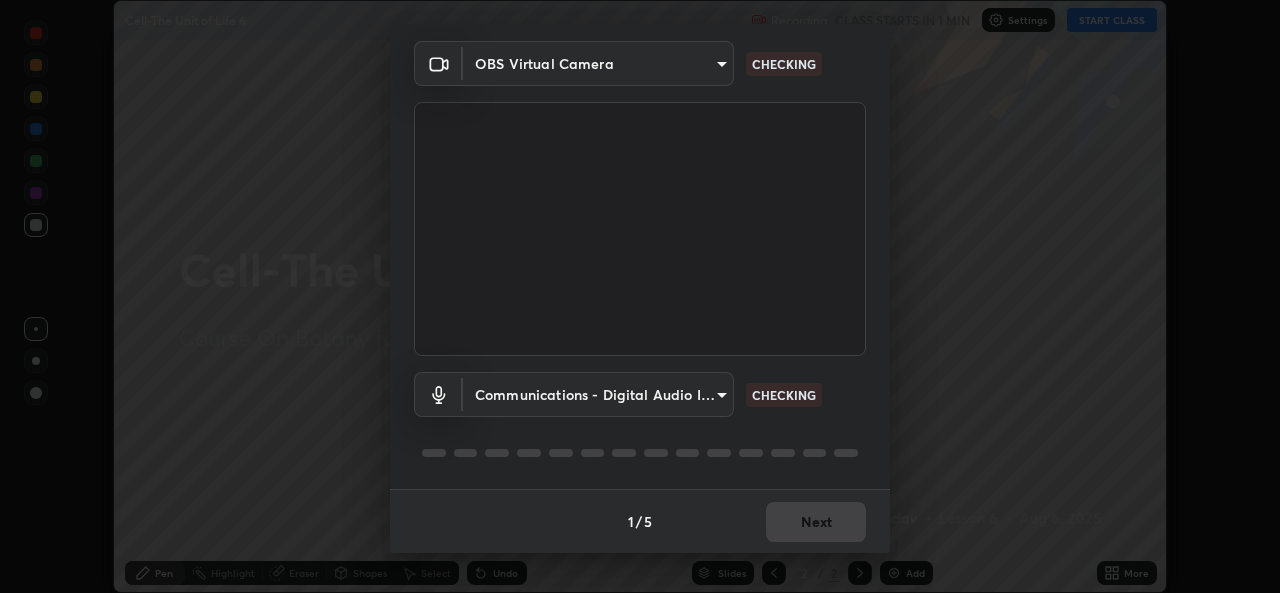 click on "Erase all Cell-The Unit of Life 6 Recording CLASS STARTS IN 1 MIN Settings START CLASS Setting up your live class Cell-The Unit of Life 6 • L6 of Course On Botany for NEET Conquer 4 2026 [FIRST] [LAST] Pen Highlight Eraser Shapes Select Undo Slides 2 / 2 Add More No doubts shared Encourage your learners to ask a doubt for better clarity Report an issue Reason for reporting Buffering Chat not working Audio - Video sync issue Educator video quality low ​ Attach an image Report Media settings OBS Virtual Camera a434b0bb675b4afe23526f72caf62f20b8336972c3250352fa126fe46eaa8015 CHECKING Communications - Digital Audio Interface (5- Cam Link 4K) communications CHECKING 1 / 5 Next" at bounding box center (640, 296) 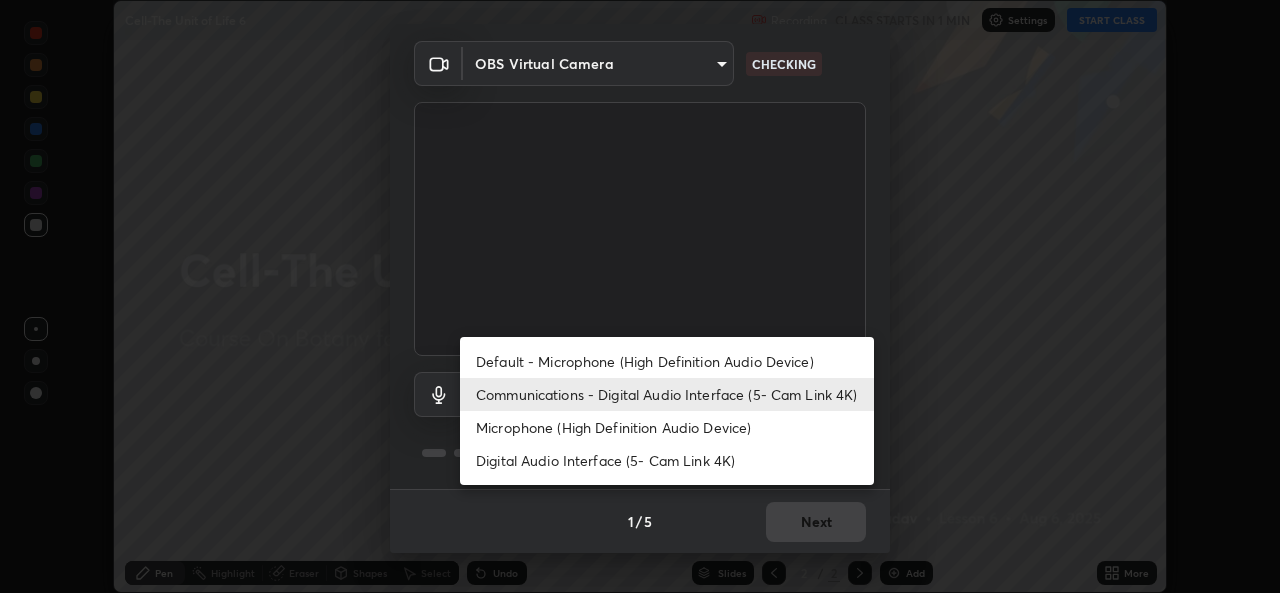 click on "Default - Microphone (High Definition Audio Device)" at bounding box center [667, 361] 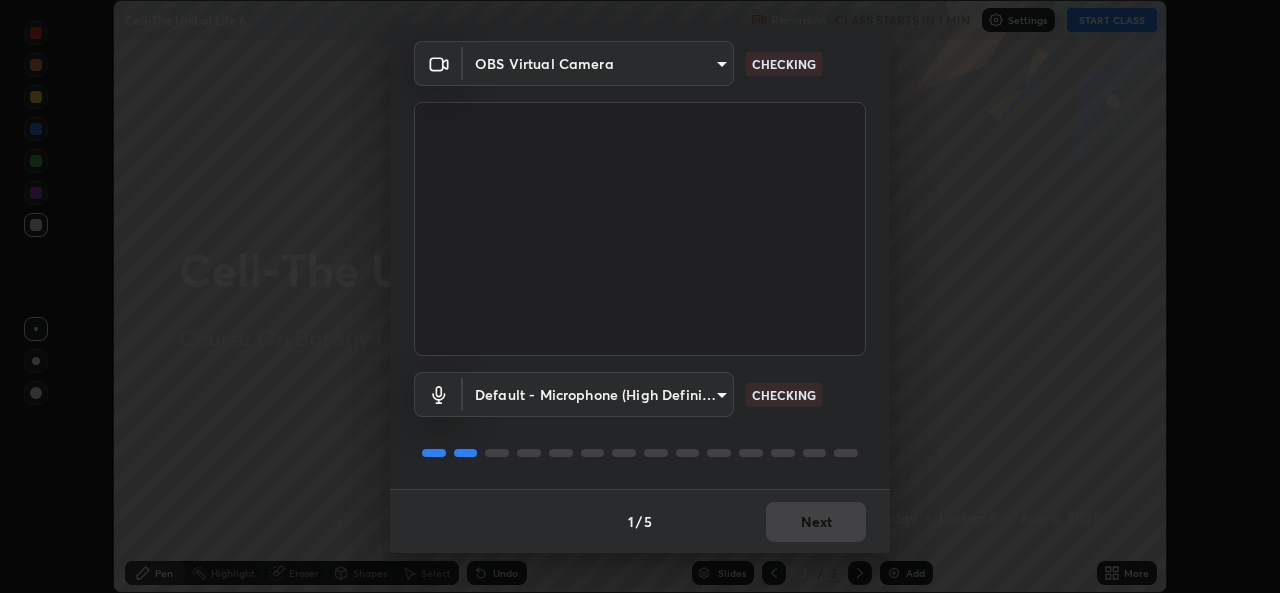 click on "Erase all Cell-The Unit of Life 6 Recording CLASS STARTS IN 1 MIN Settings START CLASS Setting up your live class Cell-The Unit of Life 6 • L6 of Course On Botany for NEET Conquer 4 2026 [FIRST] [LAST] Pen Highlight Eraser Shapes Select Undo Slides 2 / 2 Add More No doubts shared Encourage your learners to ask a doubt for better clarity Report an issue Reason for reporting Buffering Chat not working Audio - Video sync issue Educator video quality low ​ Attach an image Report Media settings OBS Virtual Camera a434b0bb675b4afe23526f72caf62f20b8336972c3250352fa126fe46eaa8015 CHECKING Default - Microphone (High Definition Audio Device) default CHECKING 1 / 5 Next" at bounding box center (640, 296) 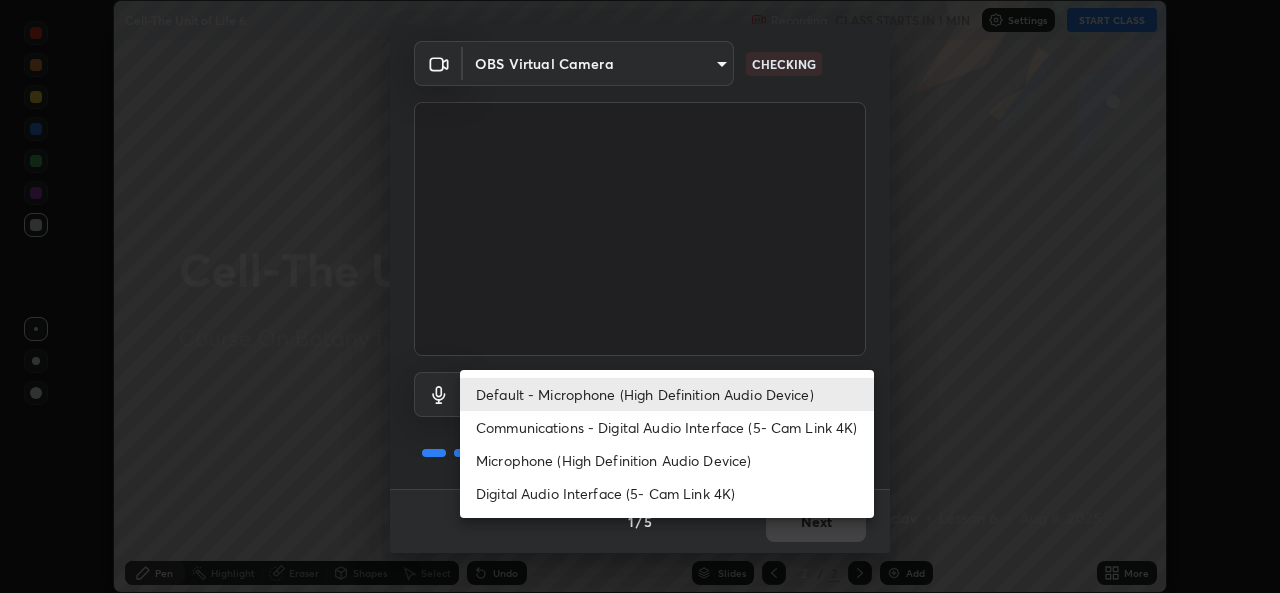 click on "Communications - Digital Audio Interface (5- Cam Link 4K)" at bounding box center (667, 427) 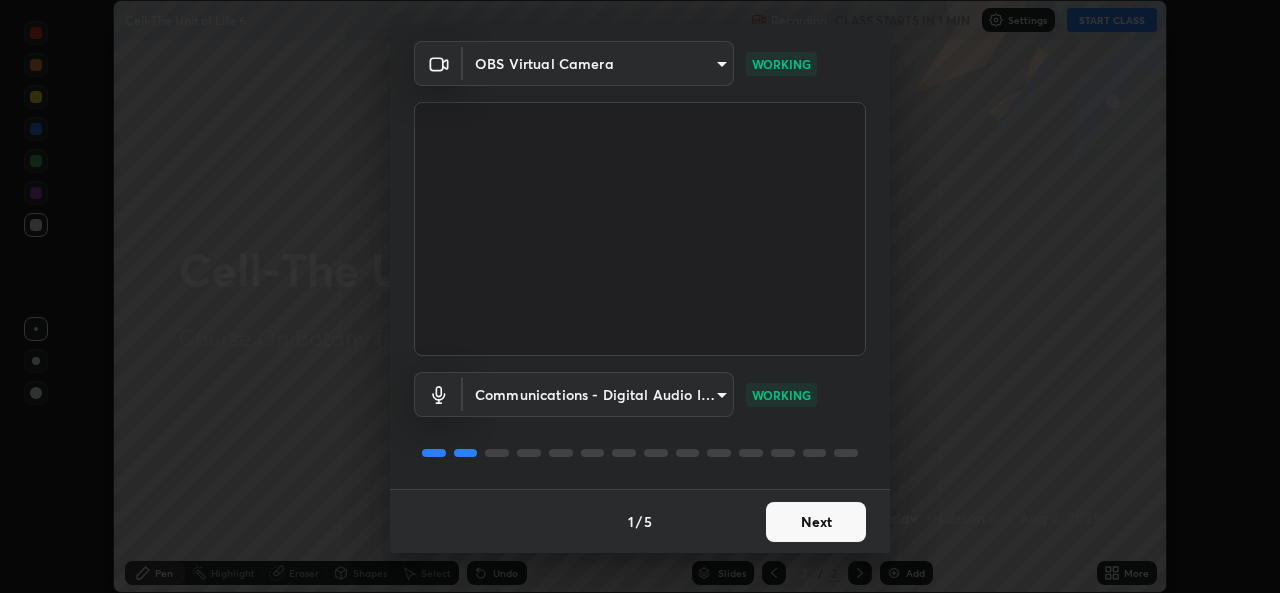 click on "Next" at bounding box center [816, 522] 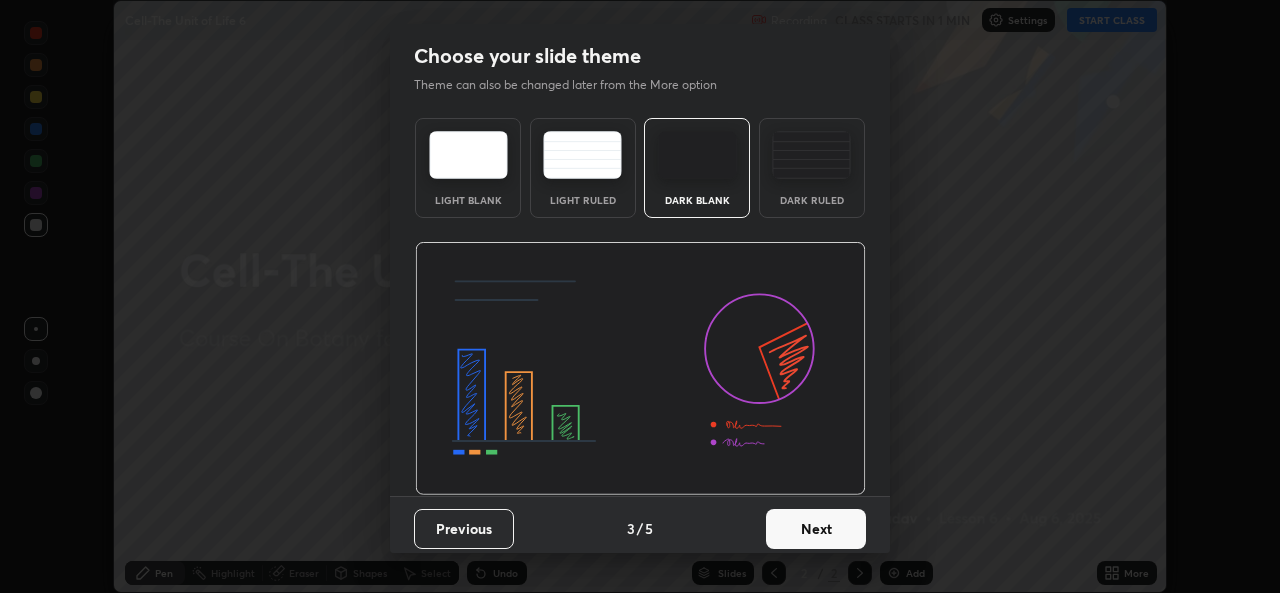 click on "Next" at bounding box center (816, 529) 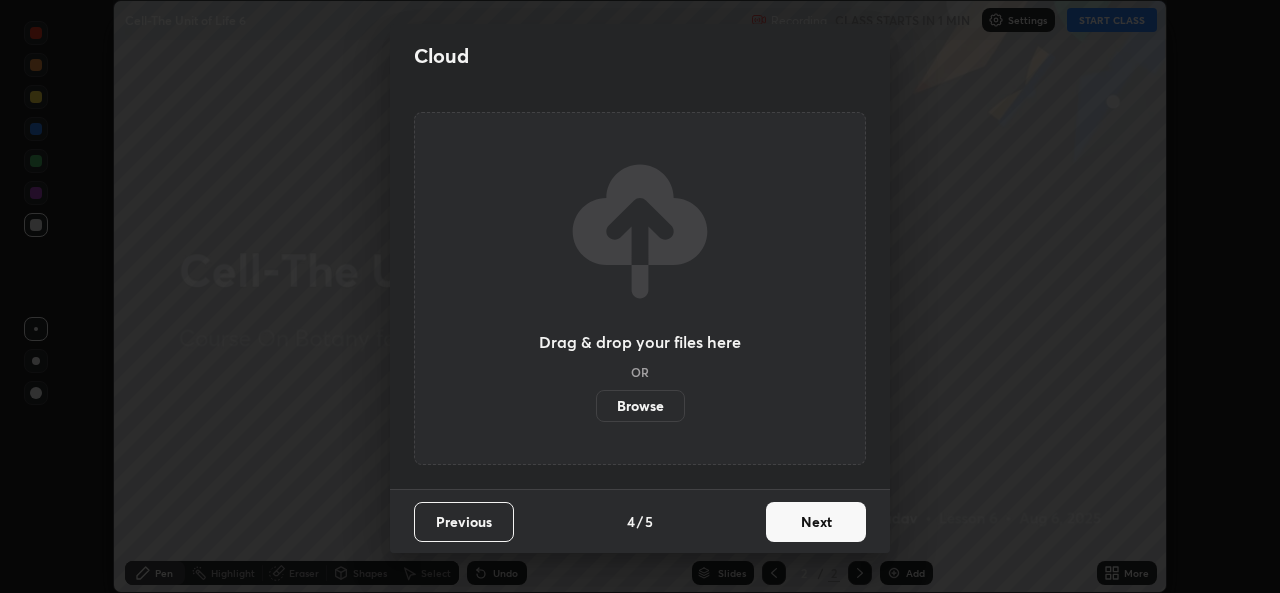 click on "Next" at bounding box center [816, 522] 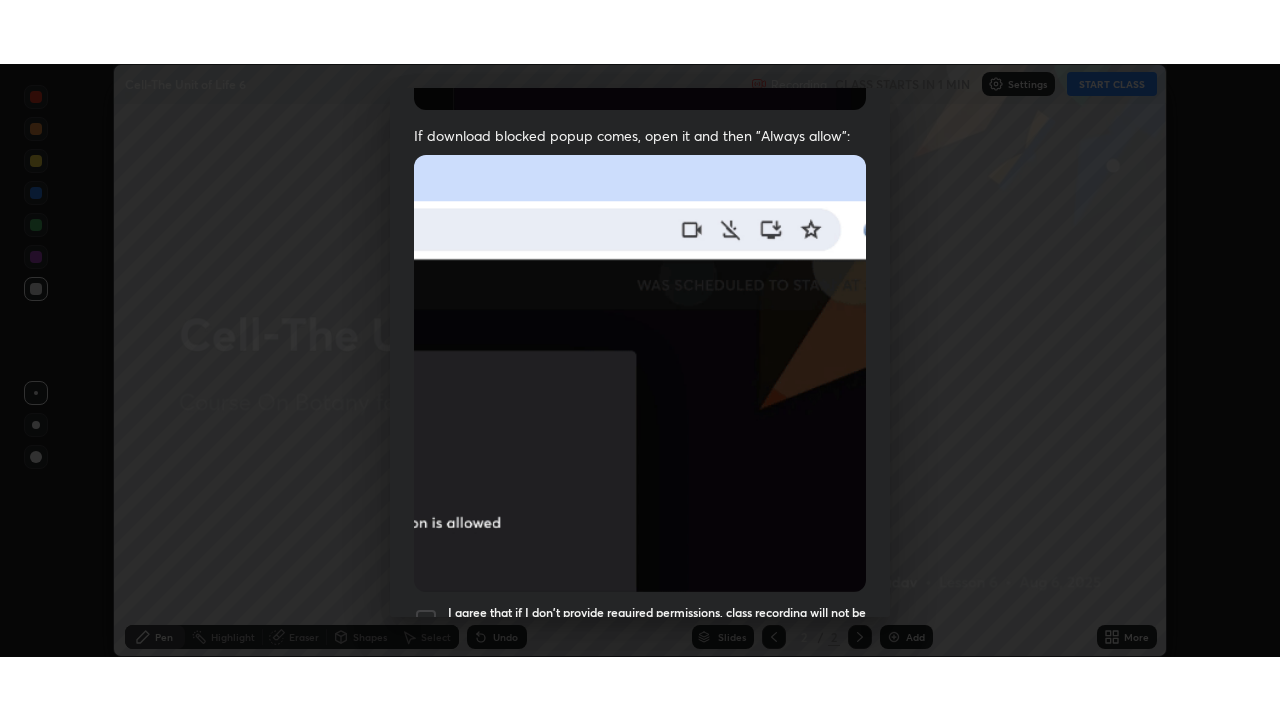 scroll, scrollTop: 471, scrollLeft: 0, axis: vertical 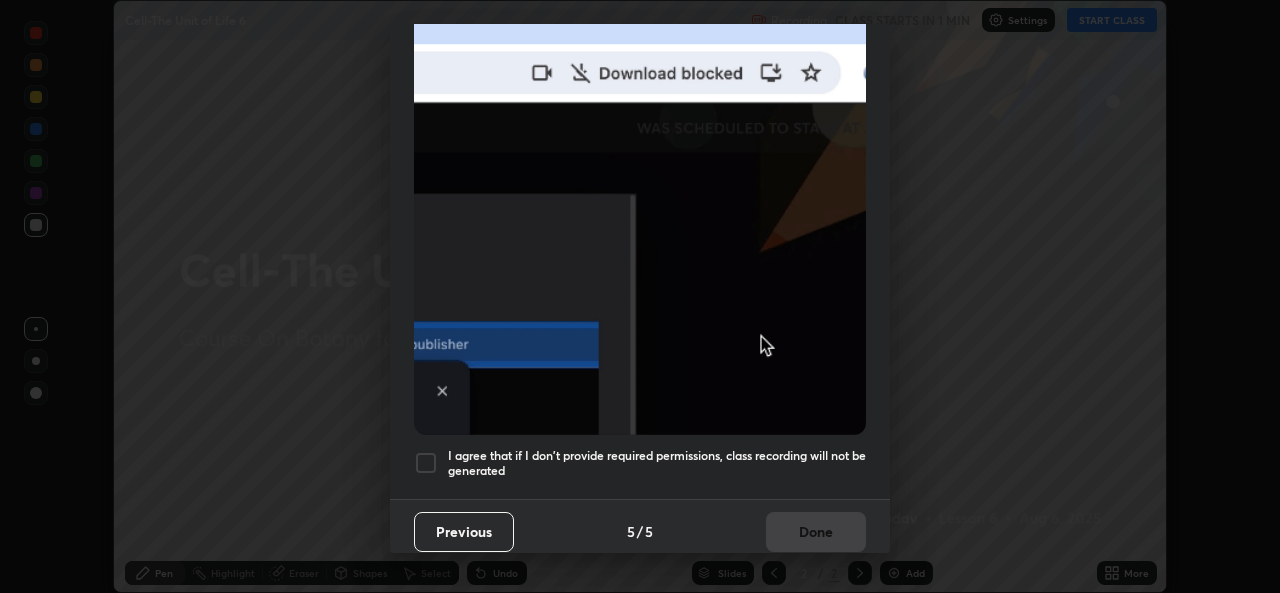 click on "I agree that if I don't provide required permissions, class recording will not be generated" at bounding box center [657, 463] 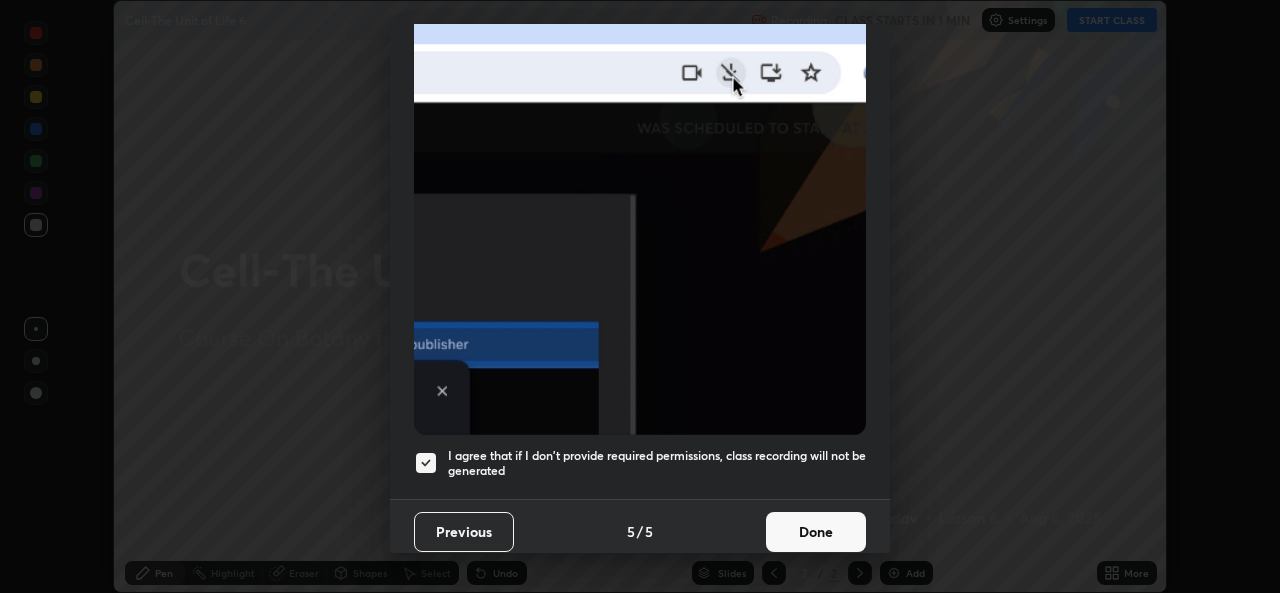 click on "Done" at bounding box center [816, 532] 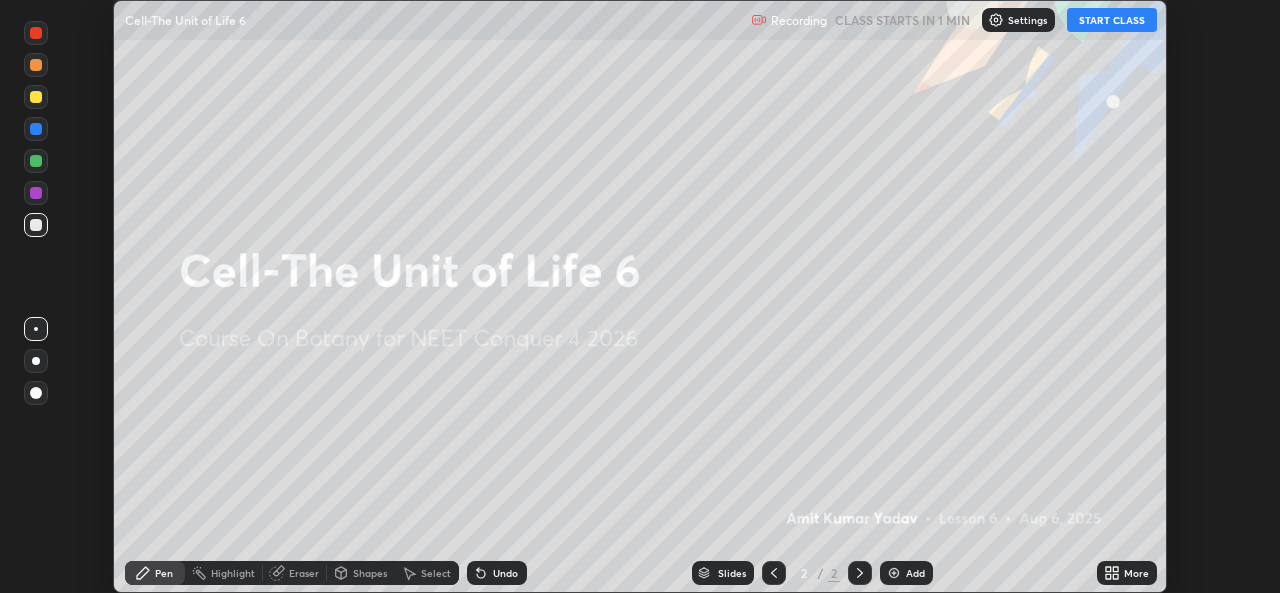 click 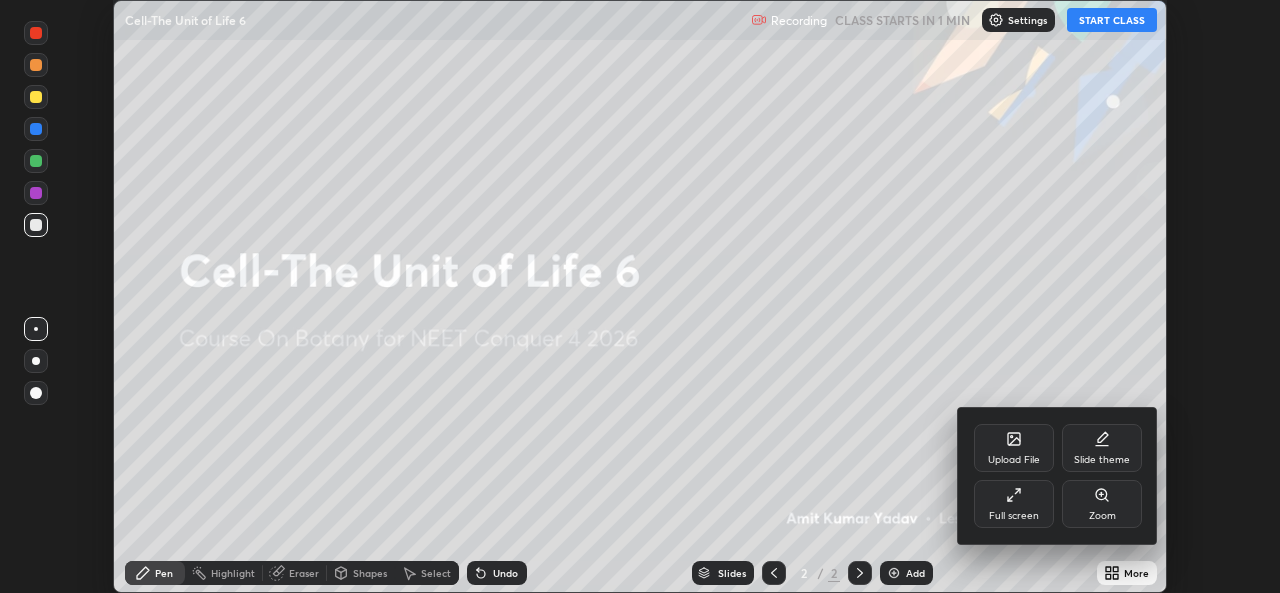 click on "Full screen" at bounding box center (1014, 504) 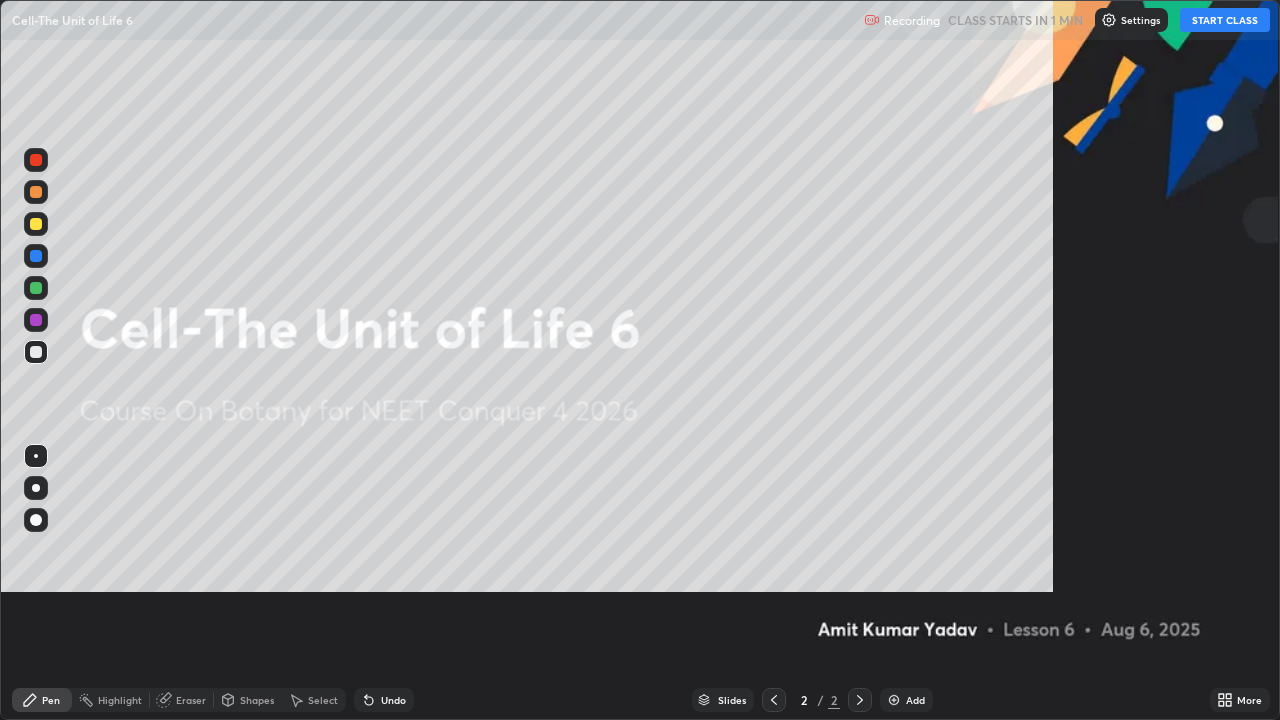 scroll, scrollTop: 99280, scrollLeft: 98720, axis: both 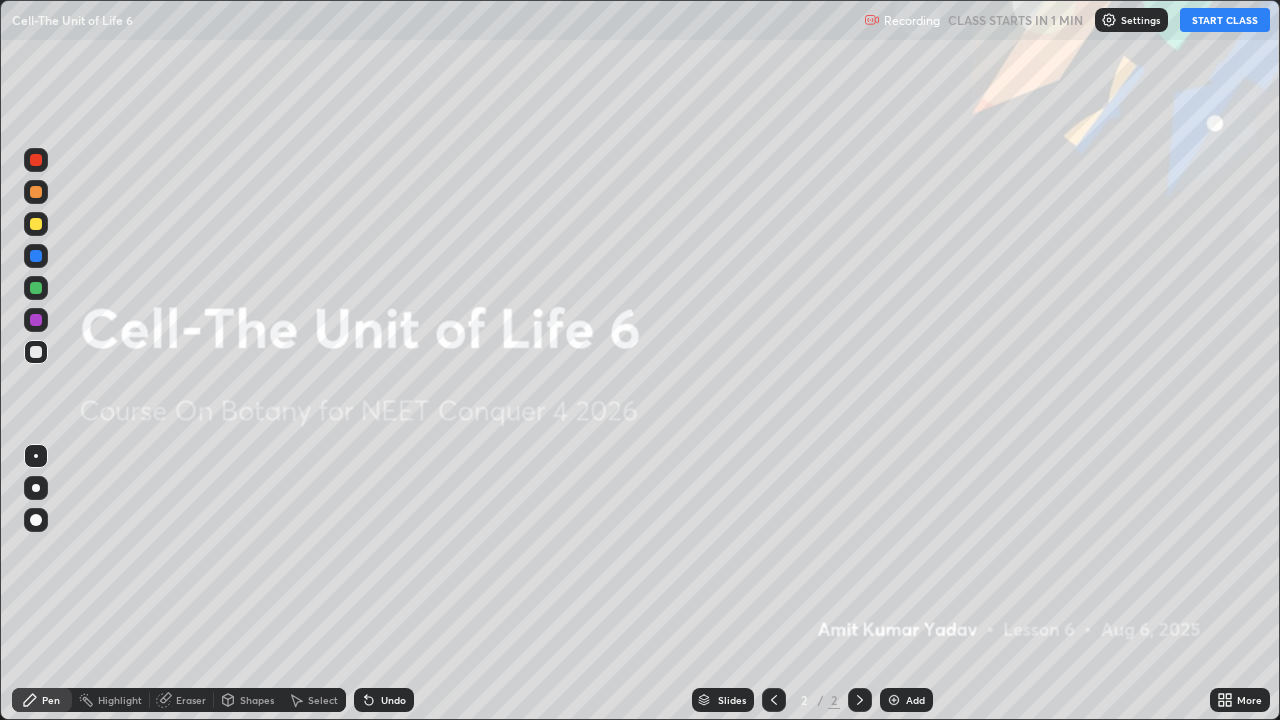 click on "START CLASS" at bounding box center (1225, 20) 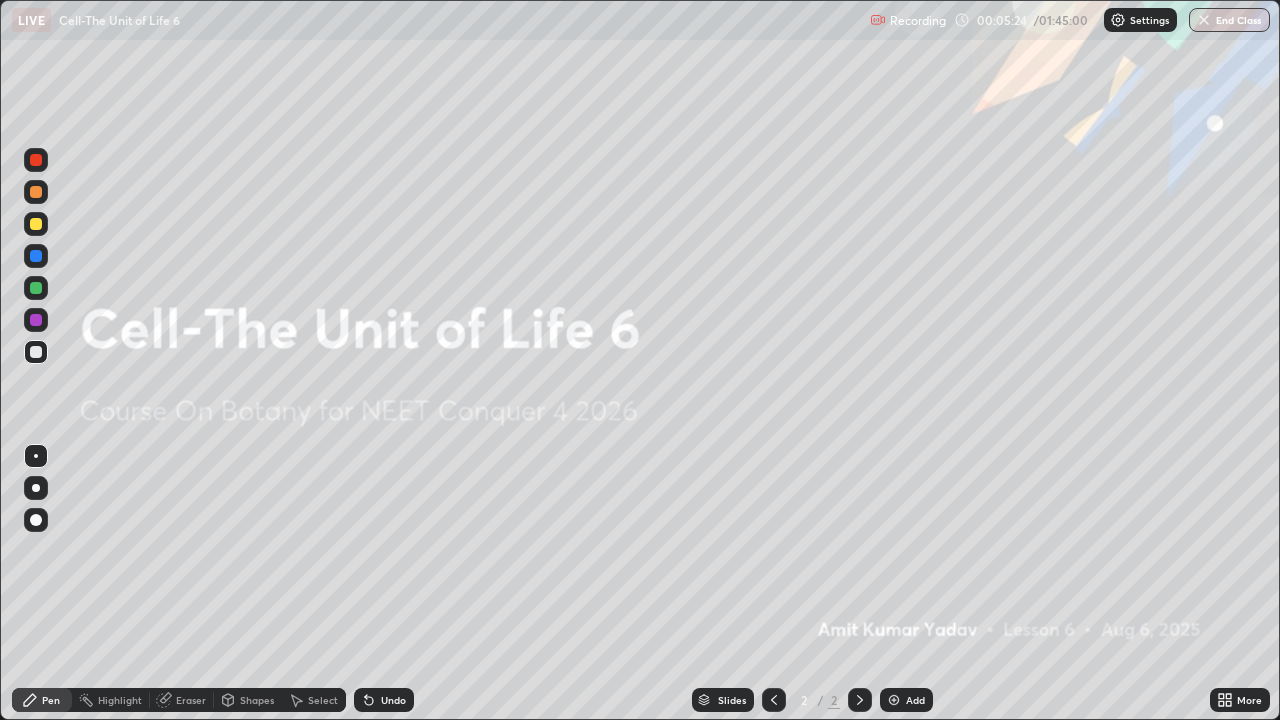 click on "Add" at bounding box center [915, 700] 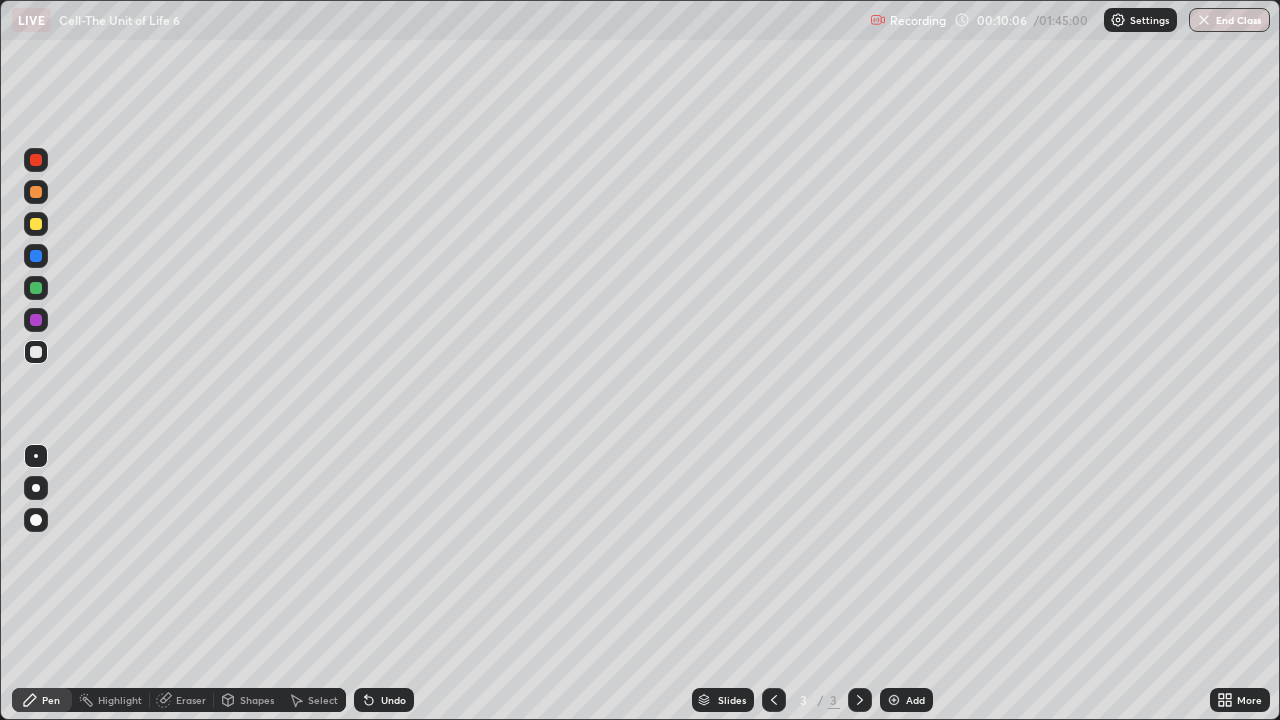 click on "Undo" at bounding box center (393, 700) 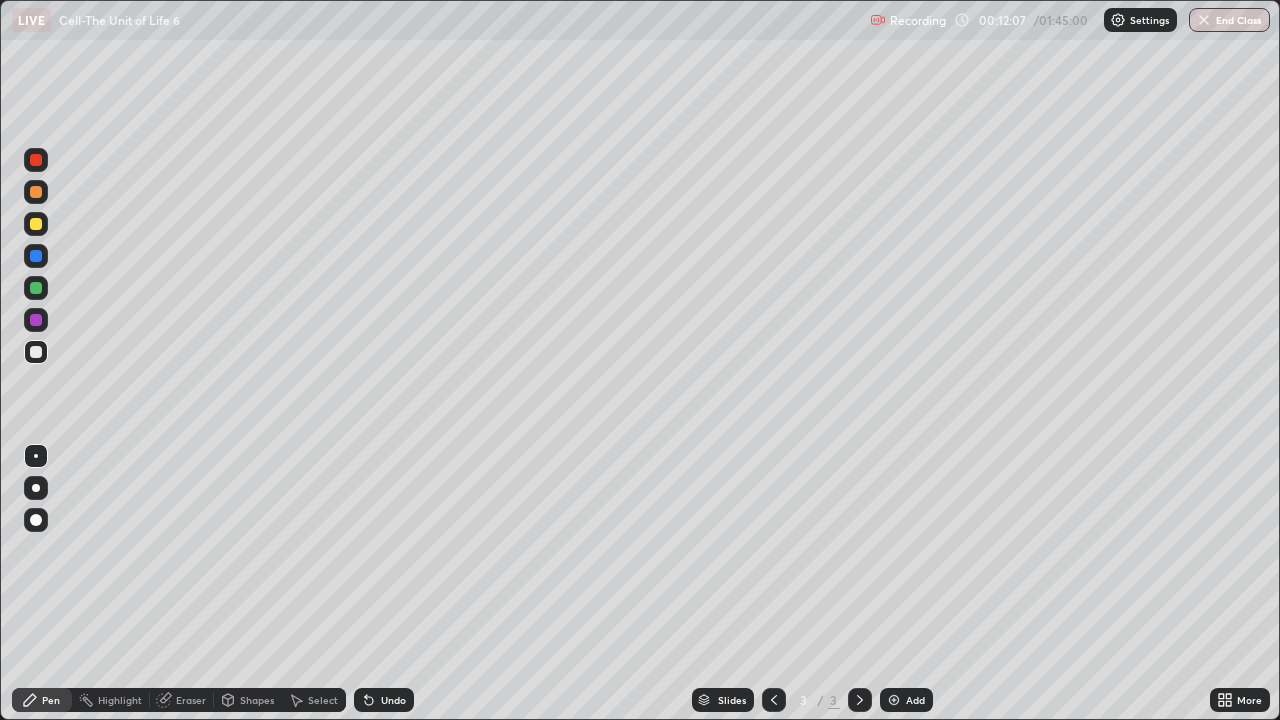 click at bounding box center [894, 700] 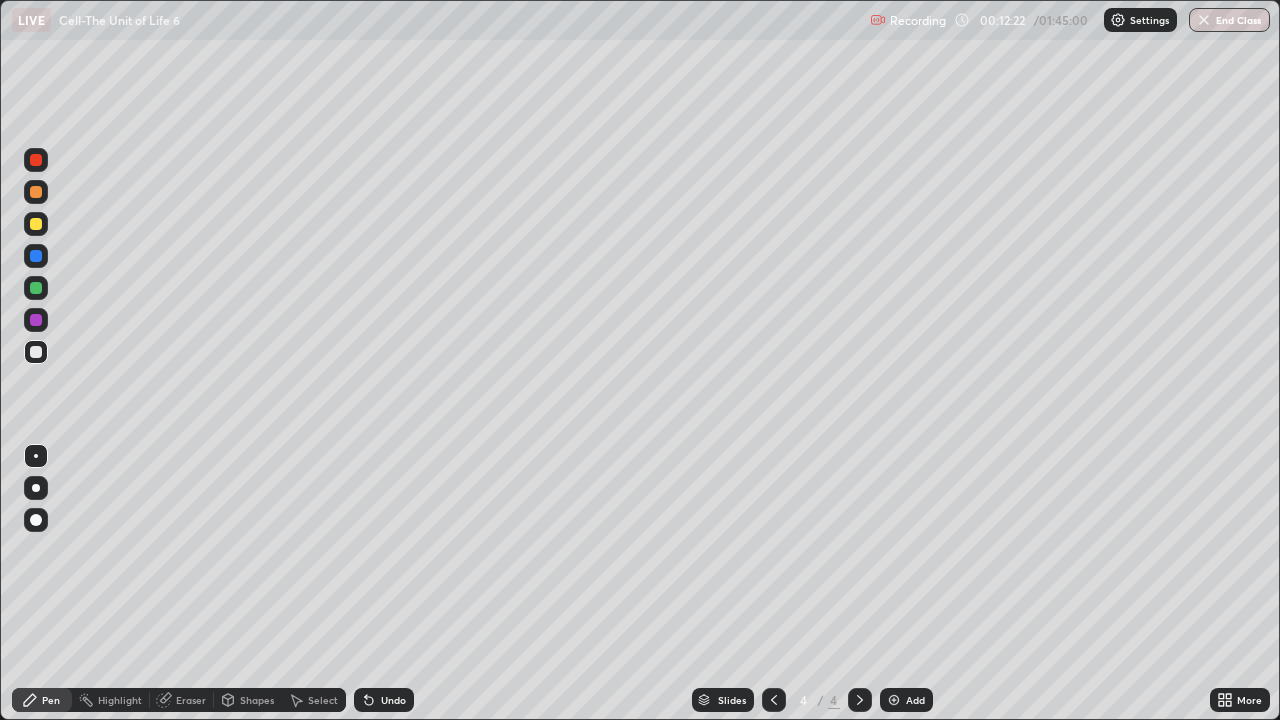 click on "Eraser" at bounding box center [182, 700] 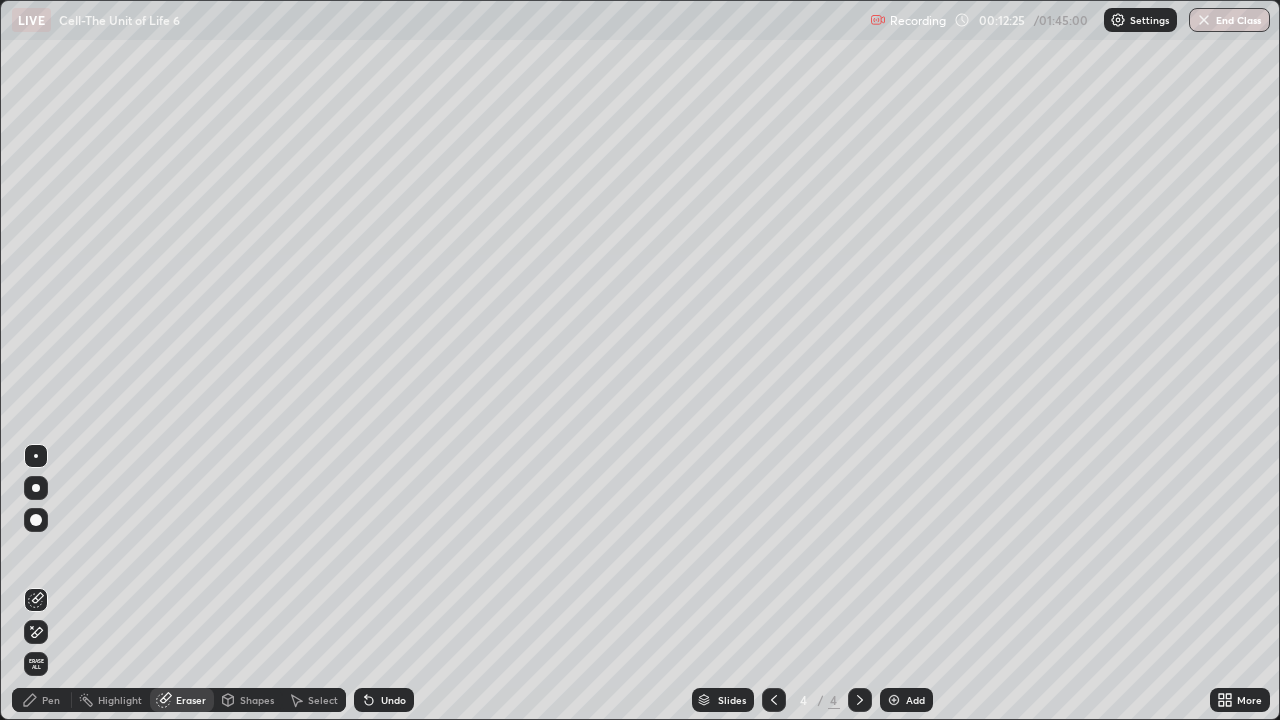 click on "Pen" at bounding box center (51, 700) 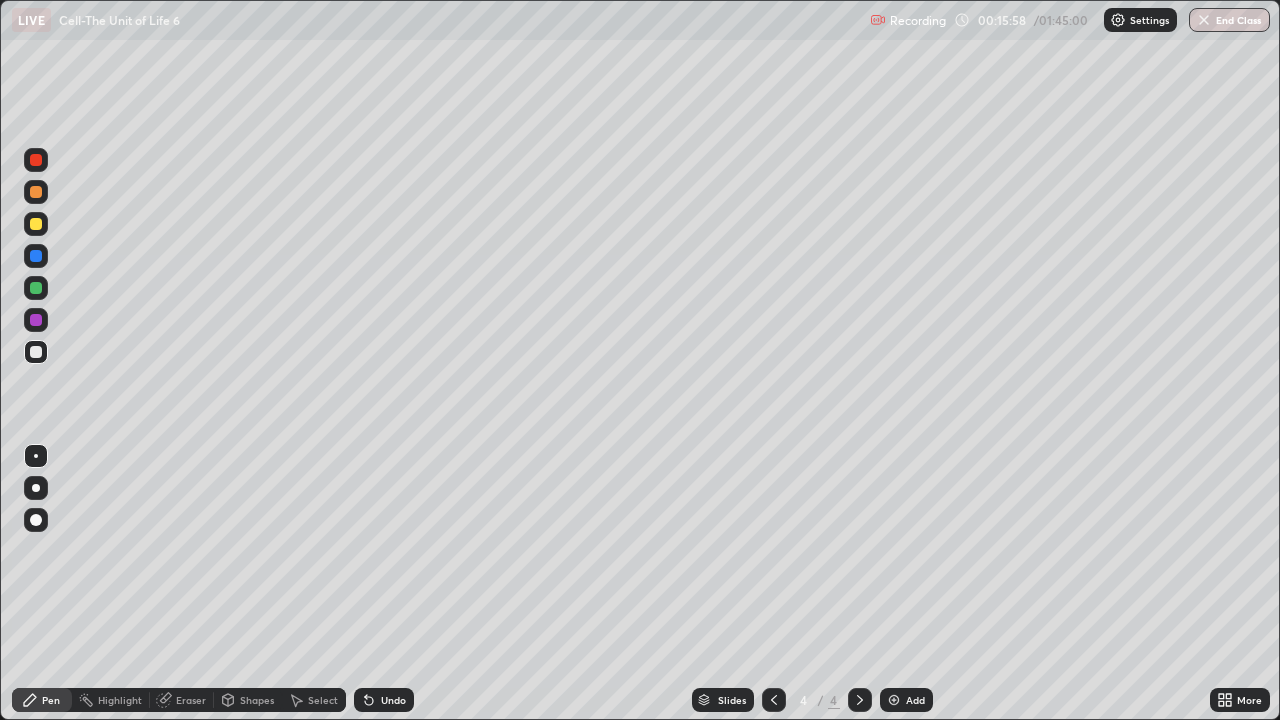 click at bounding box center (36, 288) 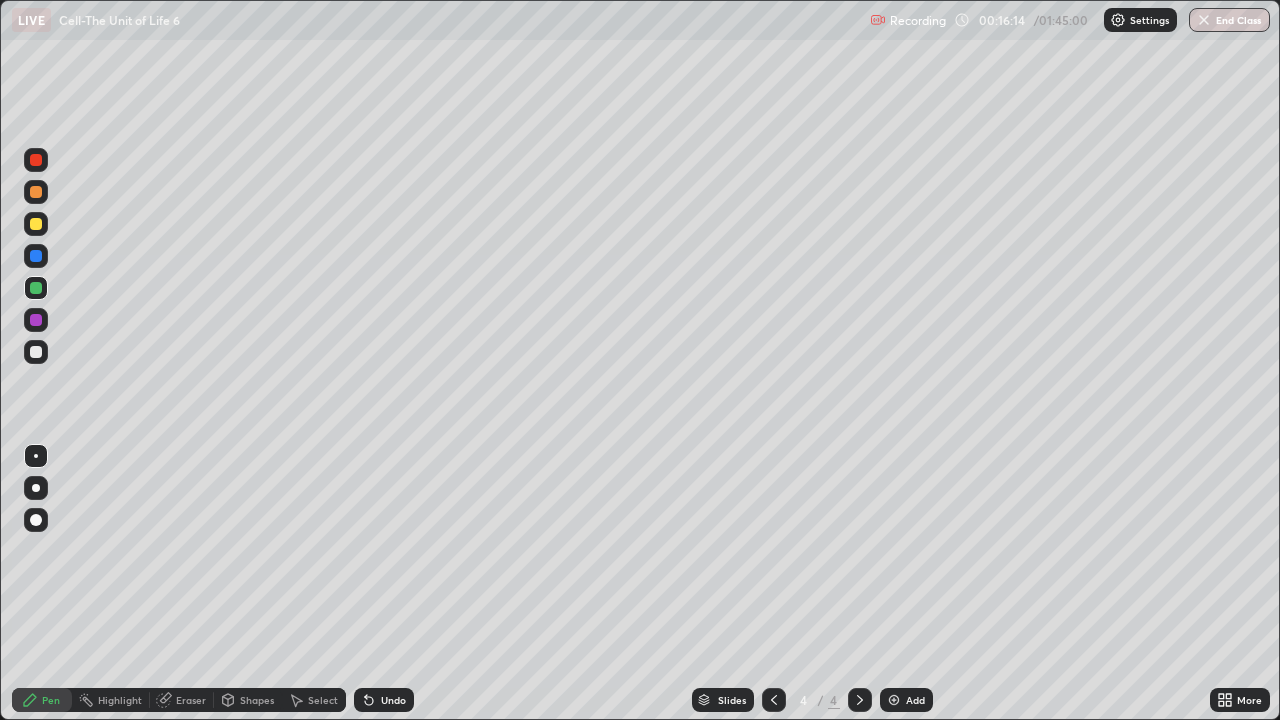 click at bounding box center [36, 288] 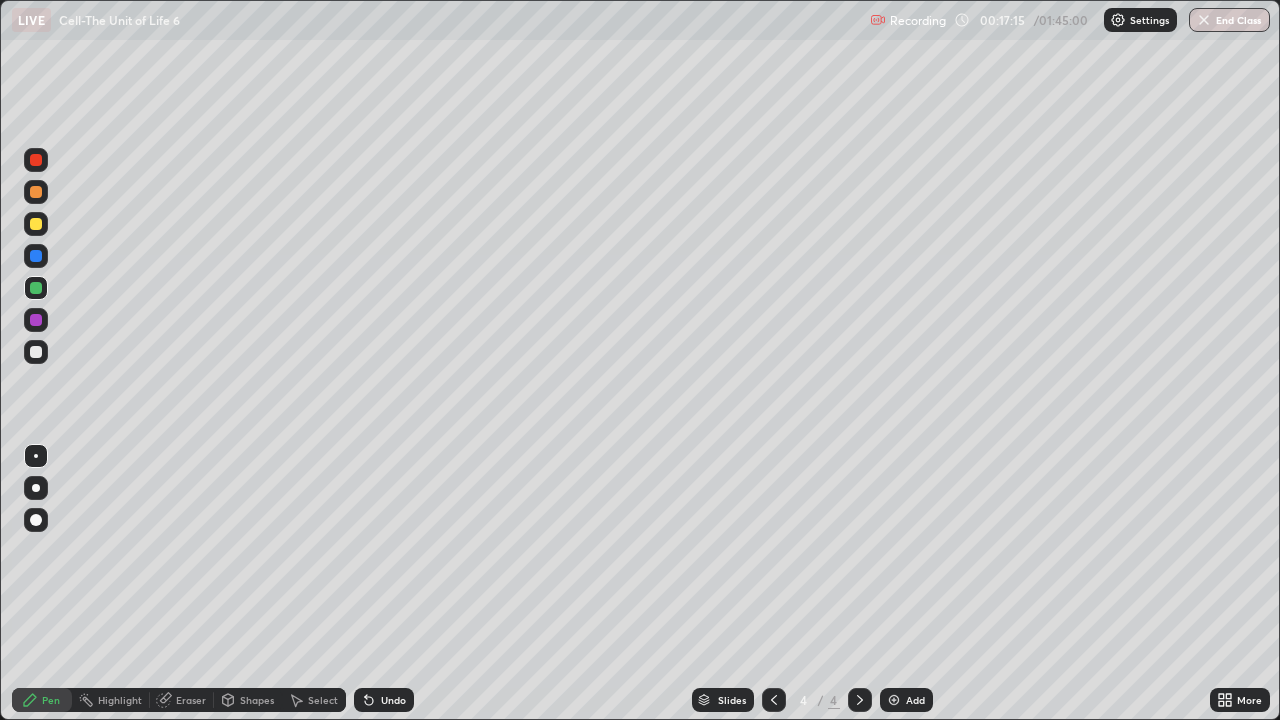 click on "Undo" at bounding box center [393, 700] 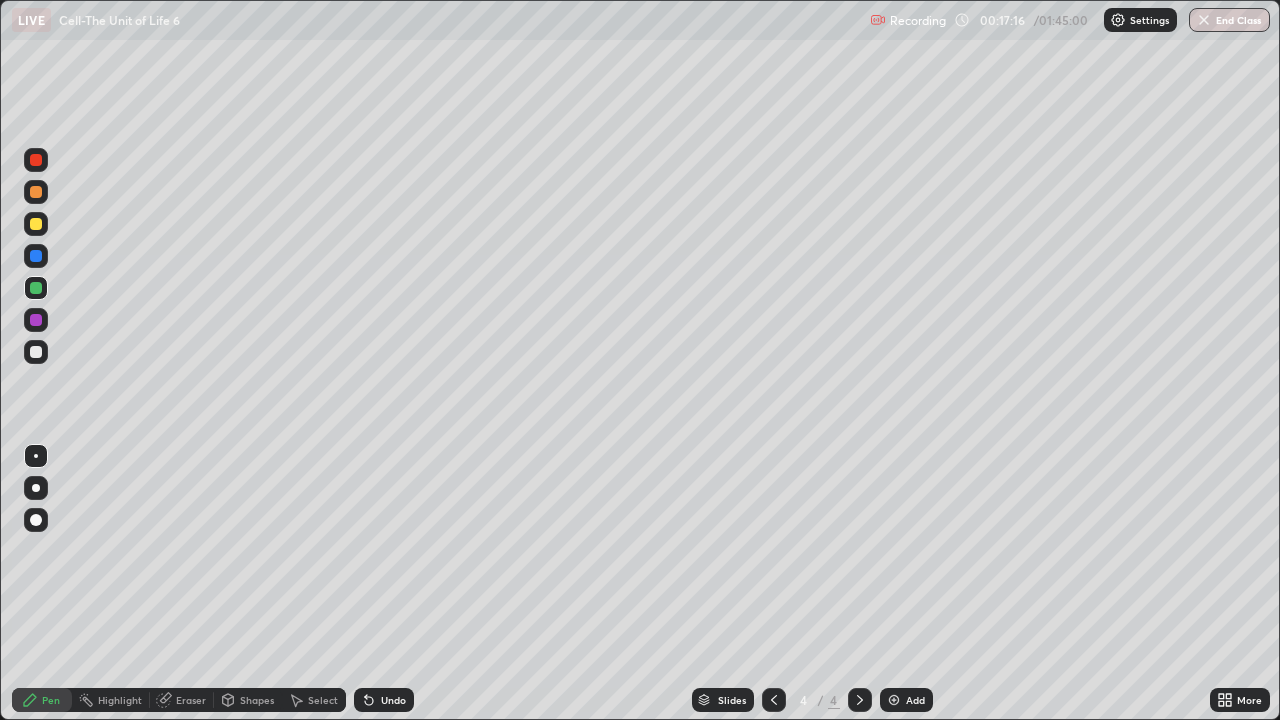 click at bounding box center [36, 352] 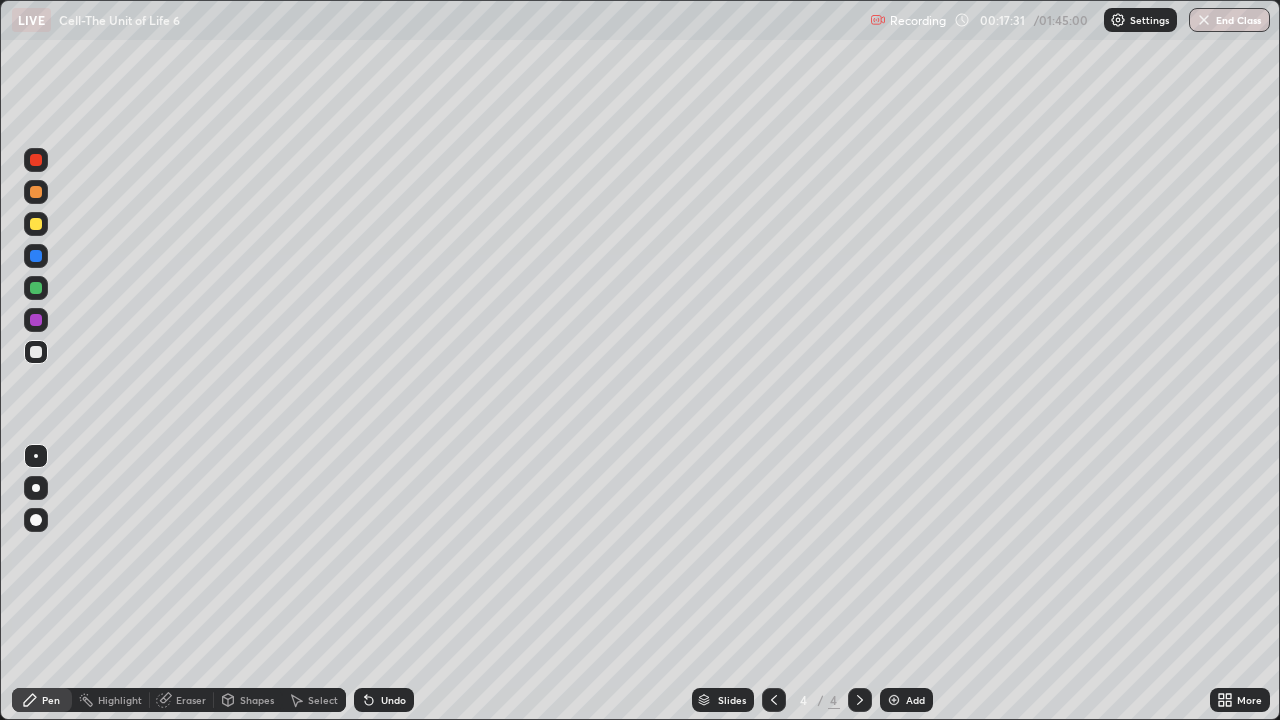 click at bounding box center [36, 352] 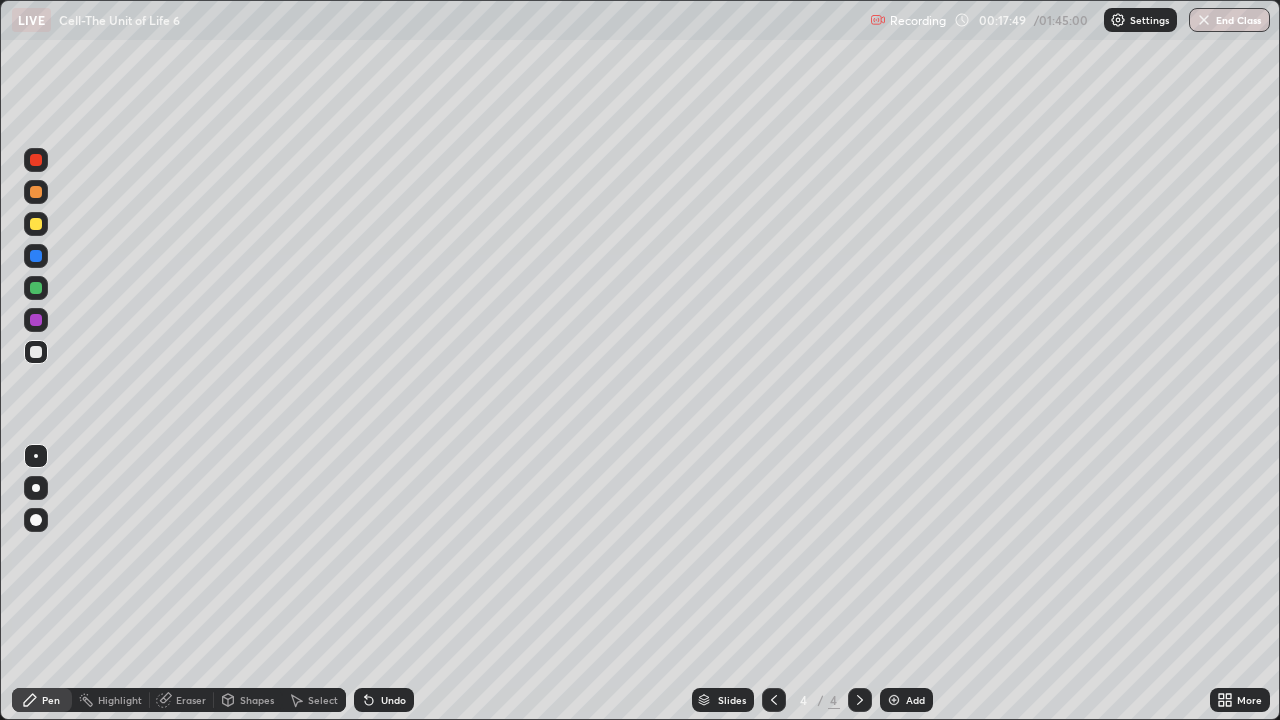 click at bounding box center [36, 160] 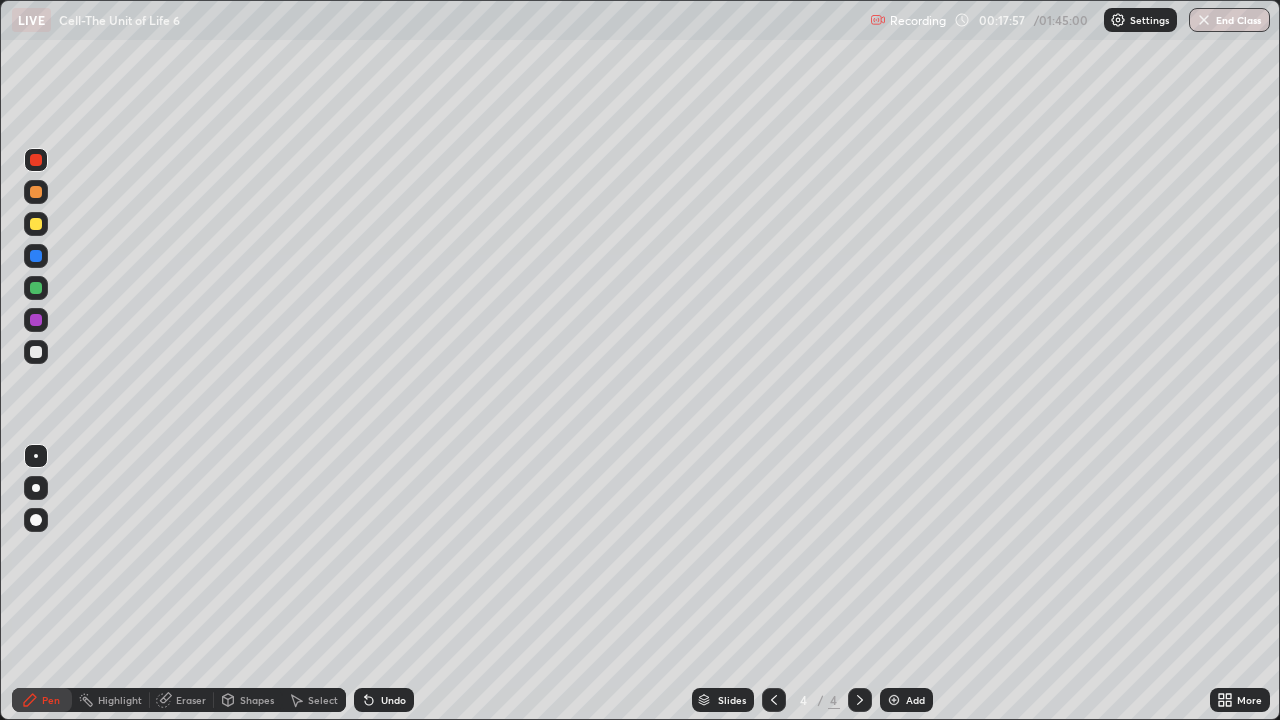 click at bounding box center (36, 256) 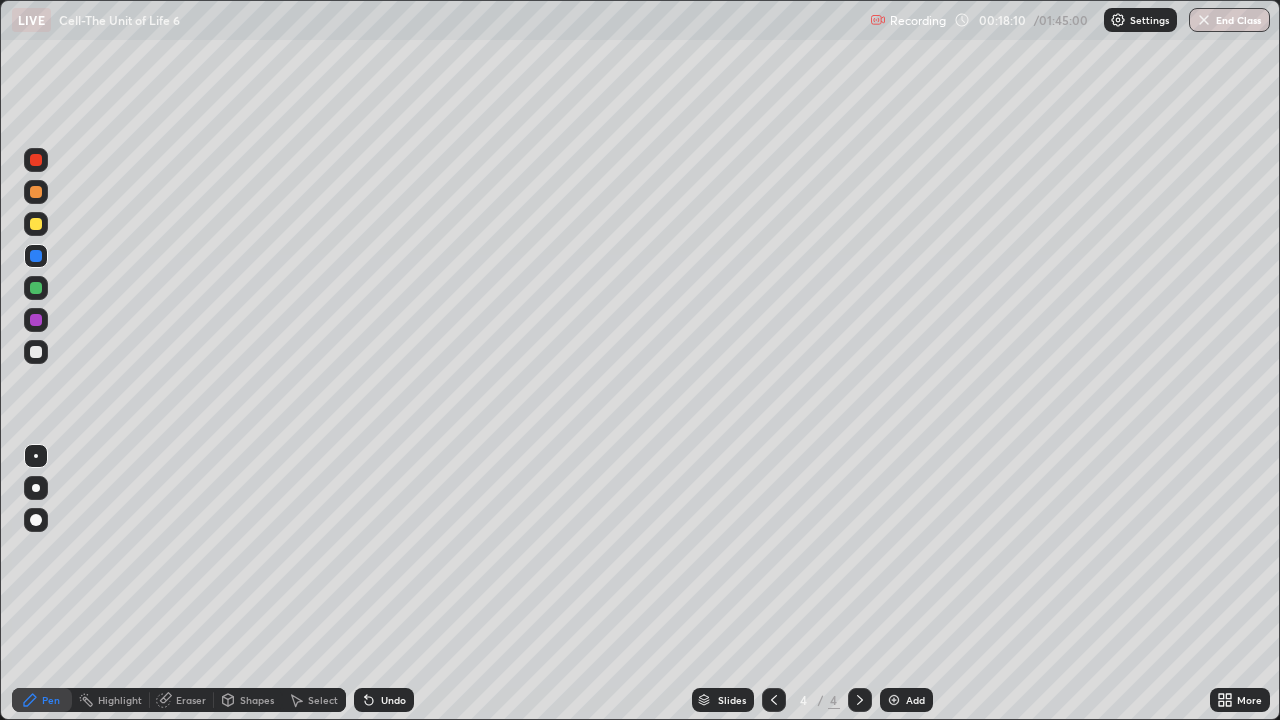 click at bounding box center [36, 288] 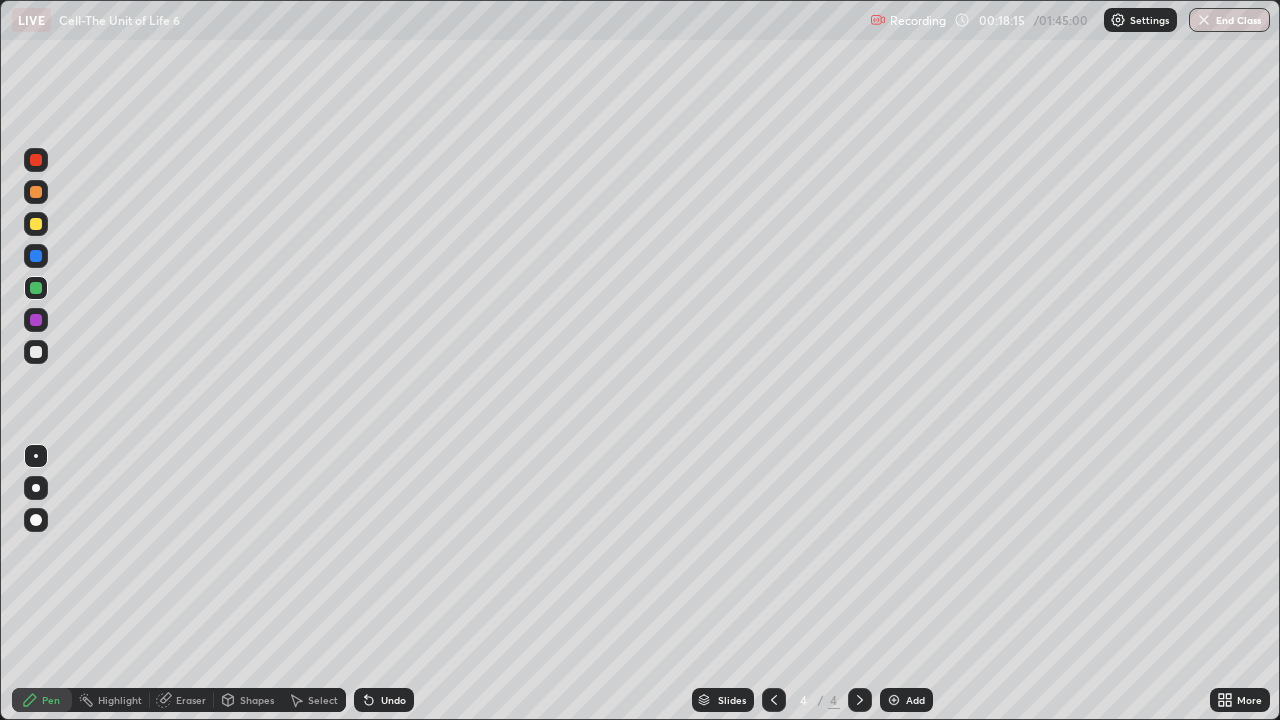click at bounding box center (36, 352) 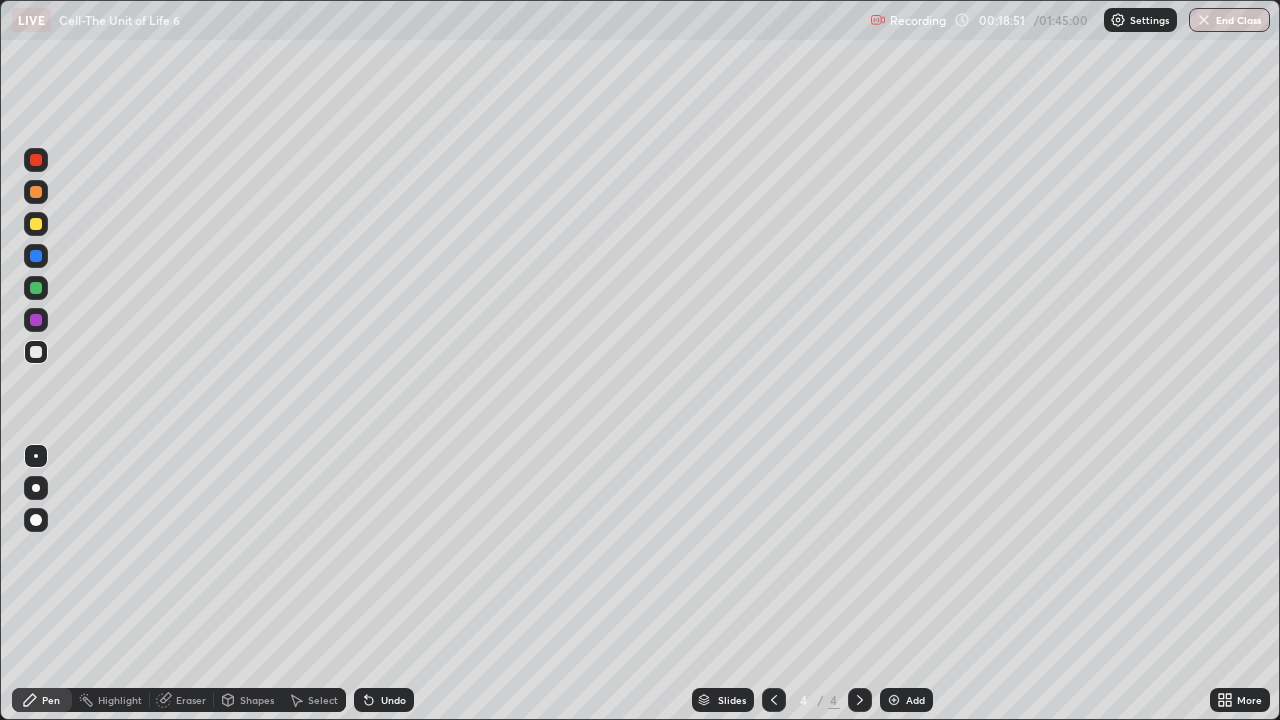 click at bounding box center [36, 224] 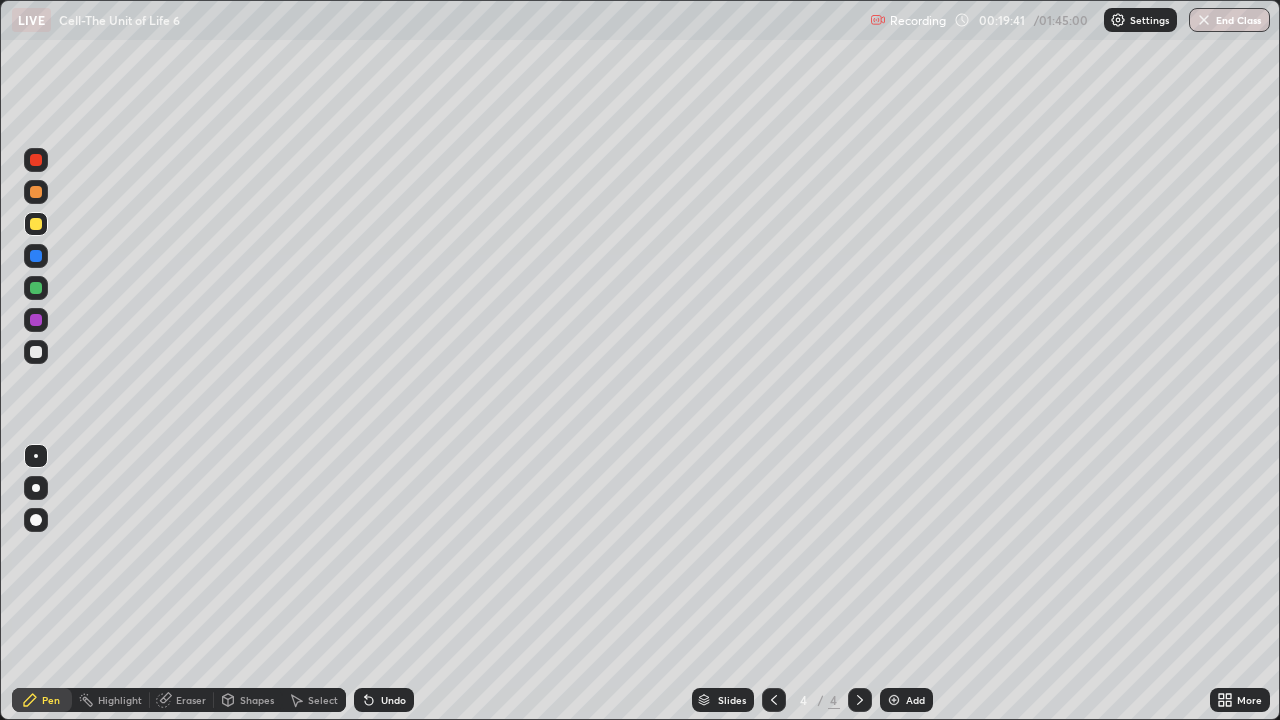 click at bounding box center [36, 352] 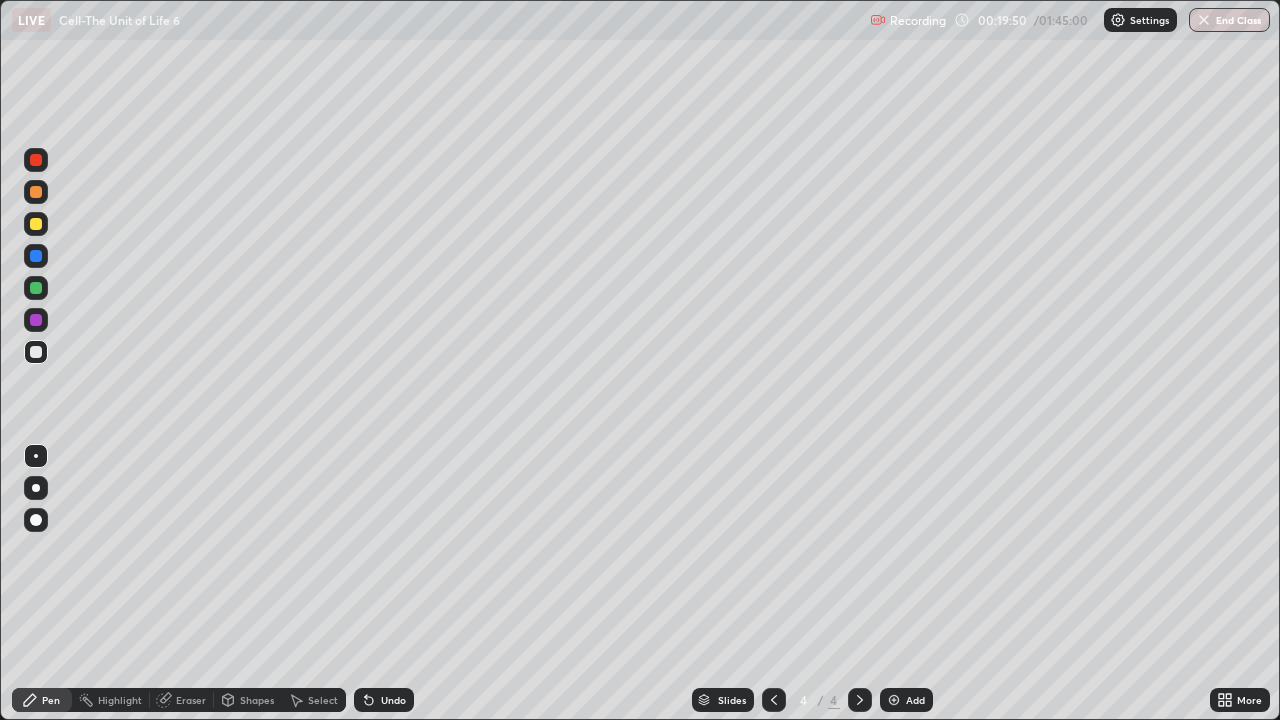 click at bounding box center (36, 288) 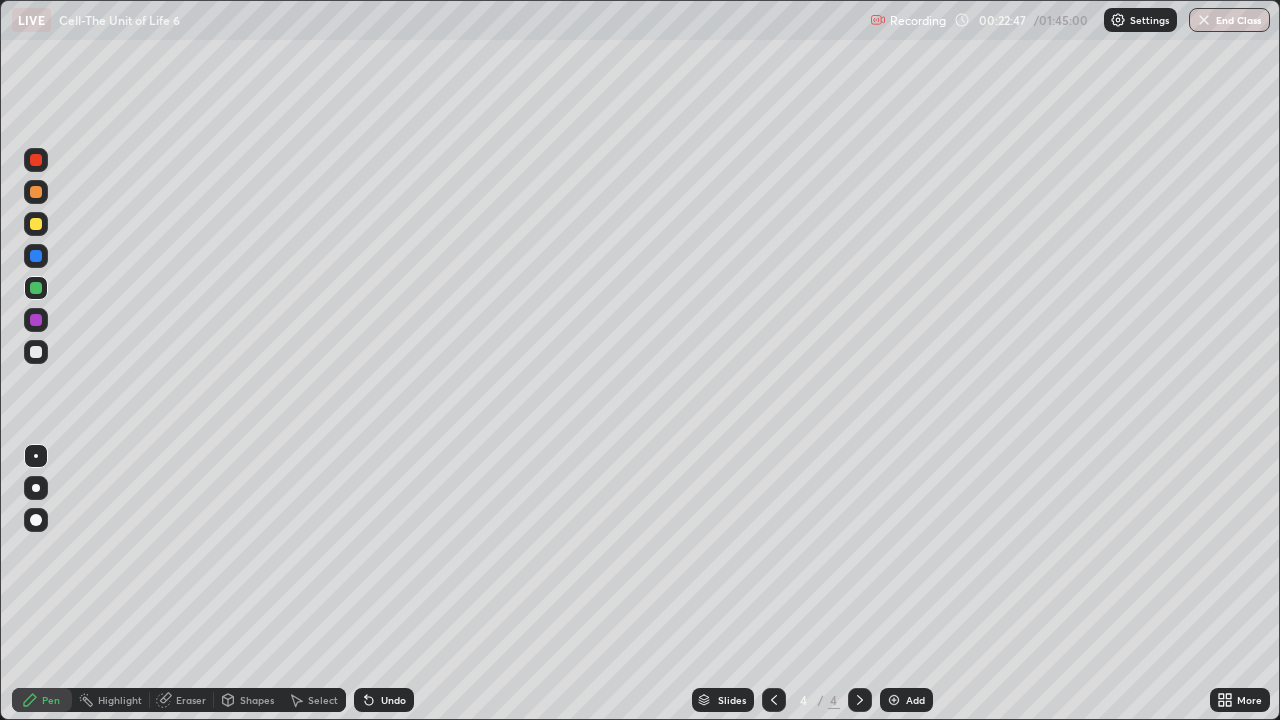 click at bounding box center [36, 352] 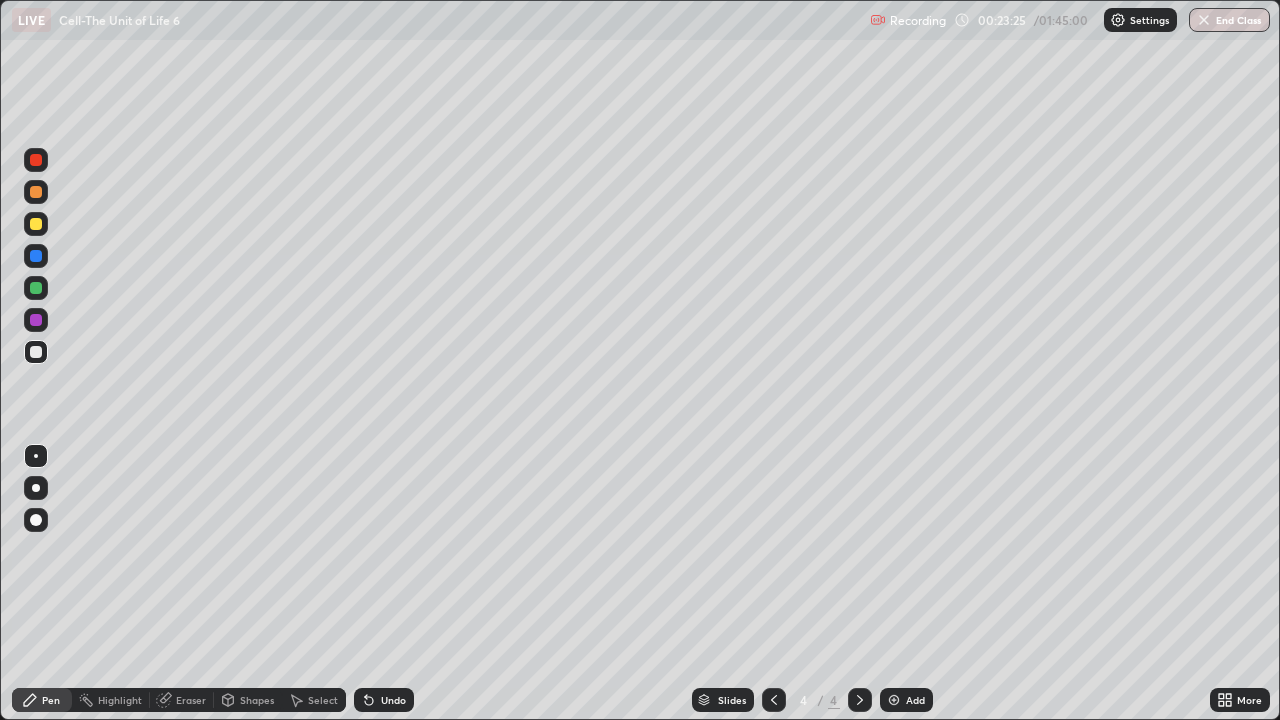 click on "Undo" at bounding box center (393, 700) 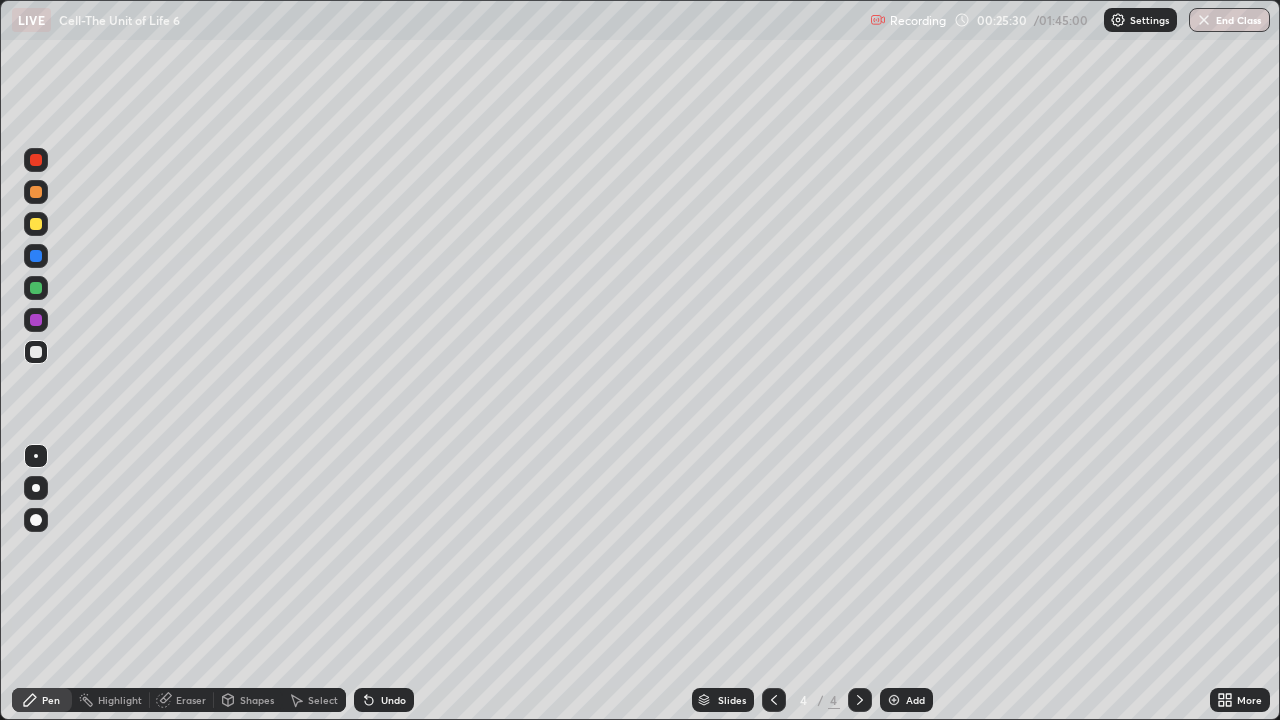 click on "Add" at bounding box center [915, 700] 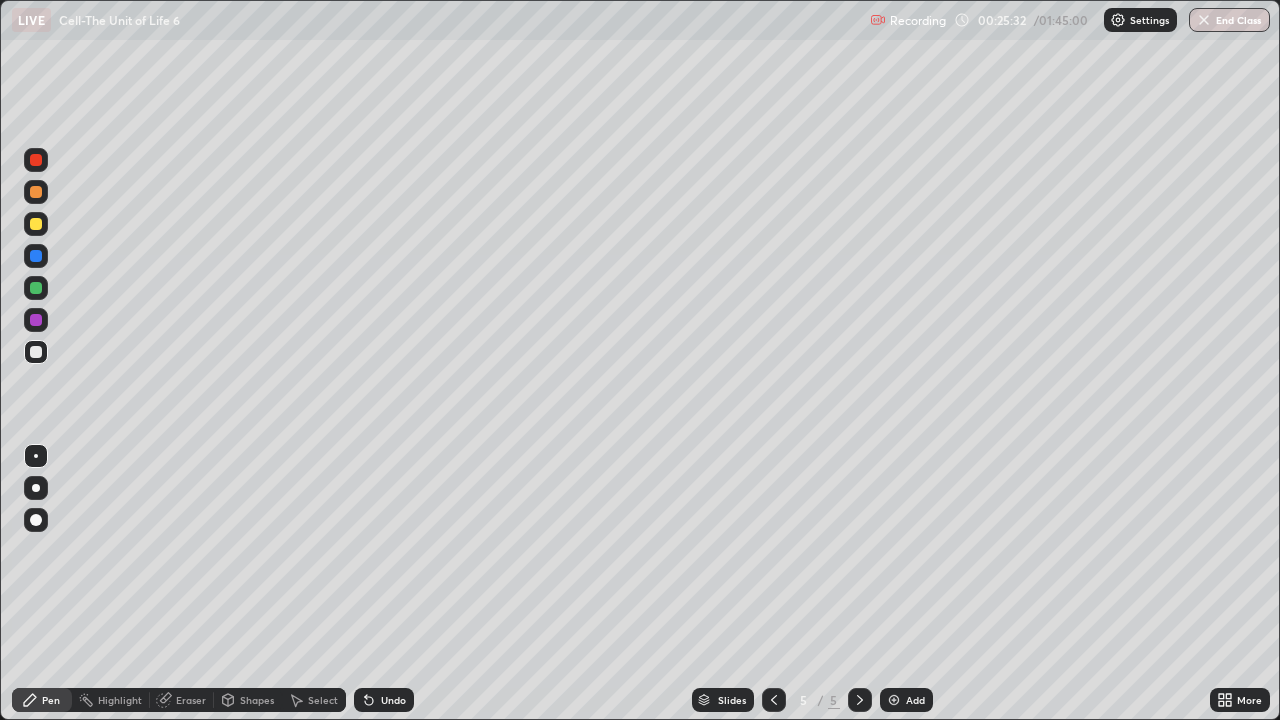 click at bounding box center [36, 352] 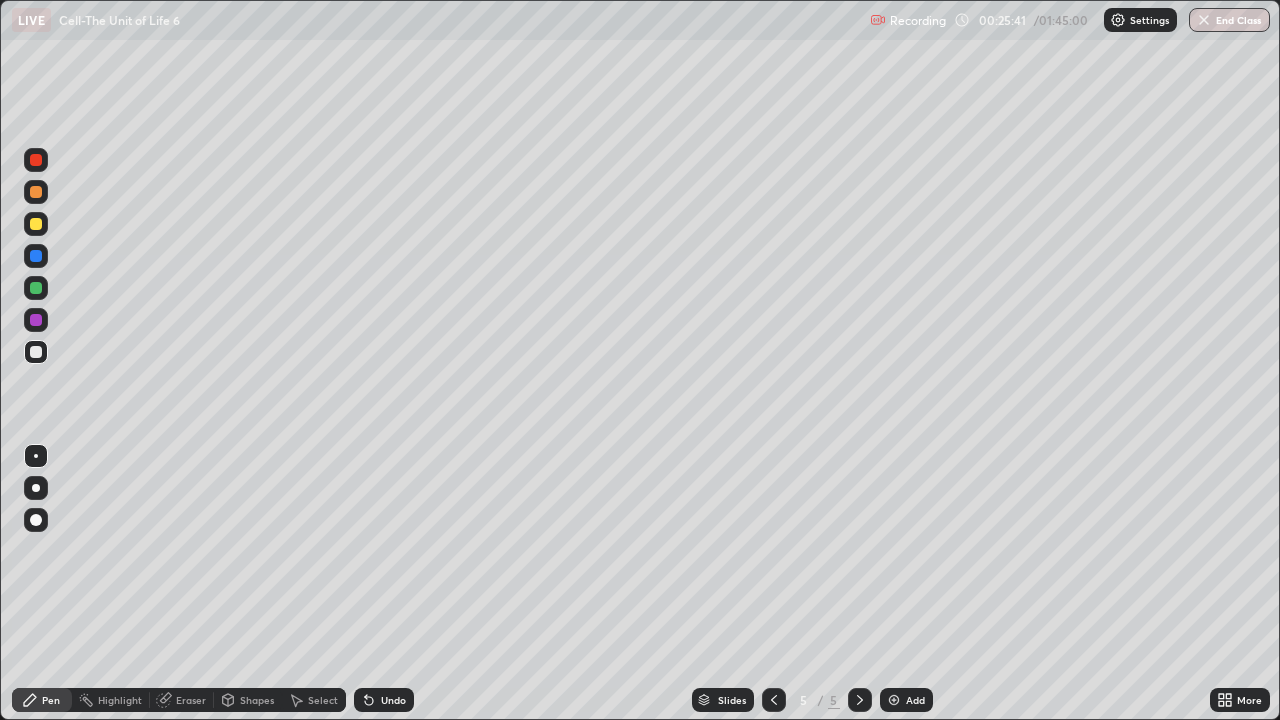 click on "Undo" at bounding box center (393, 700) 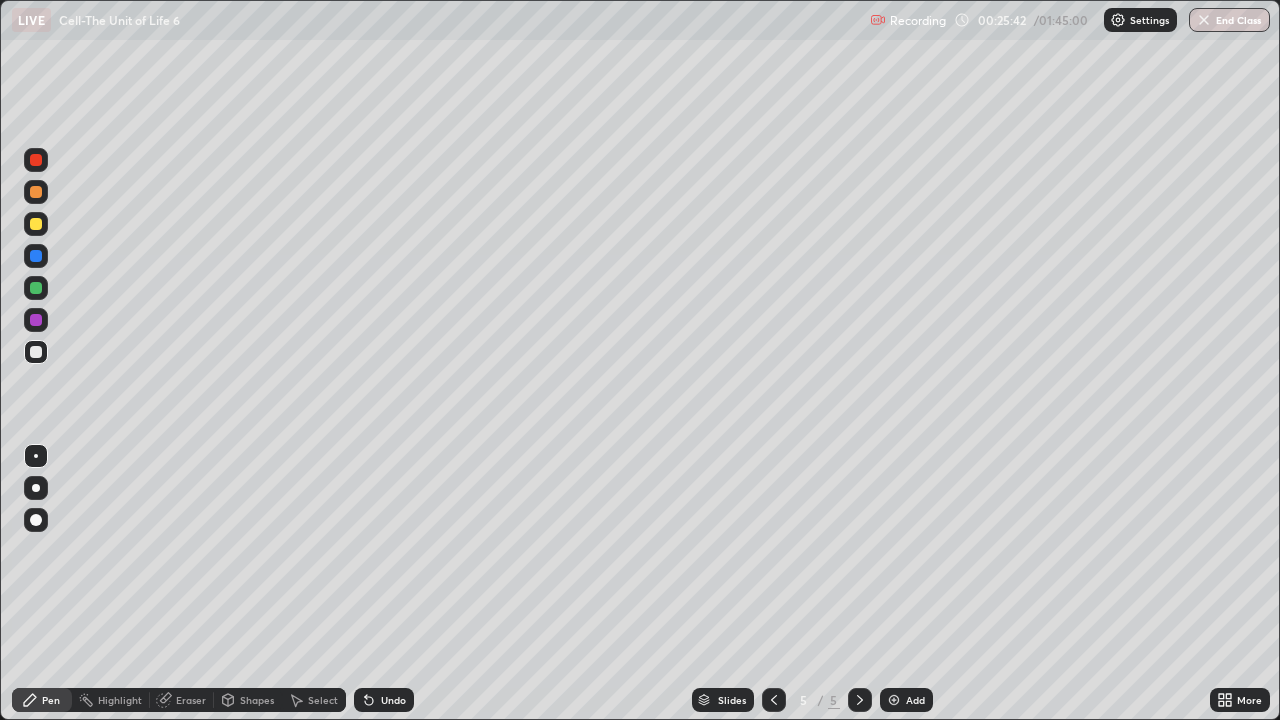 click on "Undo" at bounding box center [384, 700] 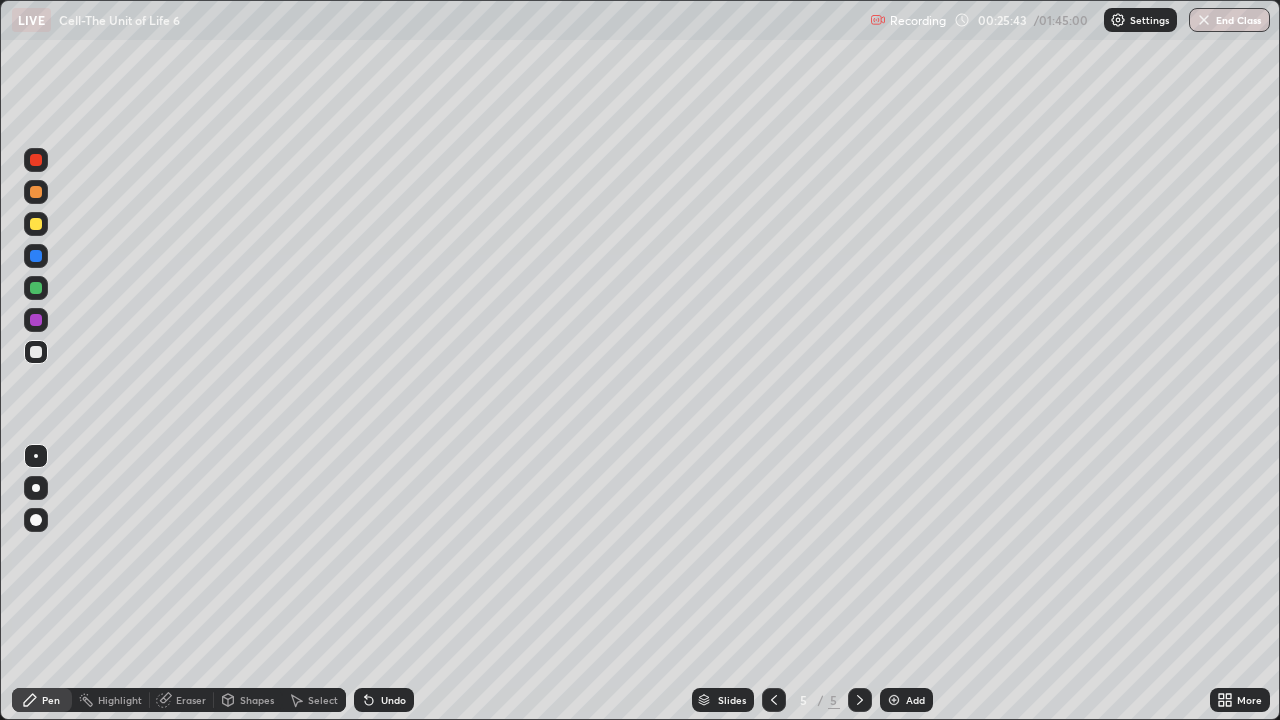 click on "Undo" at bounding box center (393, 700) 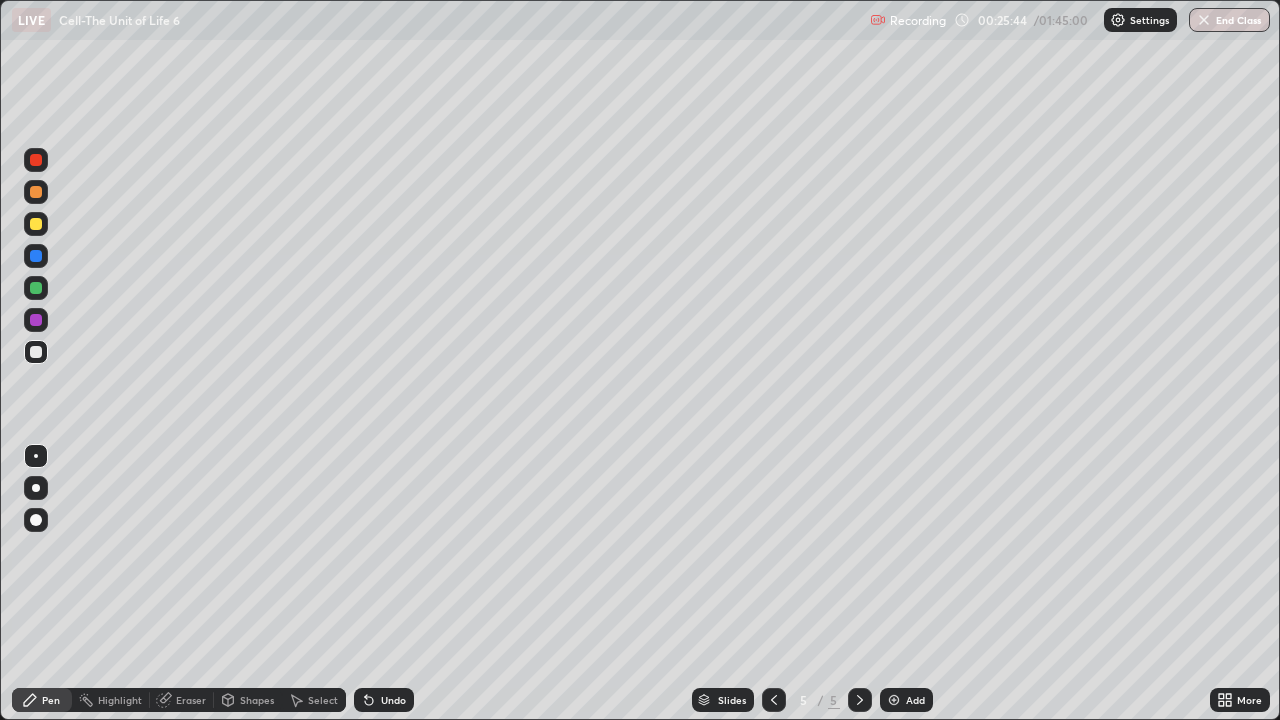 click on "Undo" at bounding box center [393, 700] 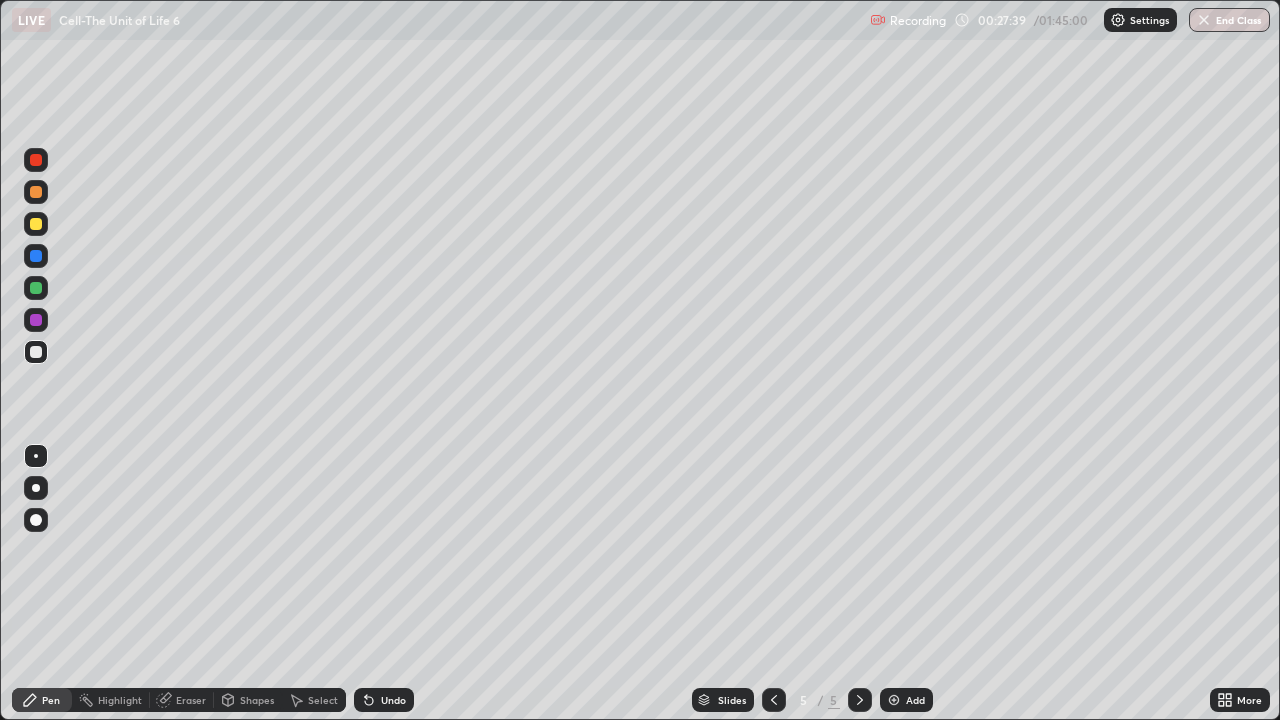 click on "Undo" at bounding box center [393, 700] 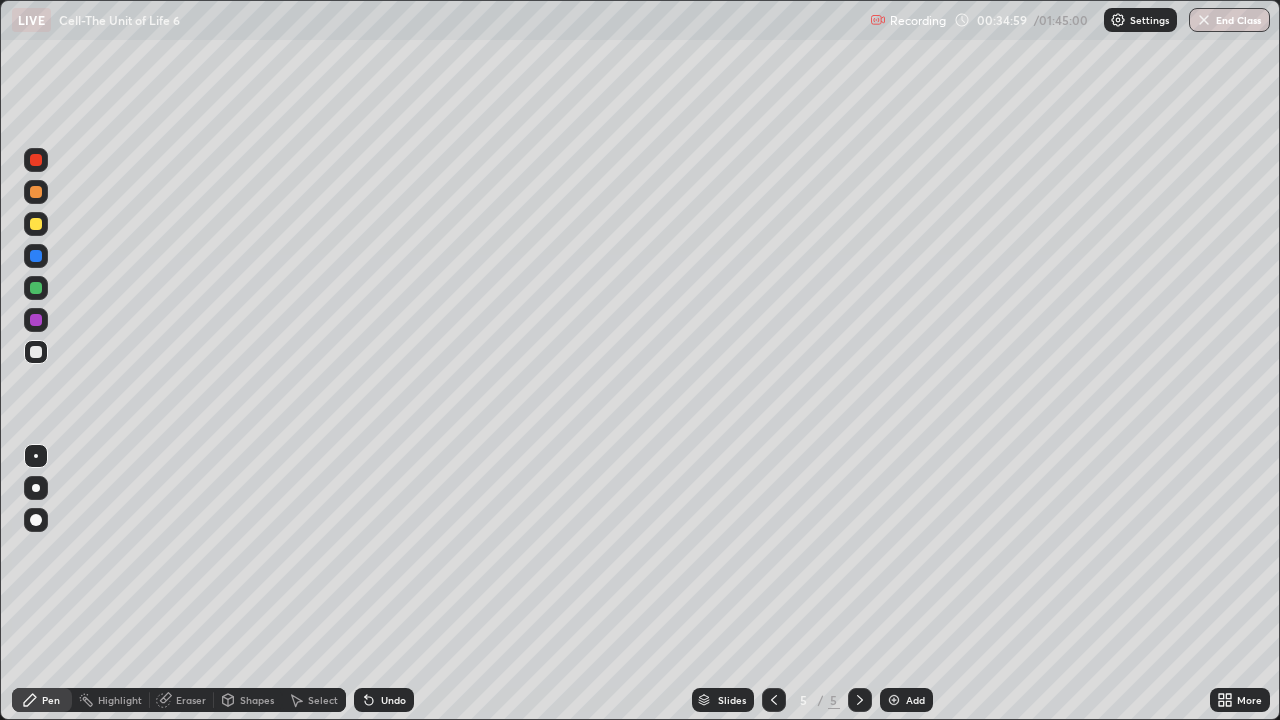 click on "Add" at bounding box center (906, 700) 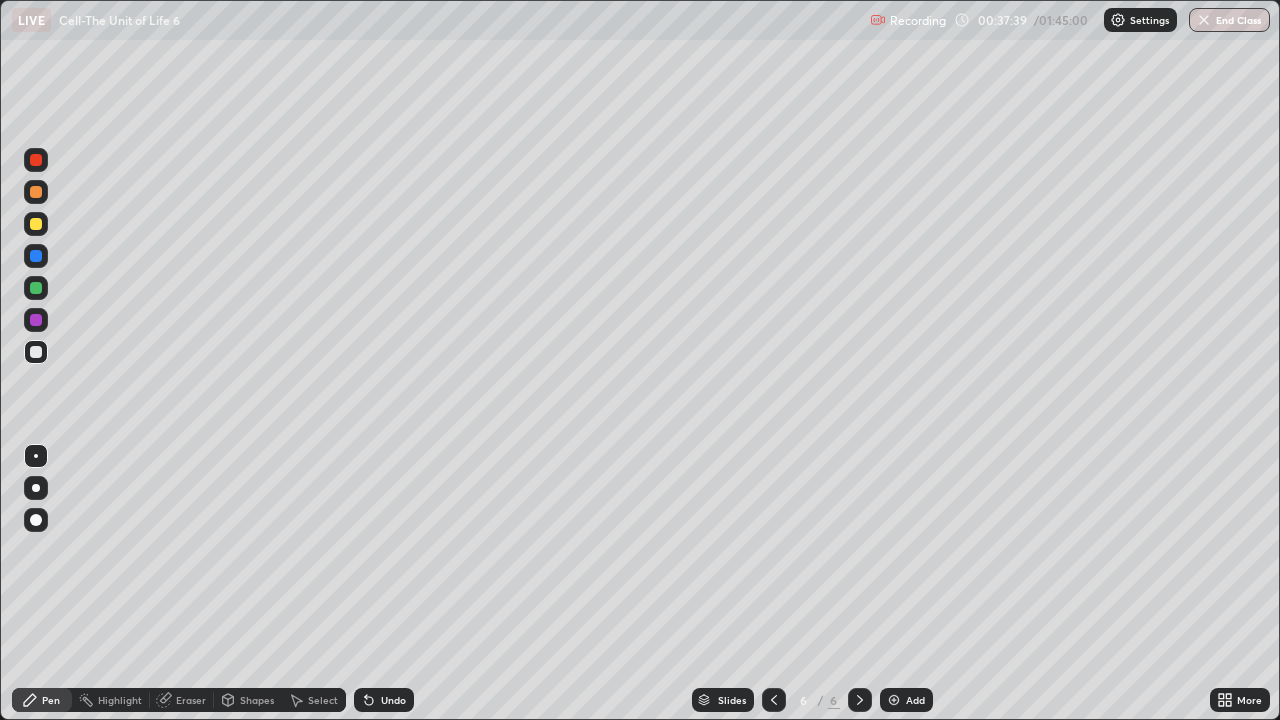 click on "Undo" at bounding box center (393, 700) 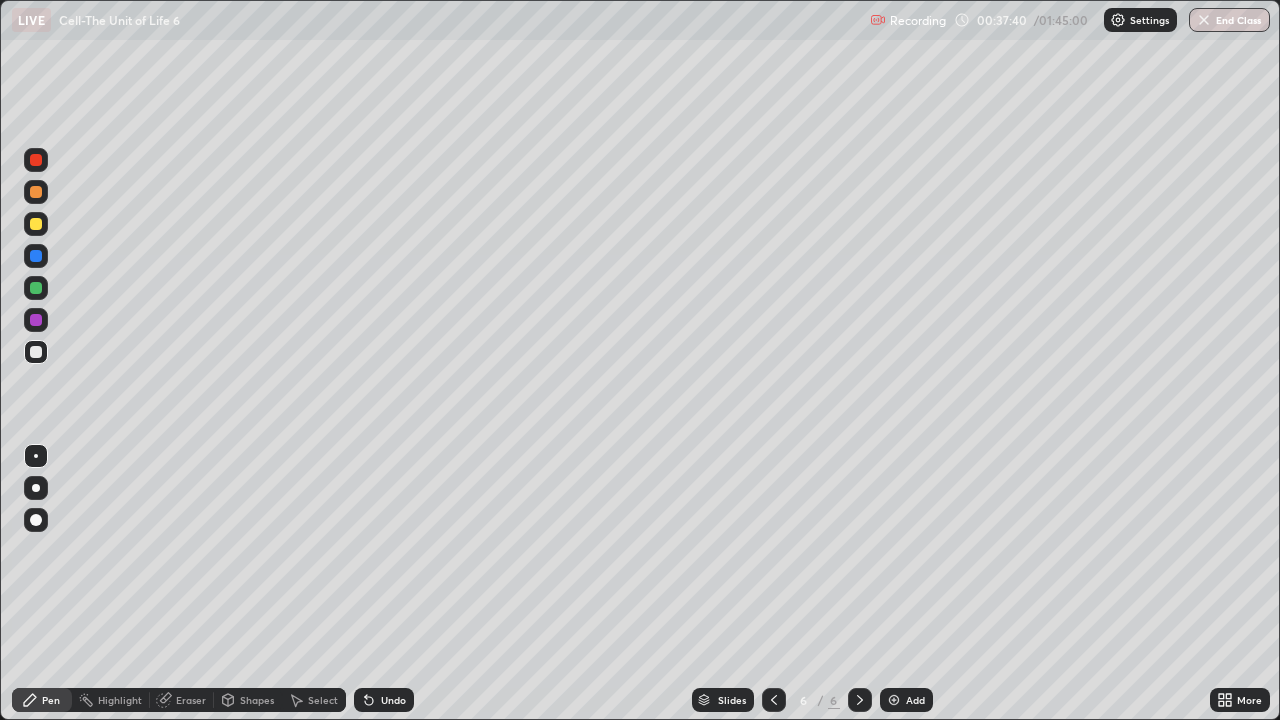 click on "Undo" at bounding box center [384, 700] 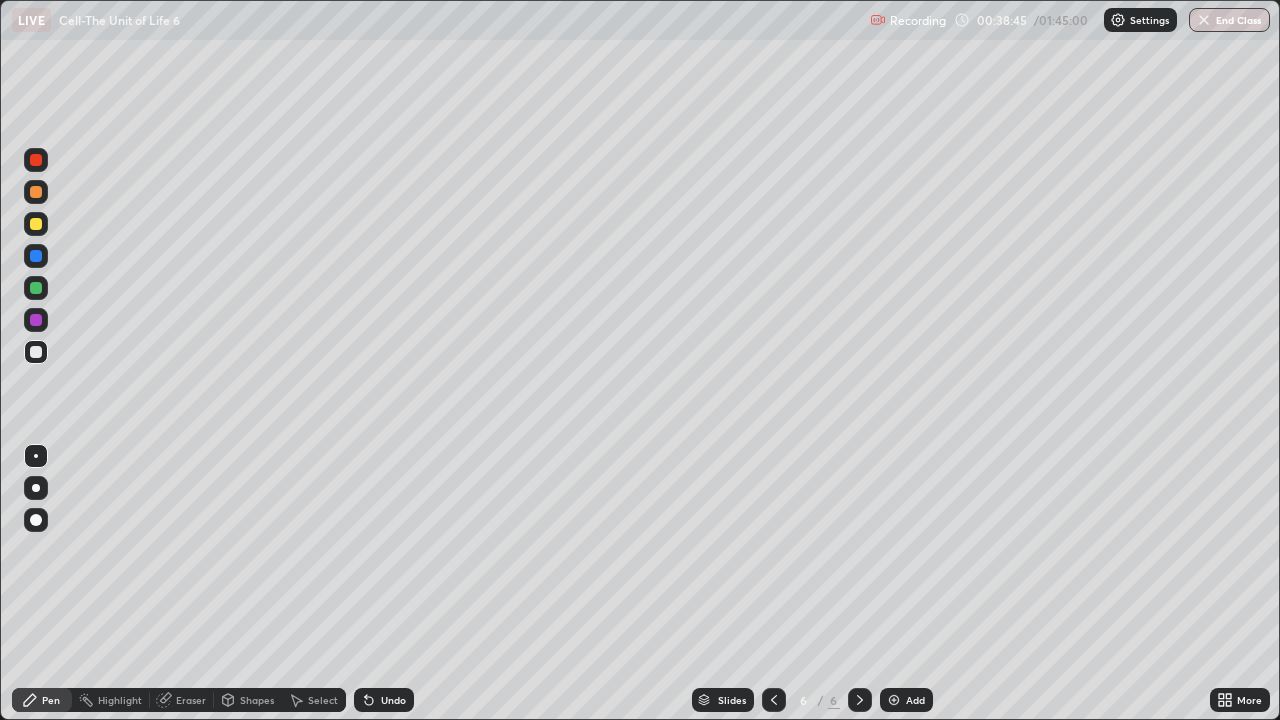 click on "Eraser" at bounding box center (182, 700) 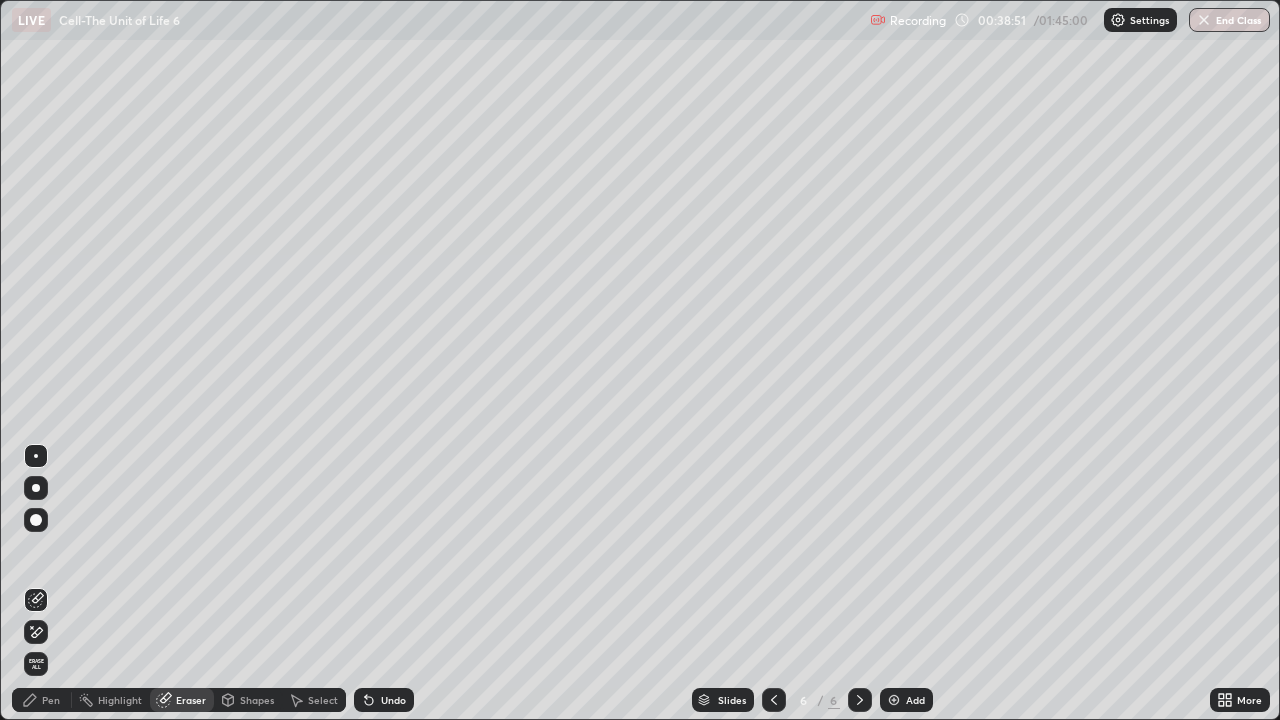 click on "Pen" at bounding box center (42, 700) 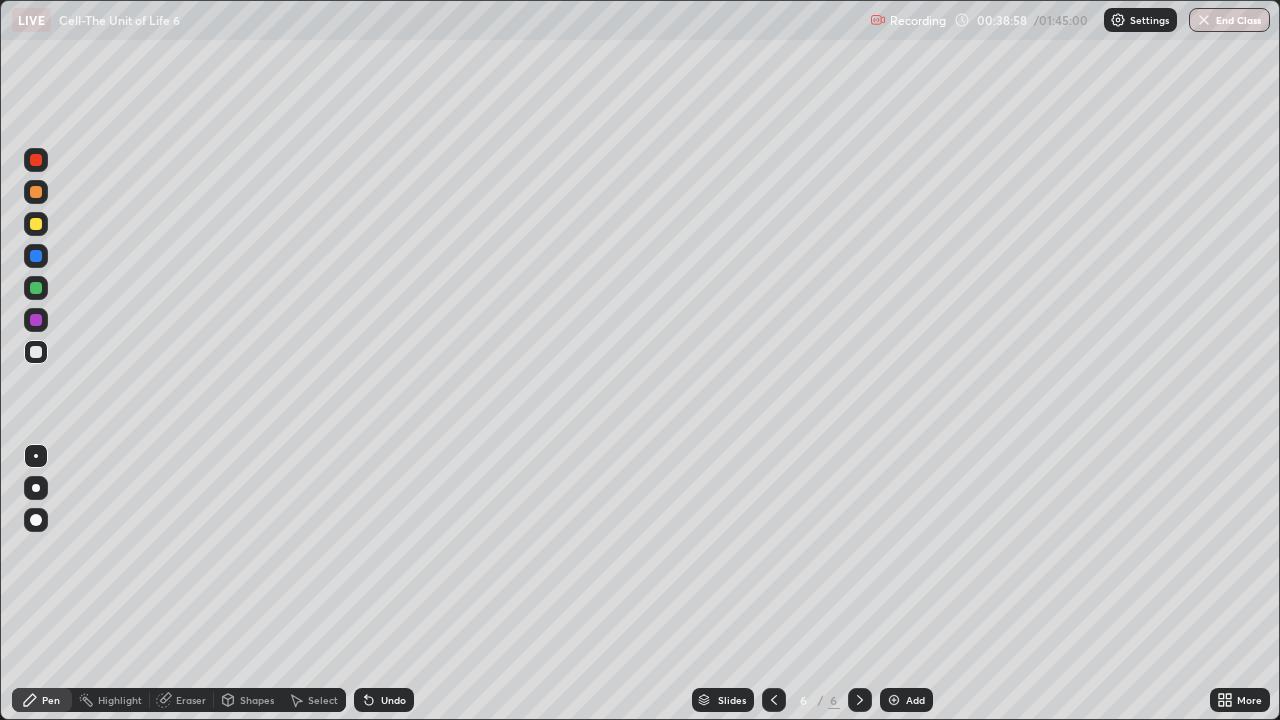 click on "Undo" at bounding box center (393, 700) 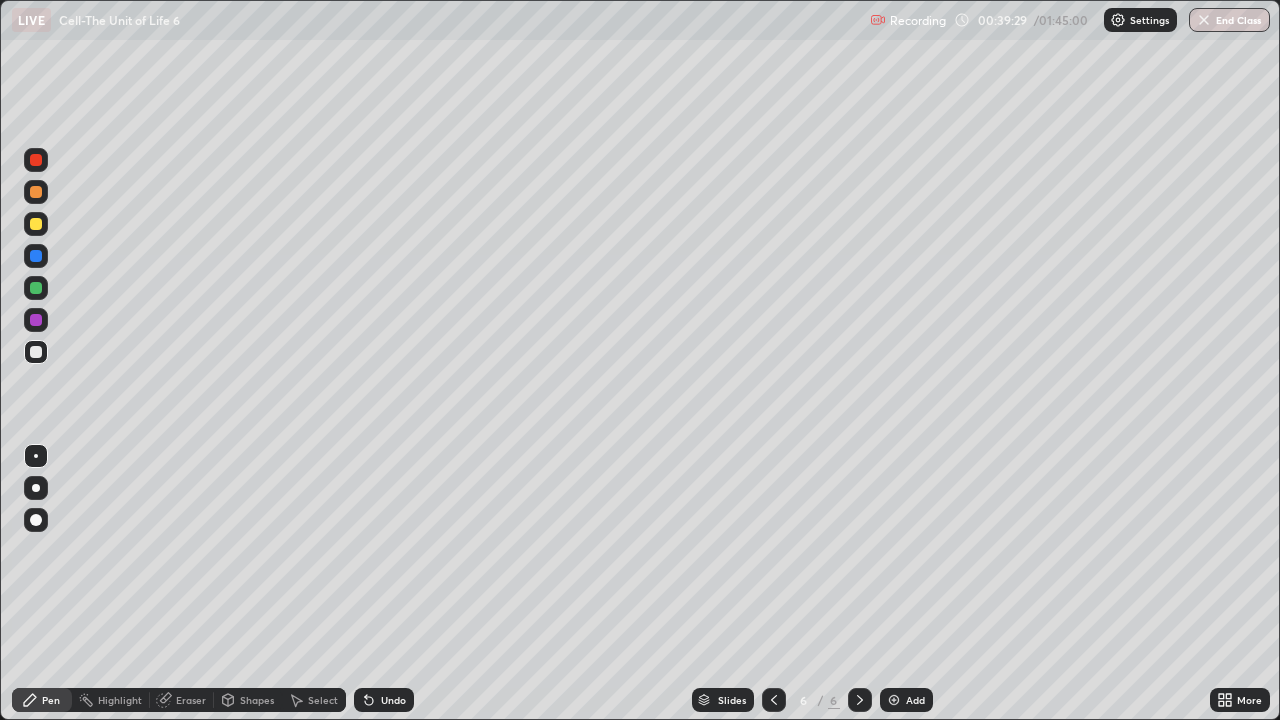 click on "Undo" at bounding box center [393, 700] 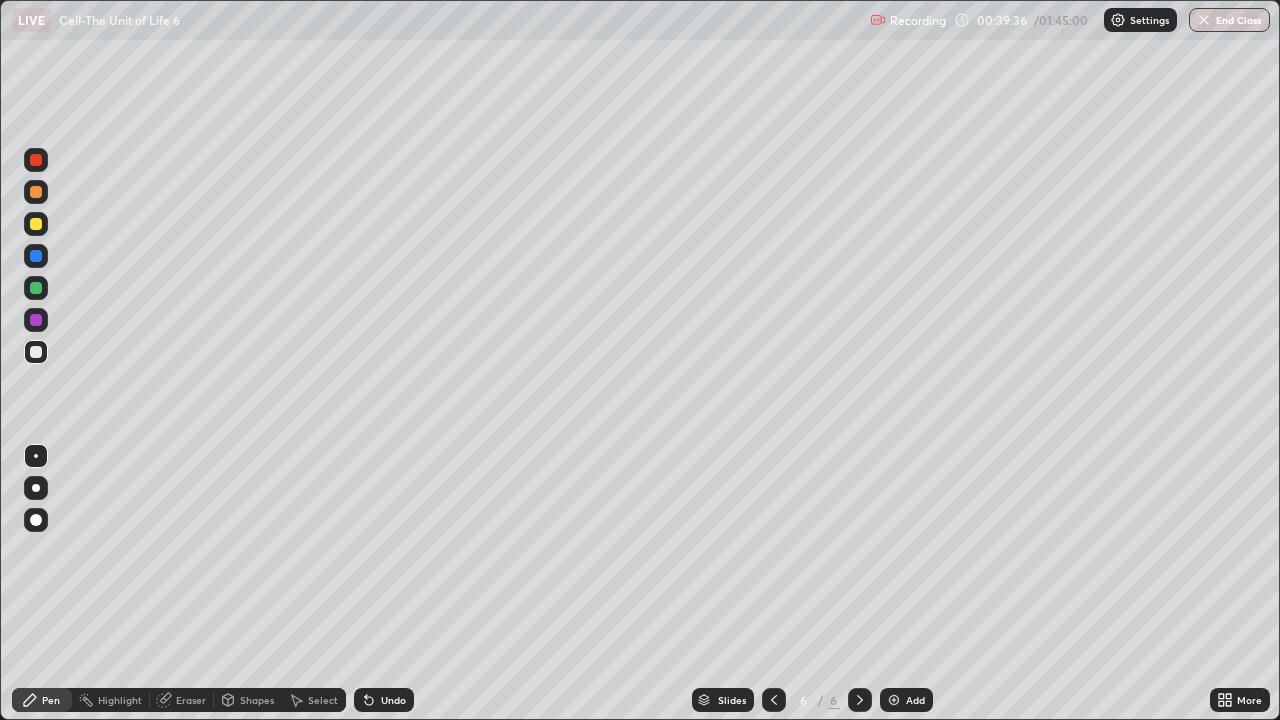 click at bounding box center (36, 160) 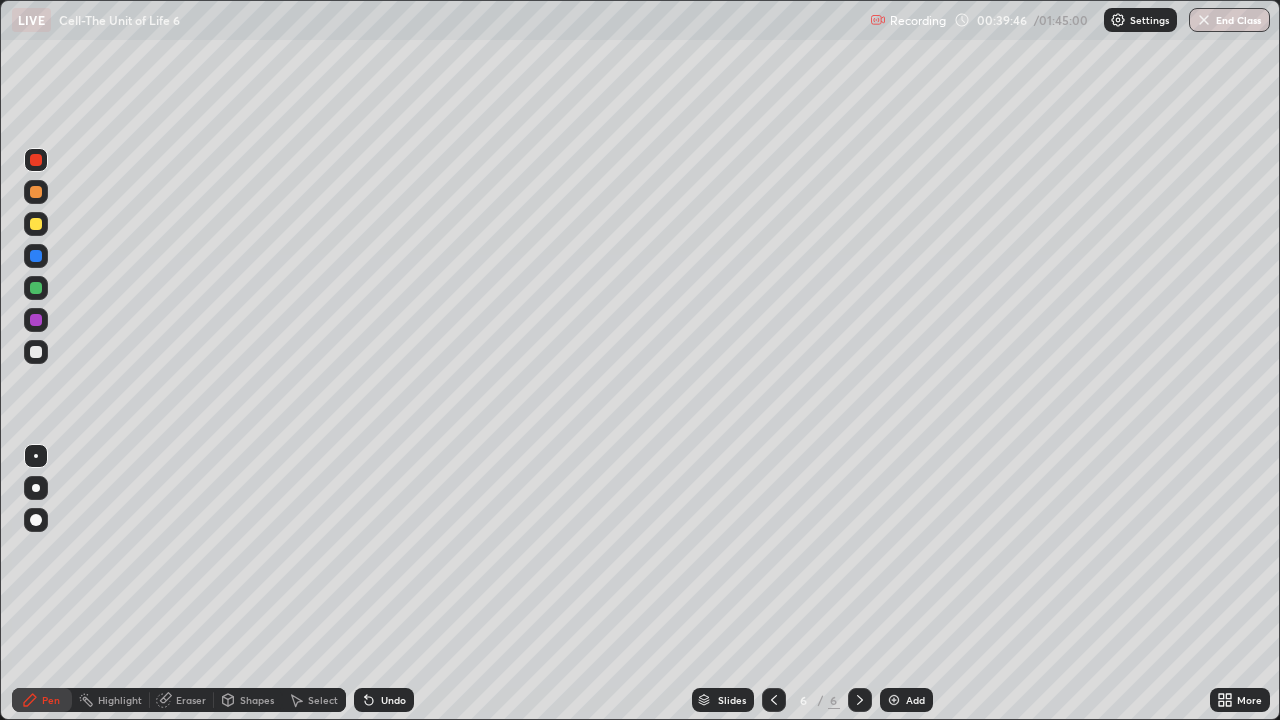 click at bounding box center [36, 352] 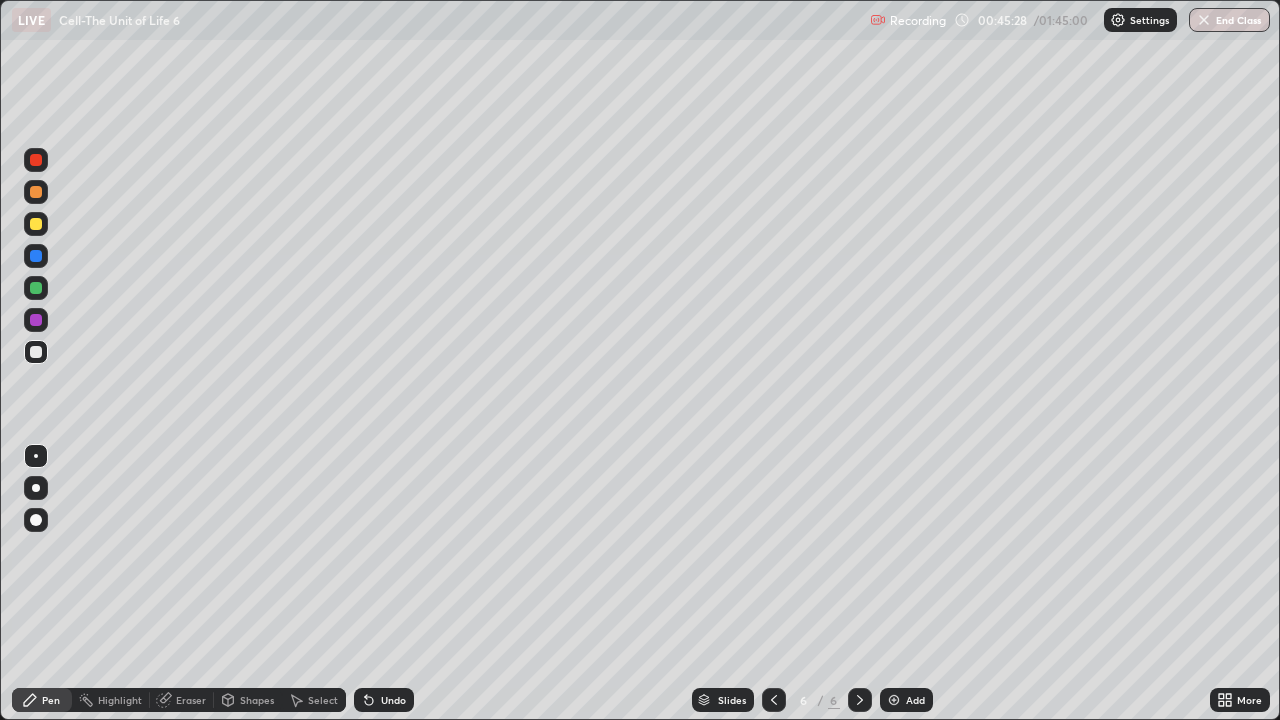 click on "Add" at bounding box center [906, 700] 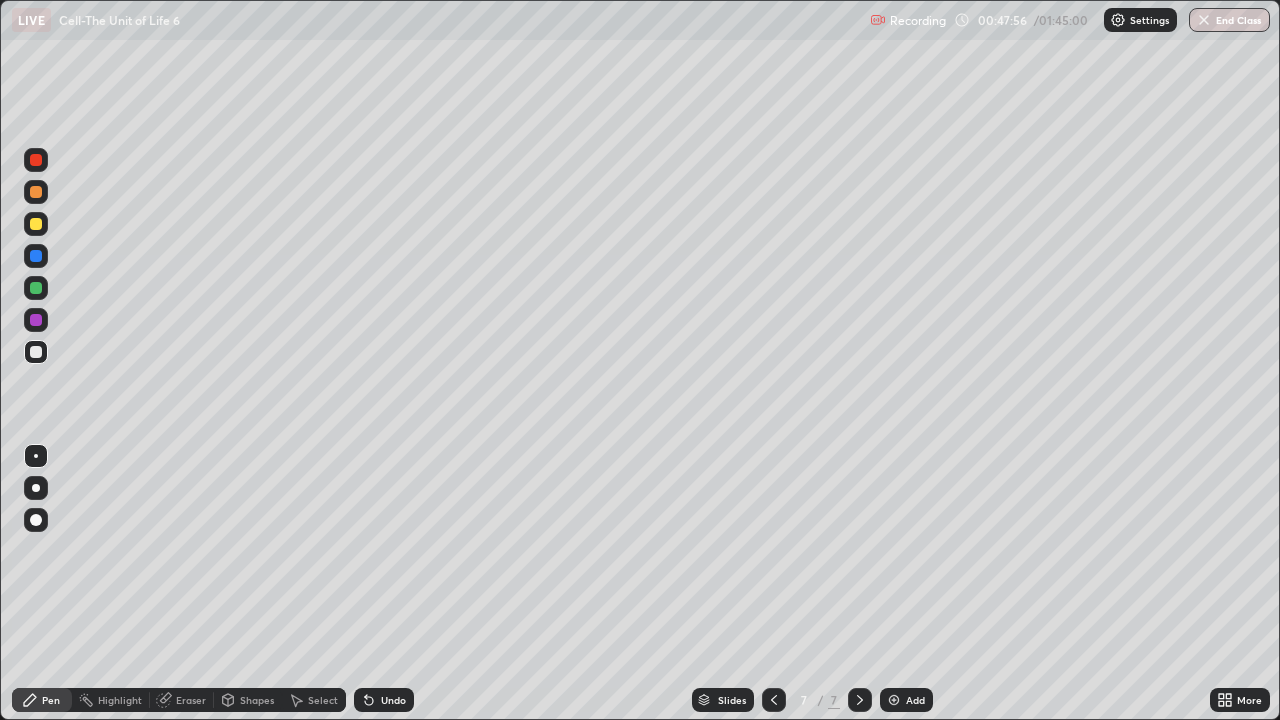 click on "Eraser" at bounding box center [182, 700] 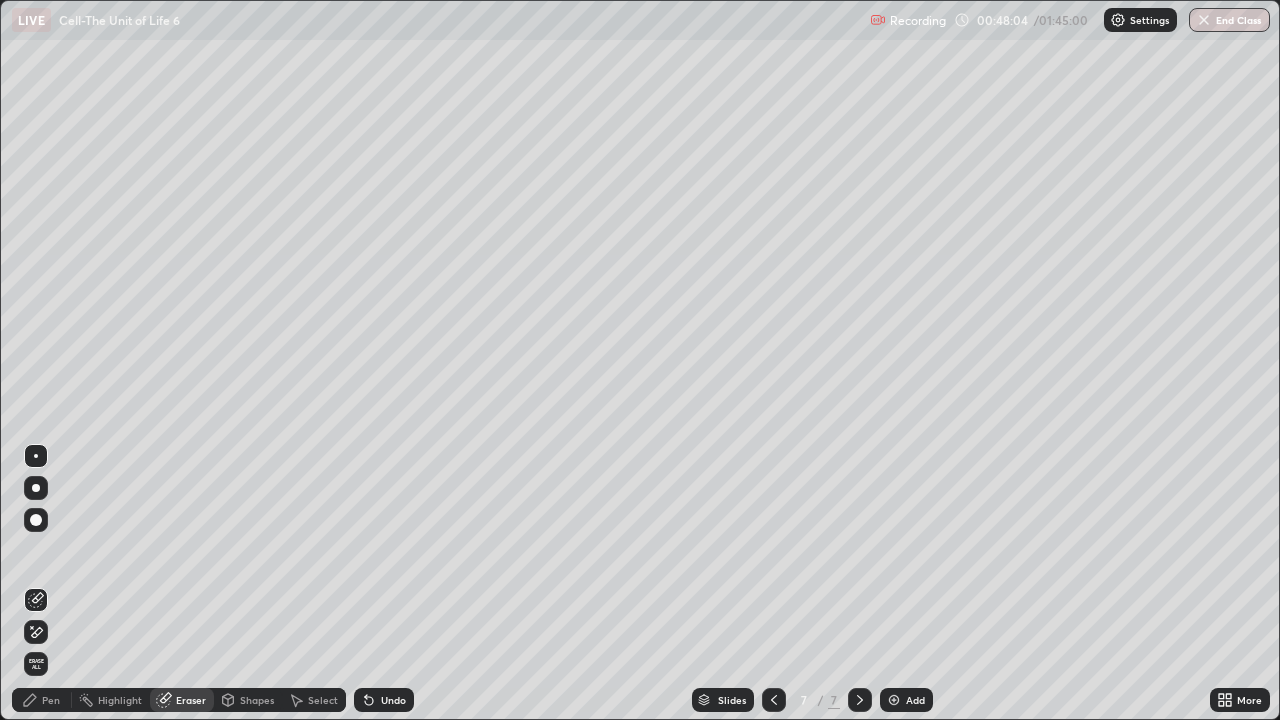 click on "Pen" at bounding box center (42, 700) 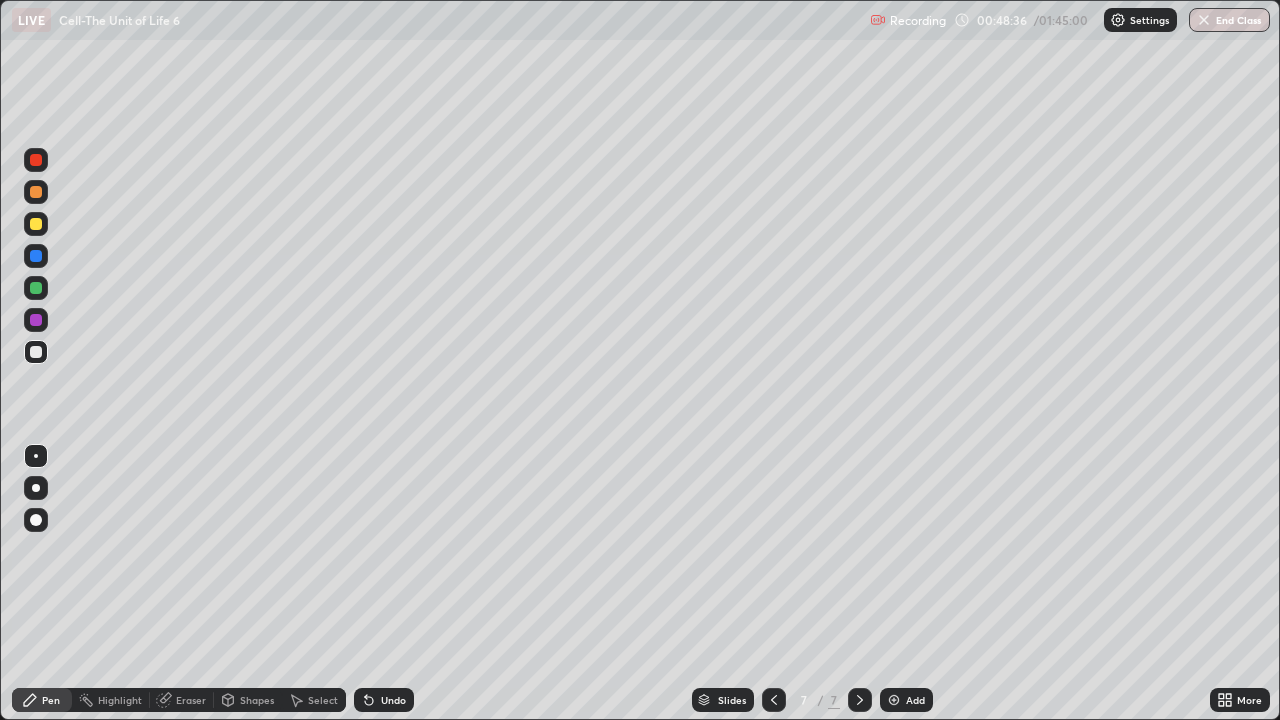 click on "Eraser" at bounding box center [191, 700] 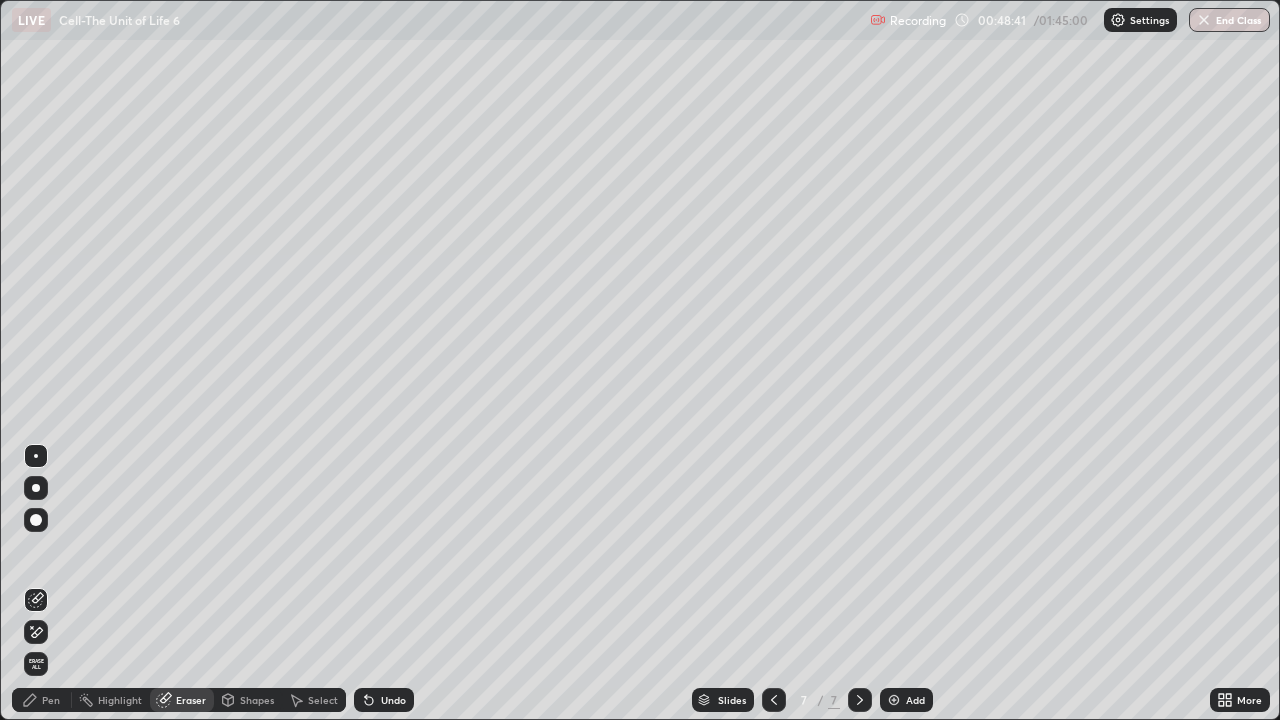 click on "Pen" at bounding box center [42, 700] 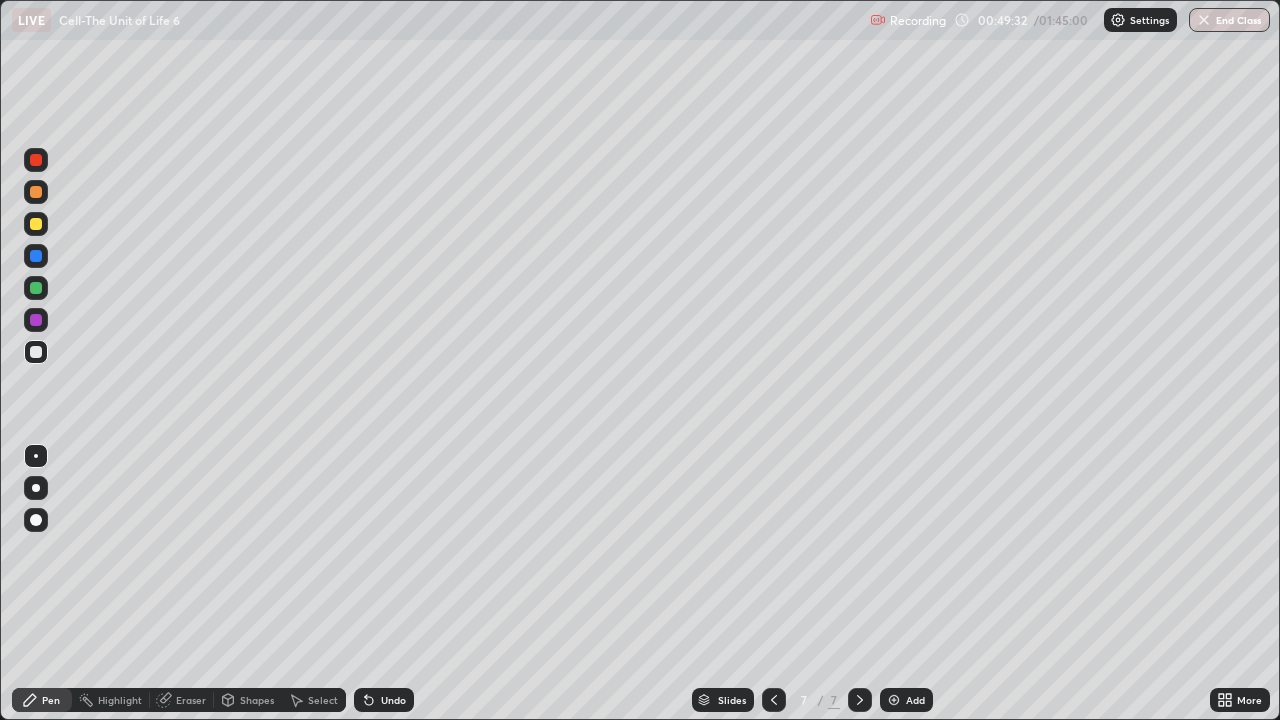 click on "Undo" at bounding box center (393, 700) 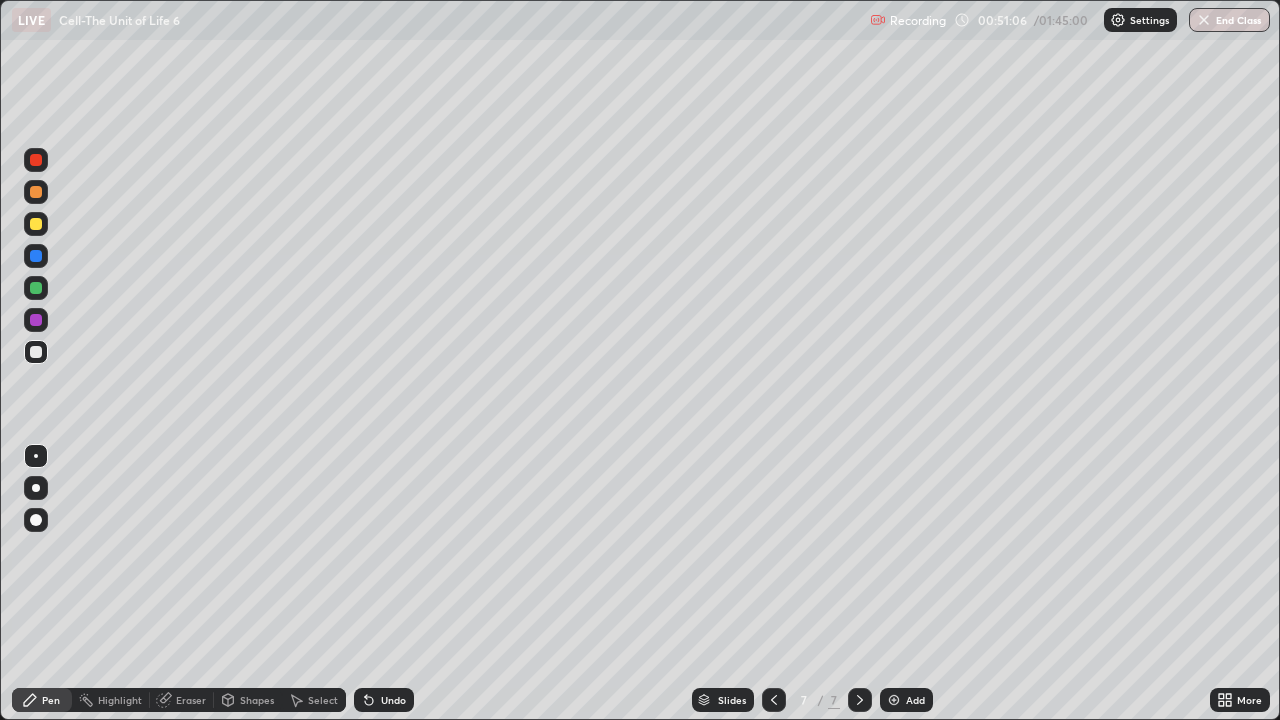 click on "Undo" at bounding box center [393, 700] 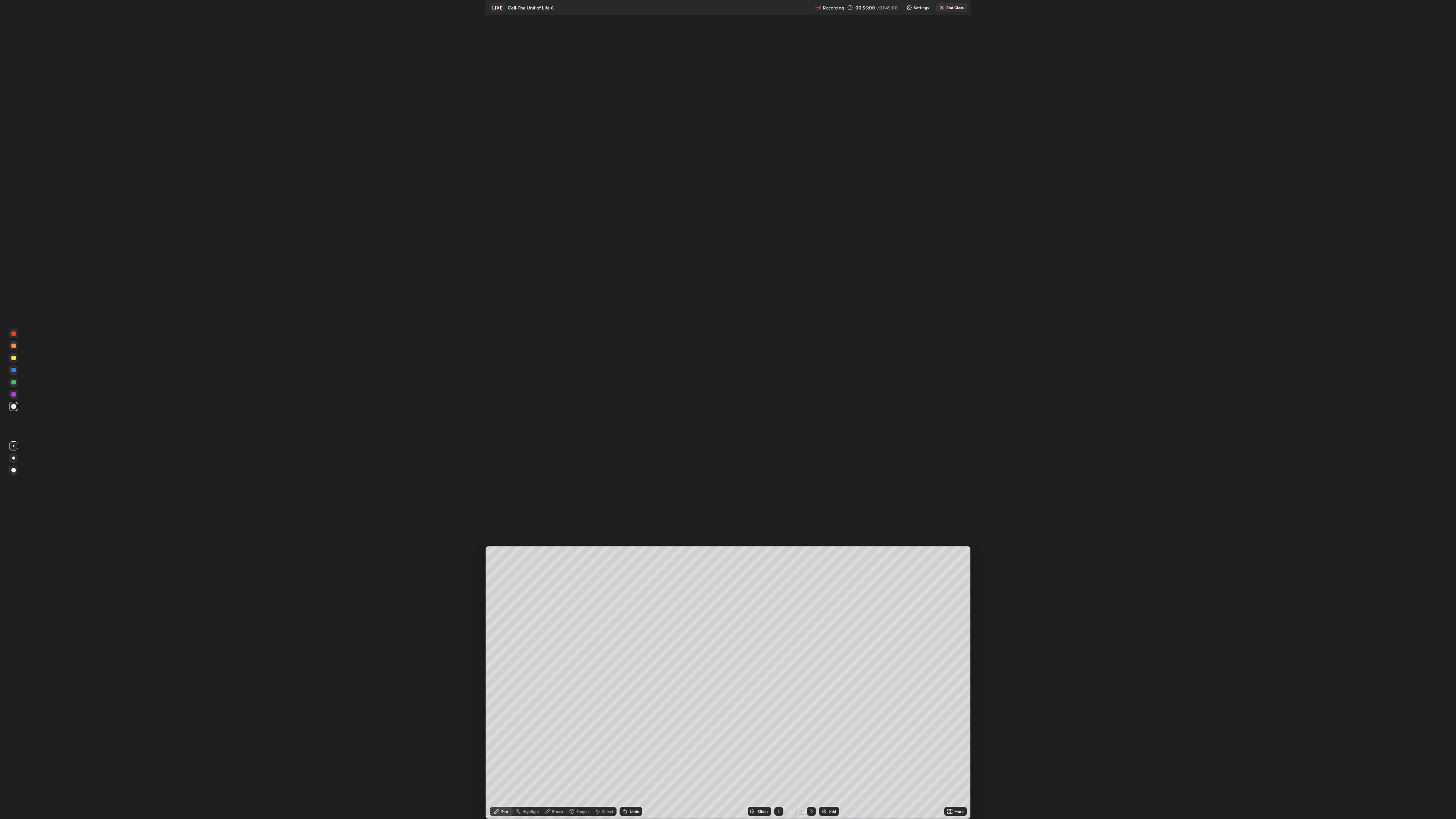 scroll, scrollTop: 37098, scrollLeft: 36461, axis: both 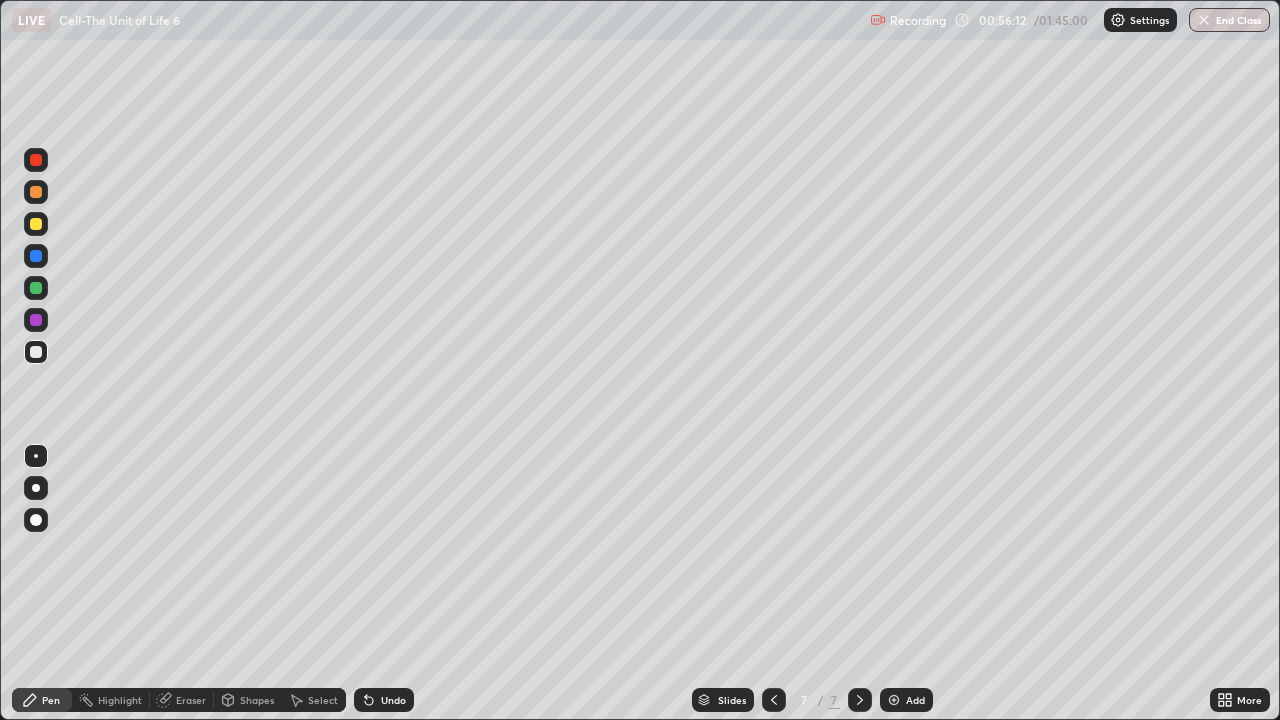 click at bounding box center (894, 700) 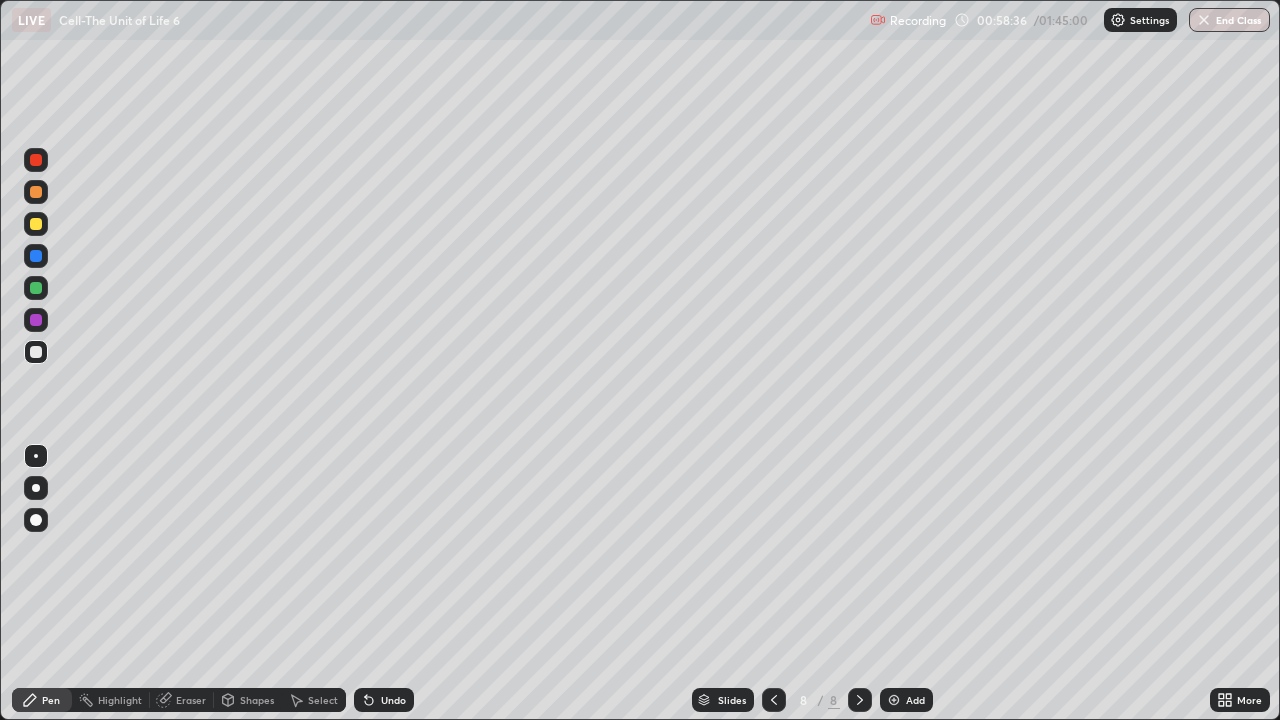 click on "Undo" at bounding box center (393, 700) 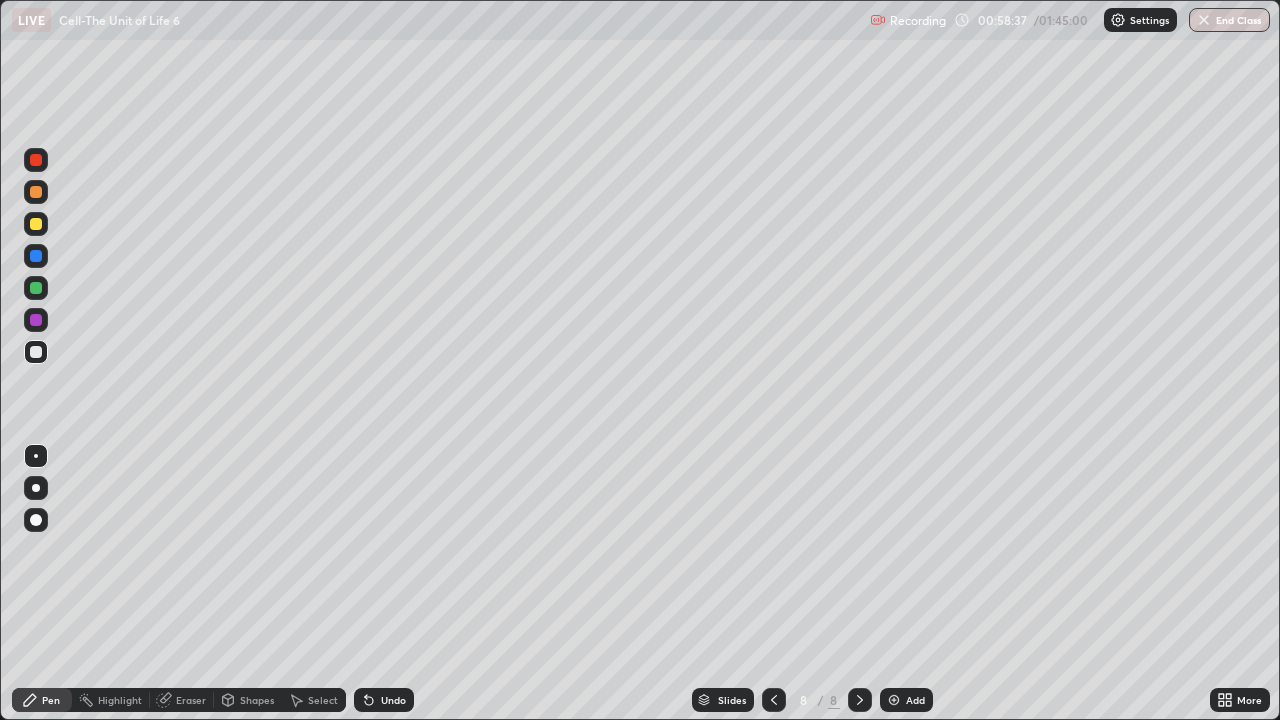 click on "Undo" at bounding box center [384, 700] 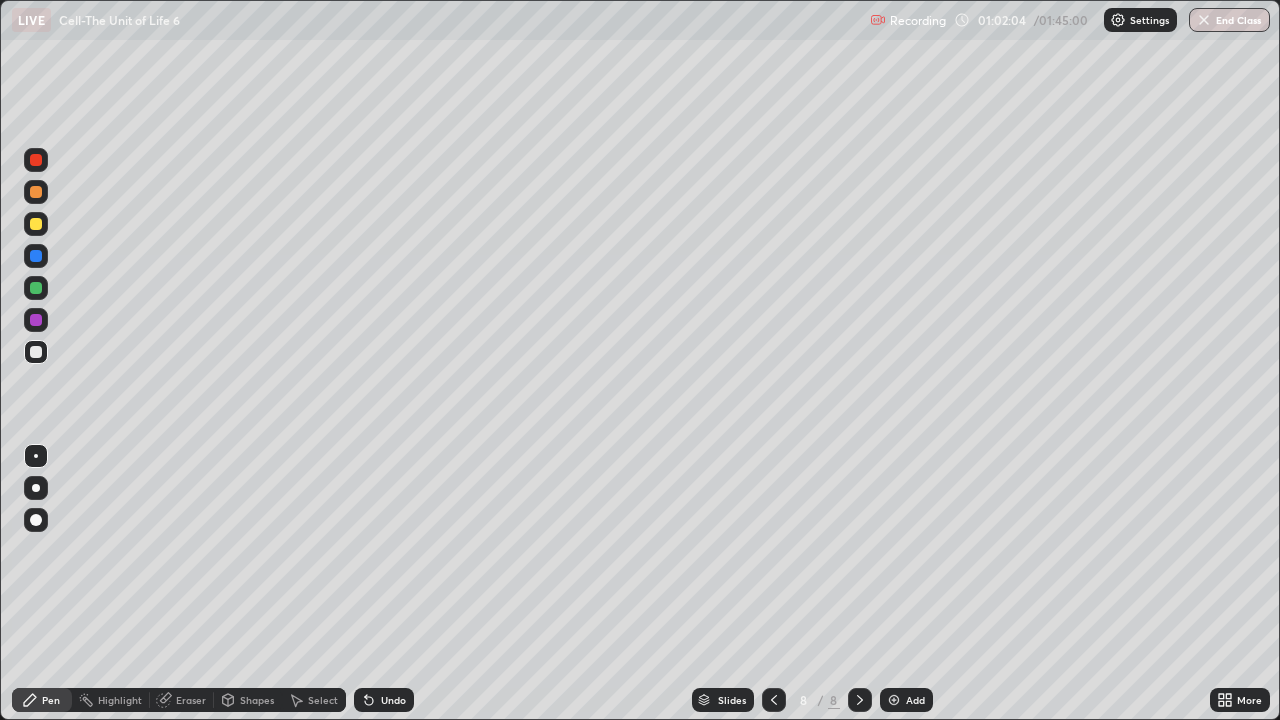 click on "Undo" at bounding box center [384, 700] 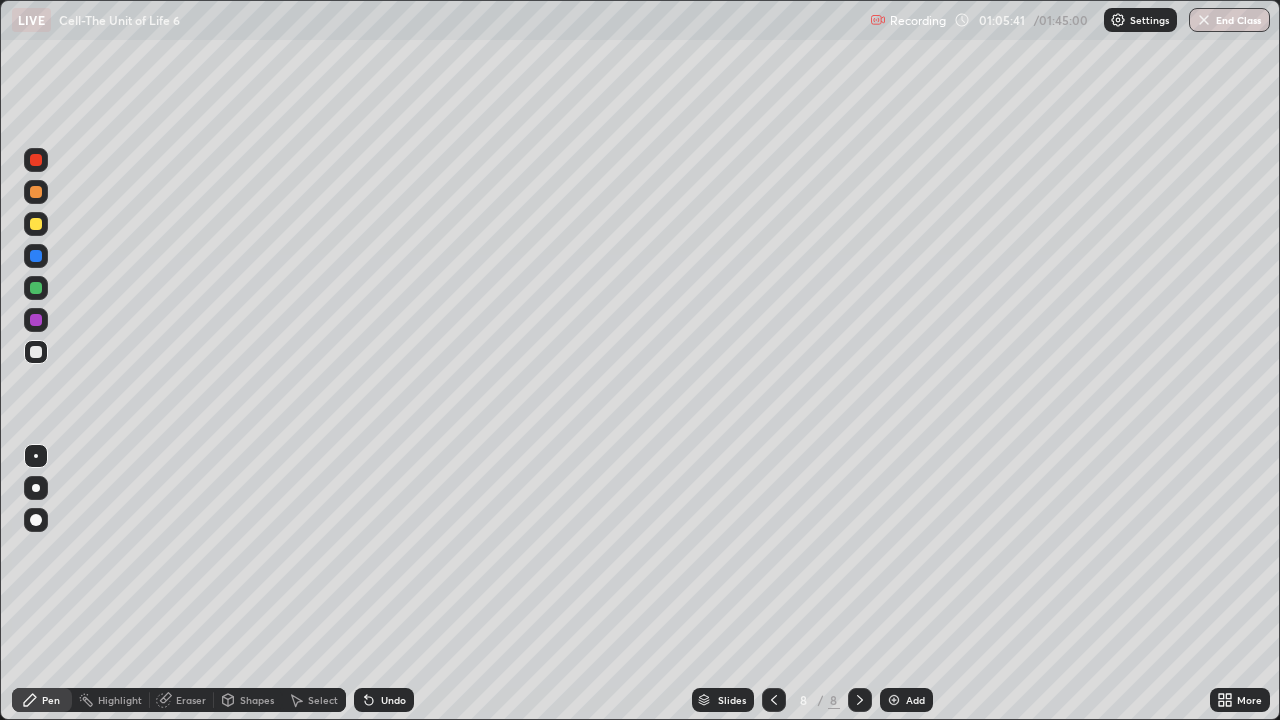 click at bounding box center [36, 288] 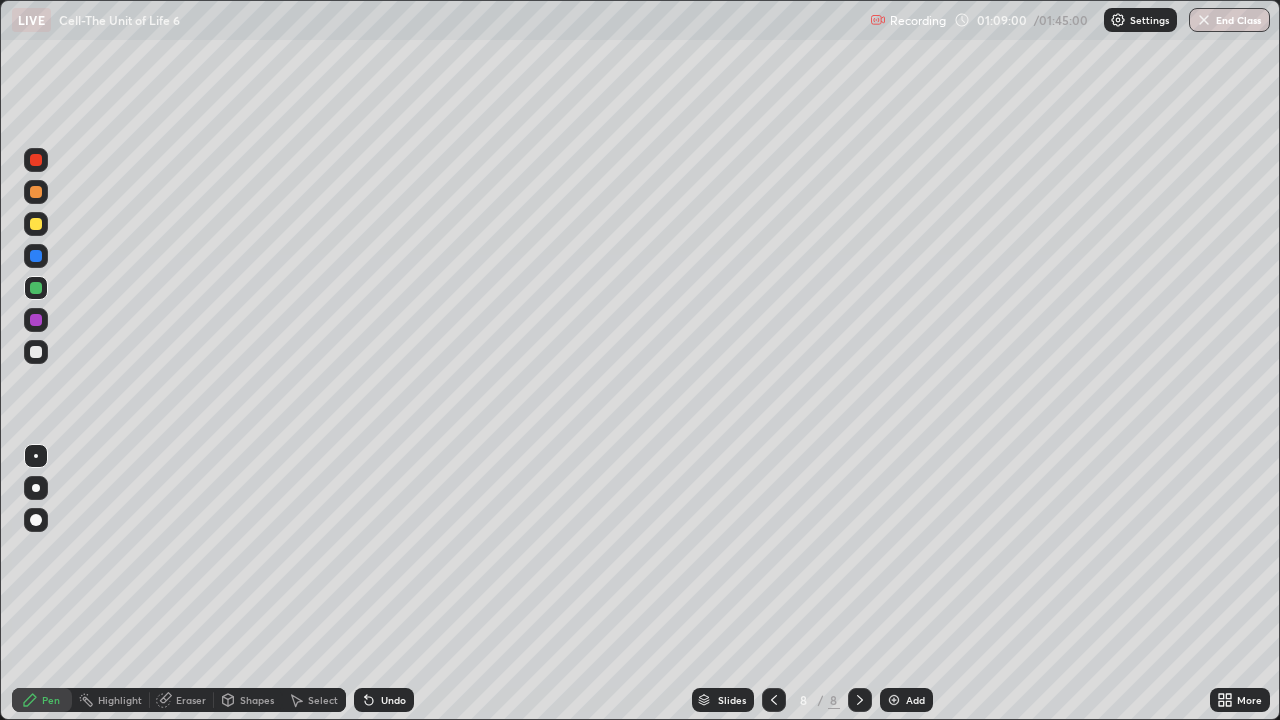 click on "Add" at bounding box center [915, 700] 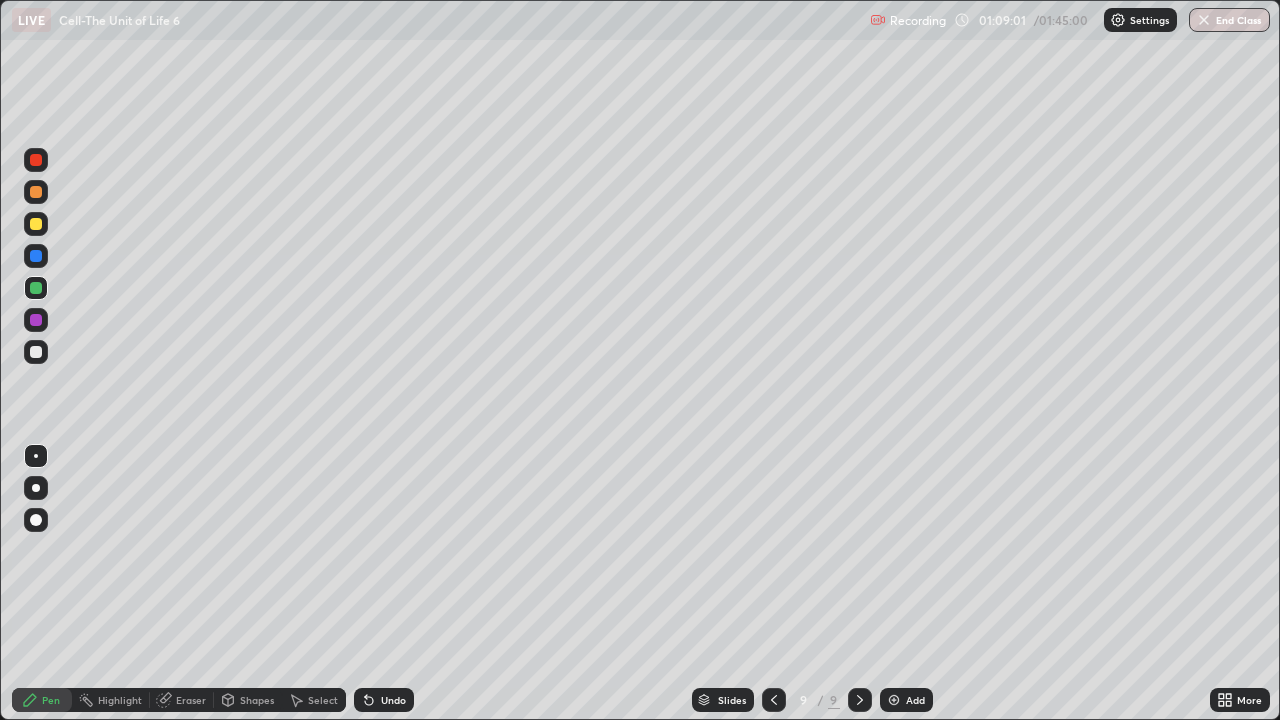 click at bounding box center (36, 352) 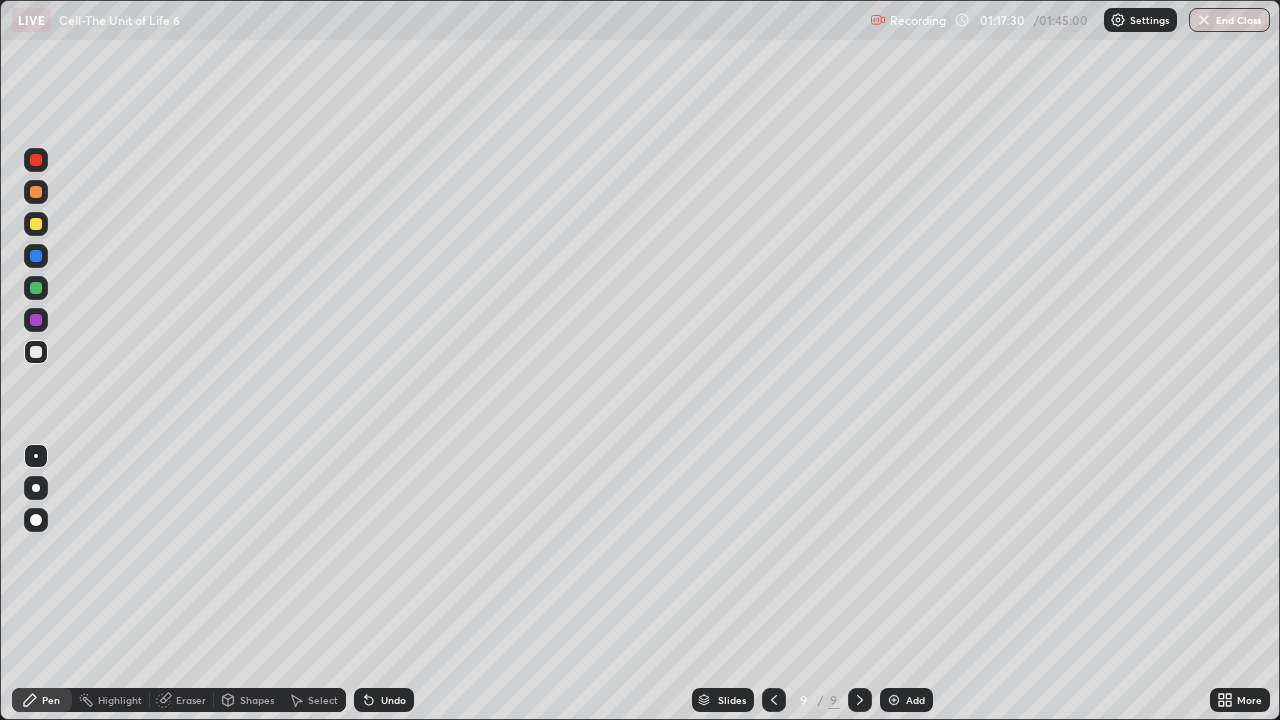 click on "Add" at bounding box center (915, 700) 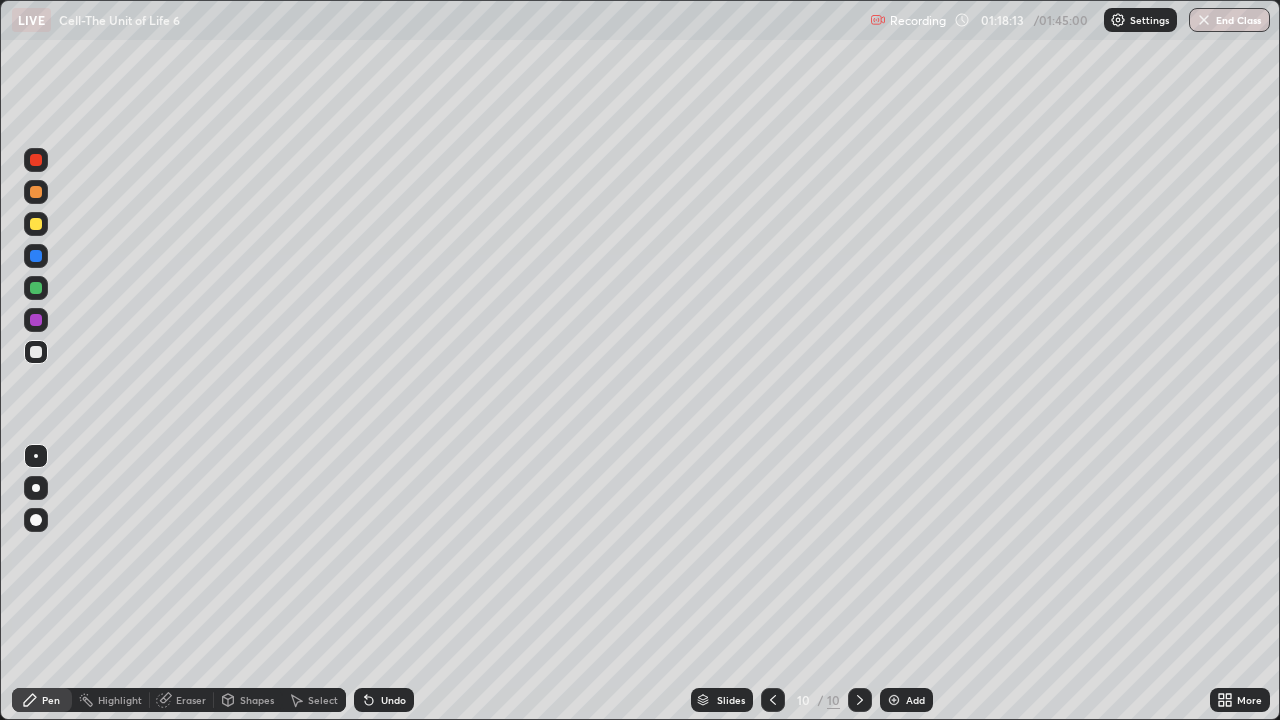 click on "Undo" at bounding box center (384, 700) 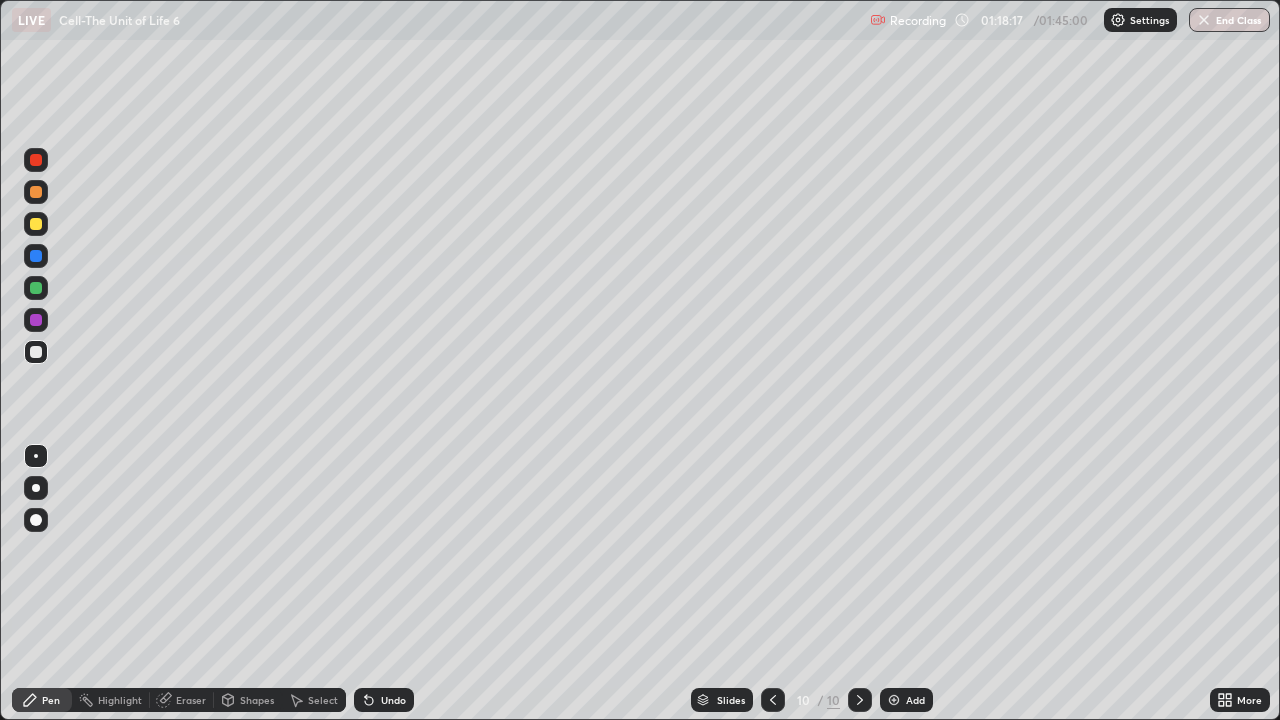 click on "Eraser" at bounding box center [191, 700] 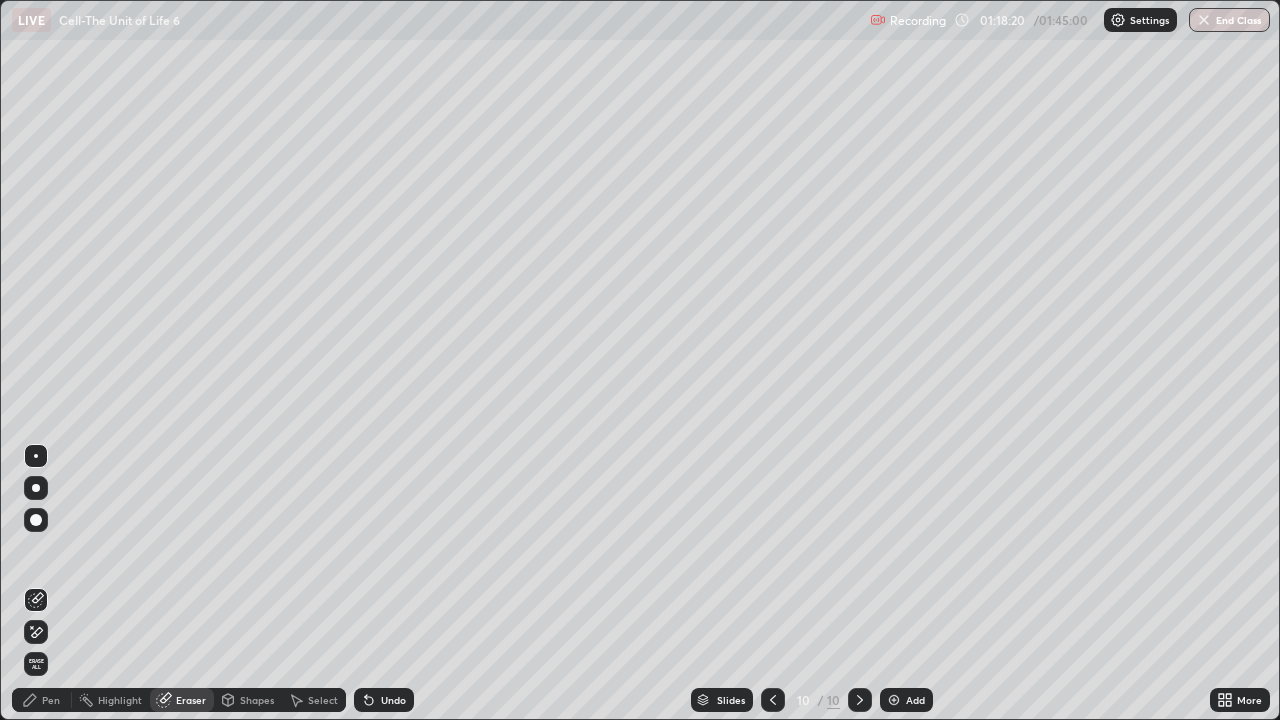 click on "Pen" at bounding box center (51, 700) 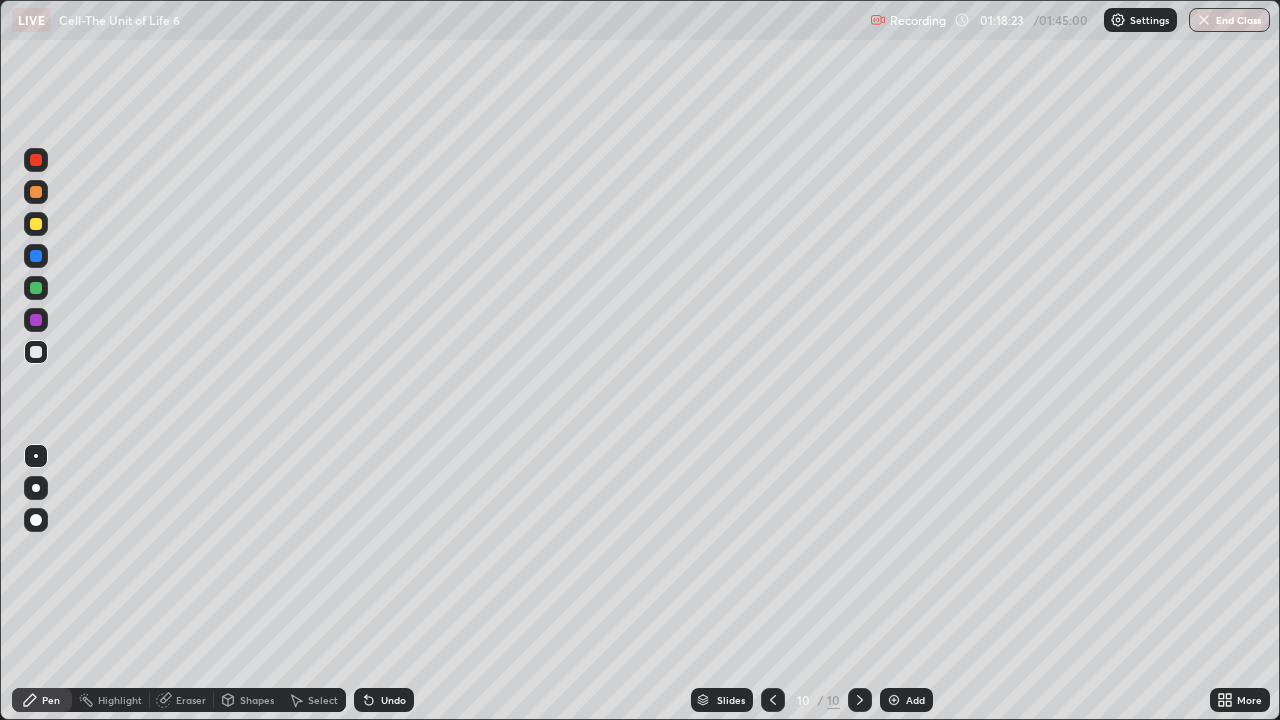 click on "Eraser" at bounding box center (191, 700) 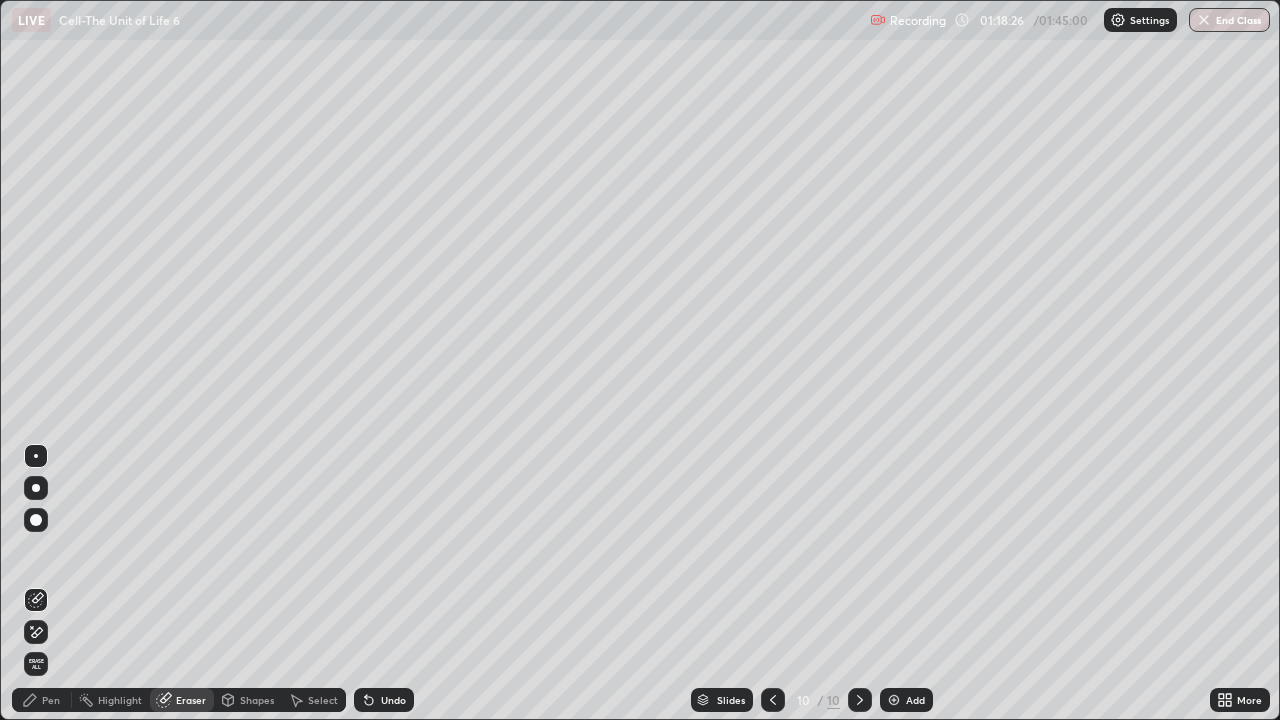 click on "Pen" at bounding box center [42, 700] 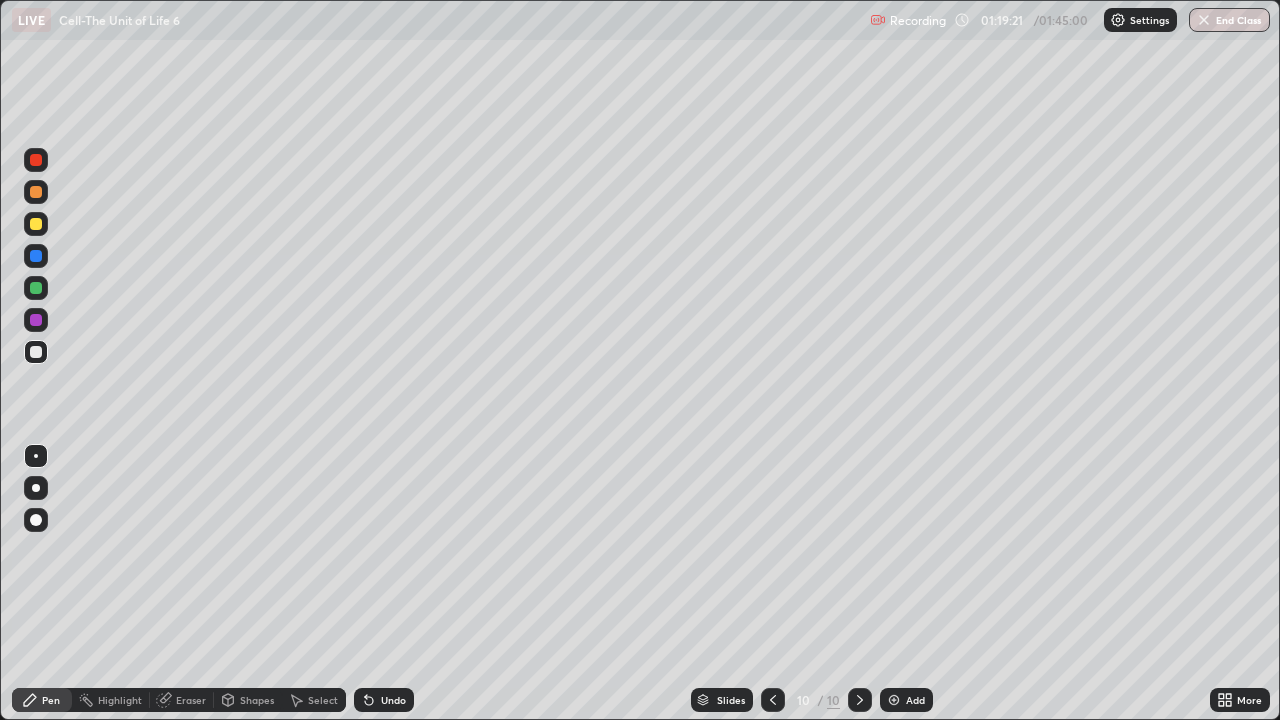 click on "Undo" at bounding box center [393, 700] 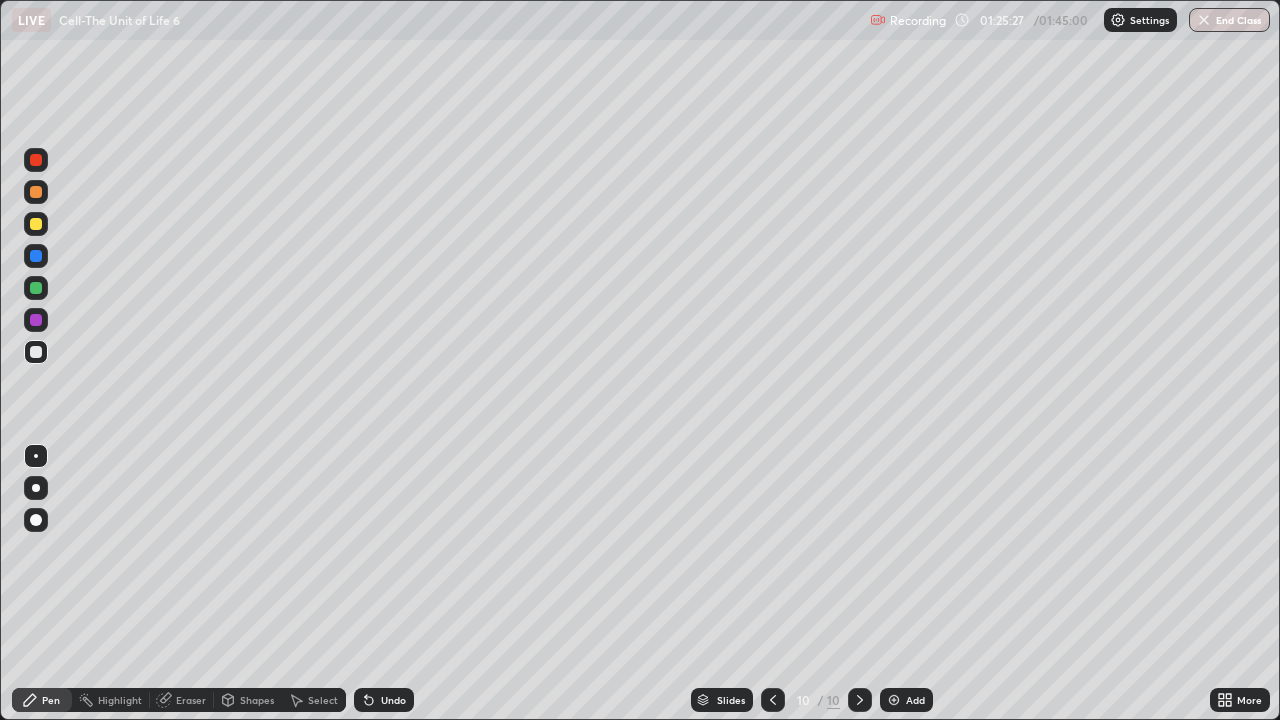 click on "Eraser" at bounding box center (191, 700) 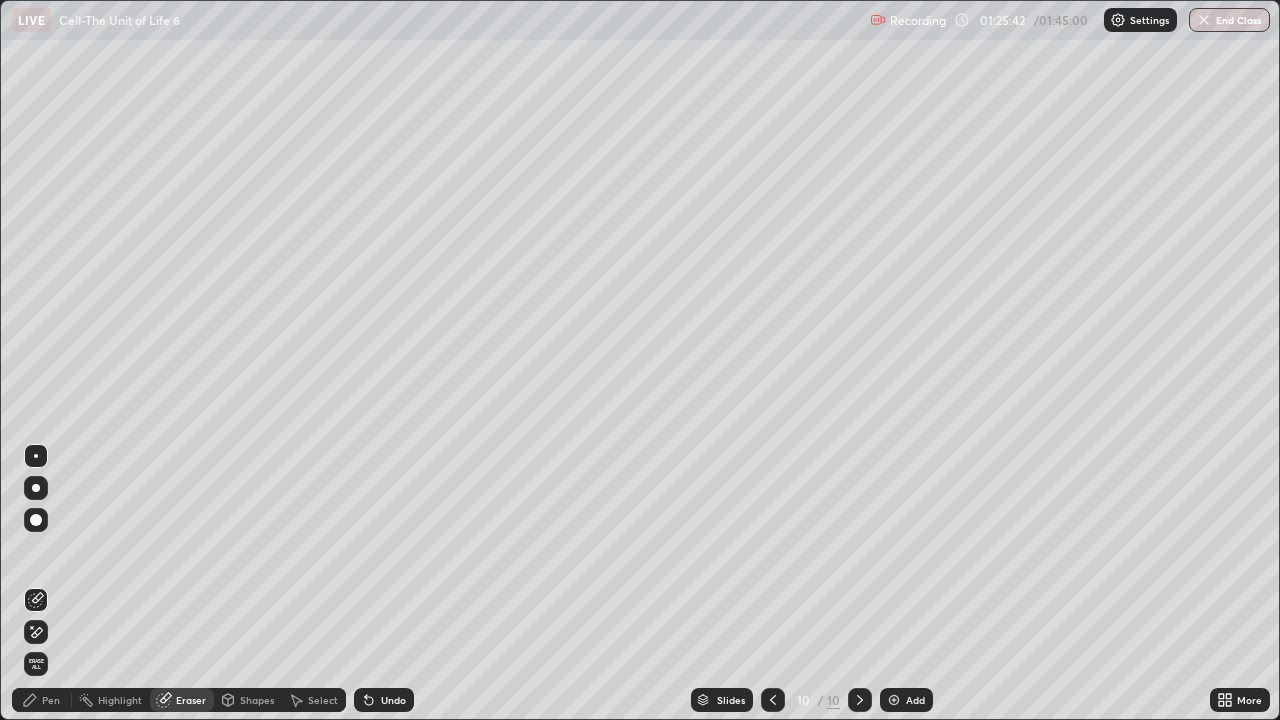 click on "Pen" at bounding box center (42, 700) 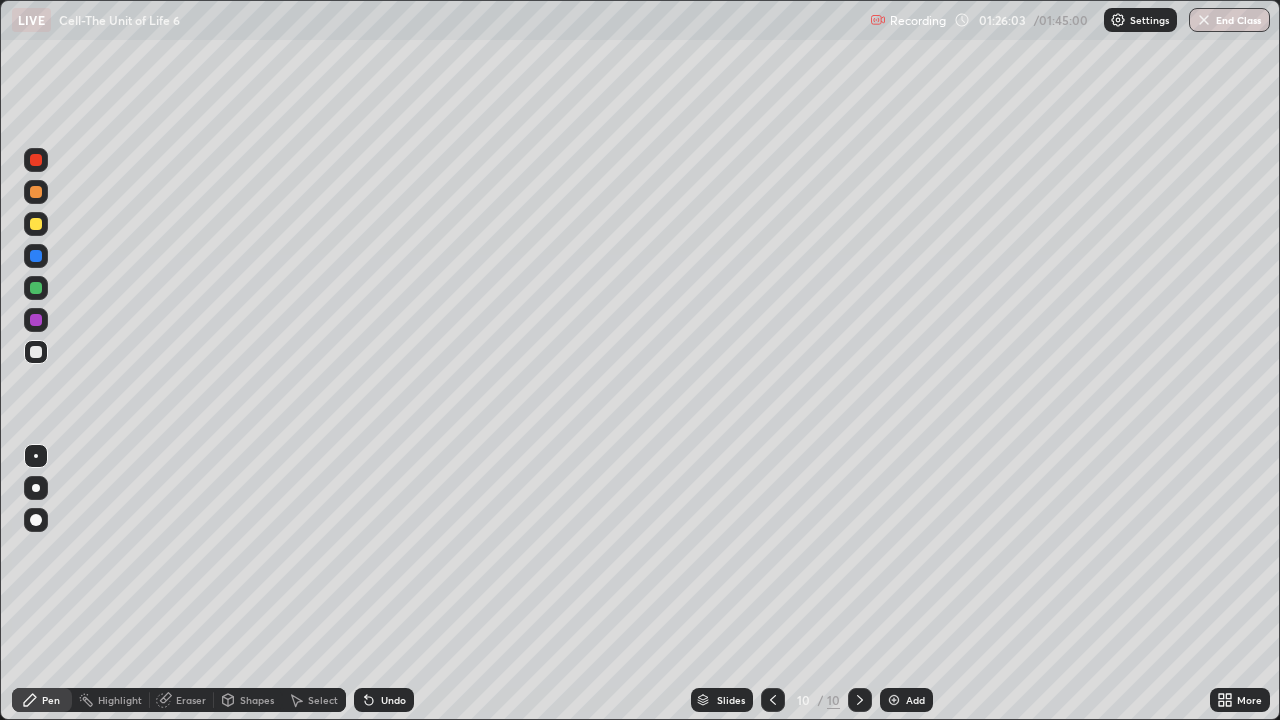 click at bounding box center (36, 160) 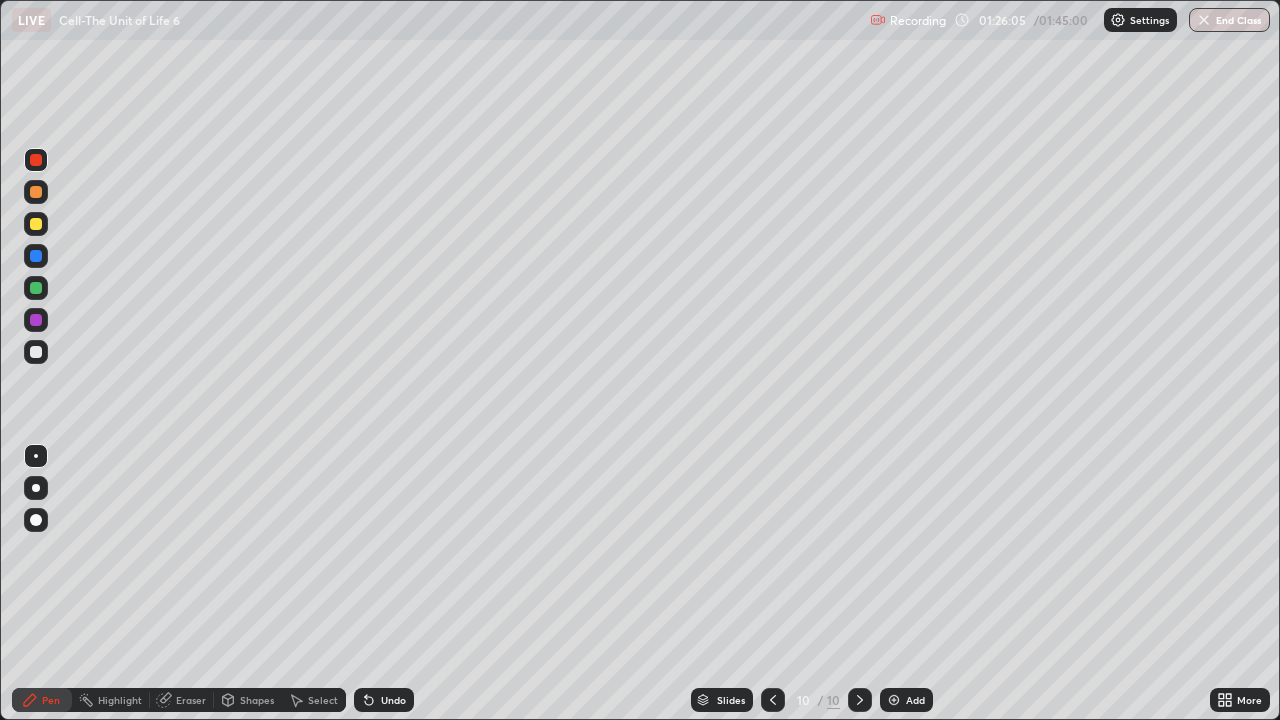 click at bounding box center [36, 288] 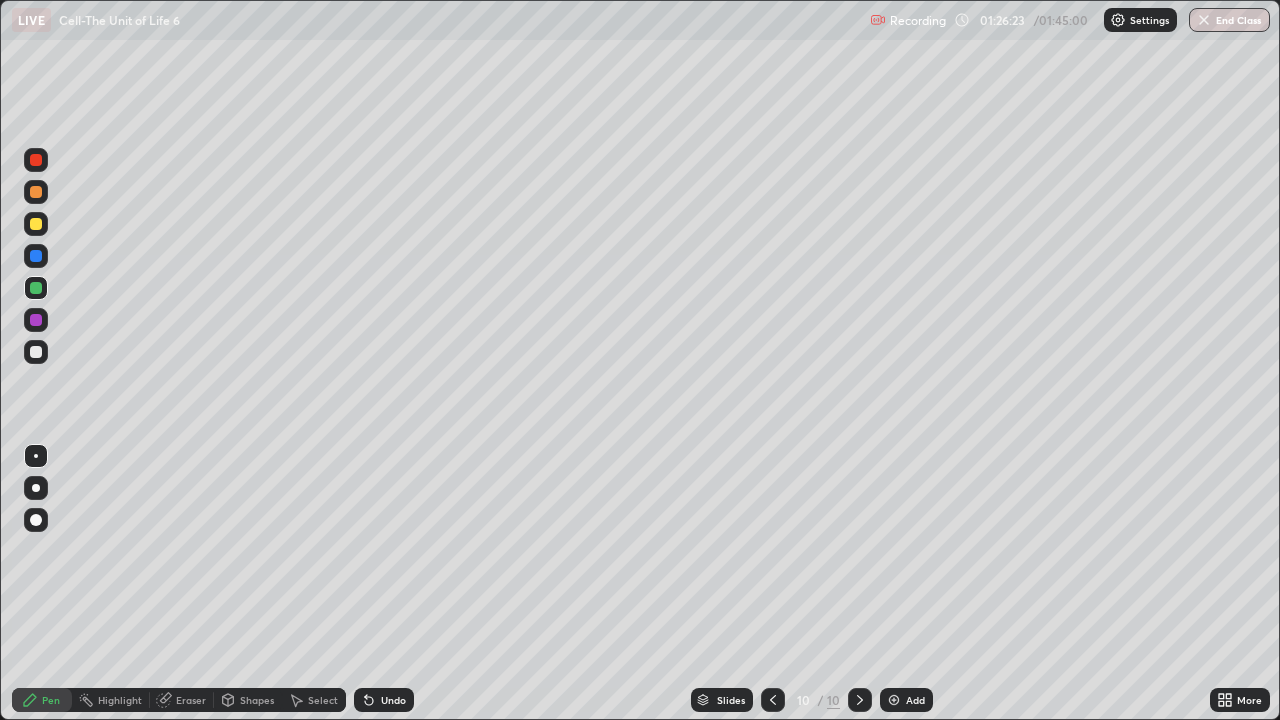 click at bounding box center [36, 160] 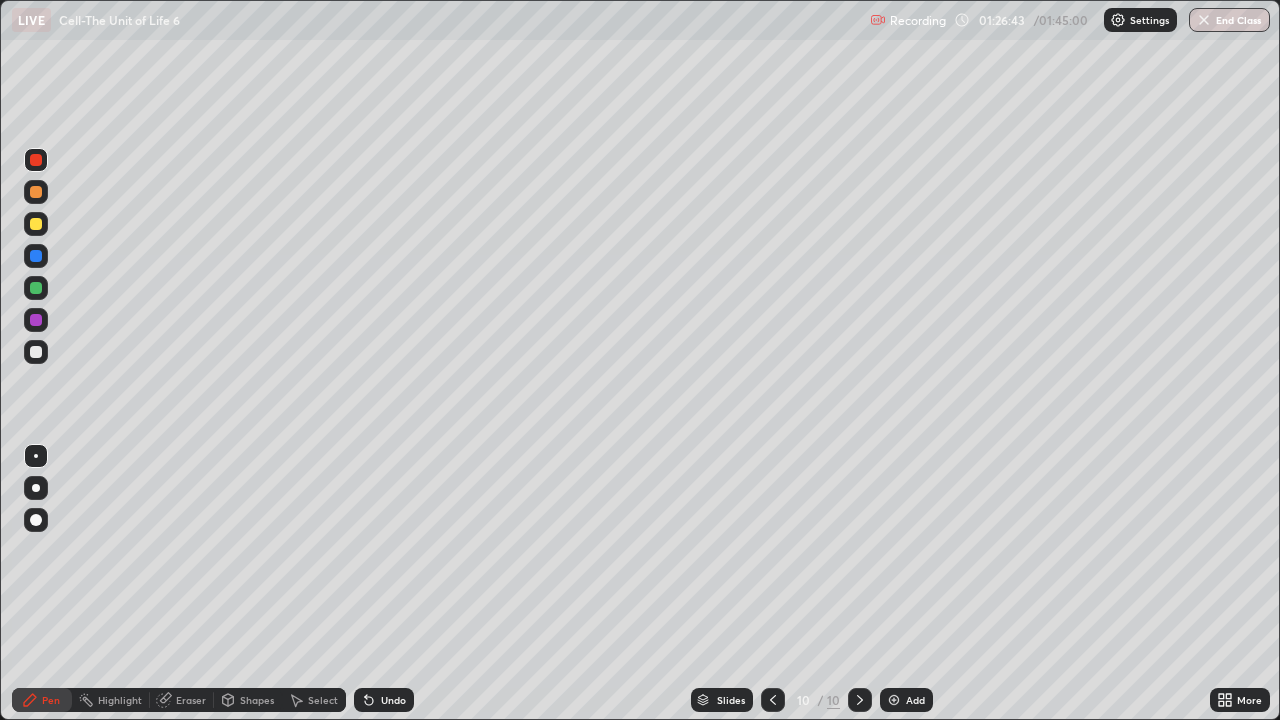 click at bounding box center (36, 352) 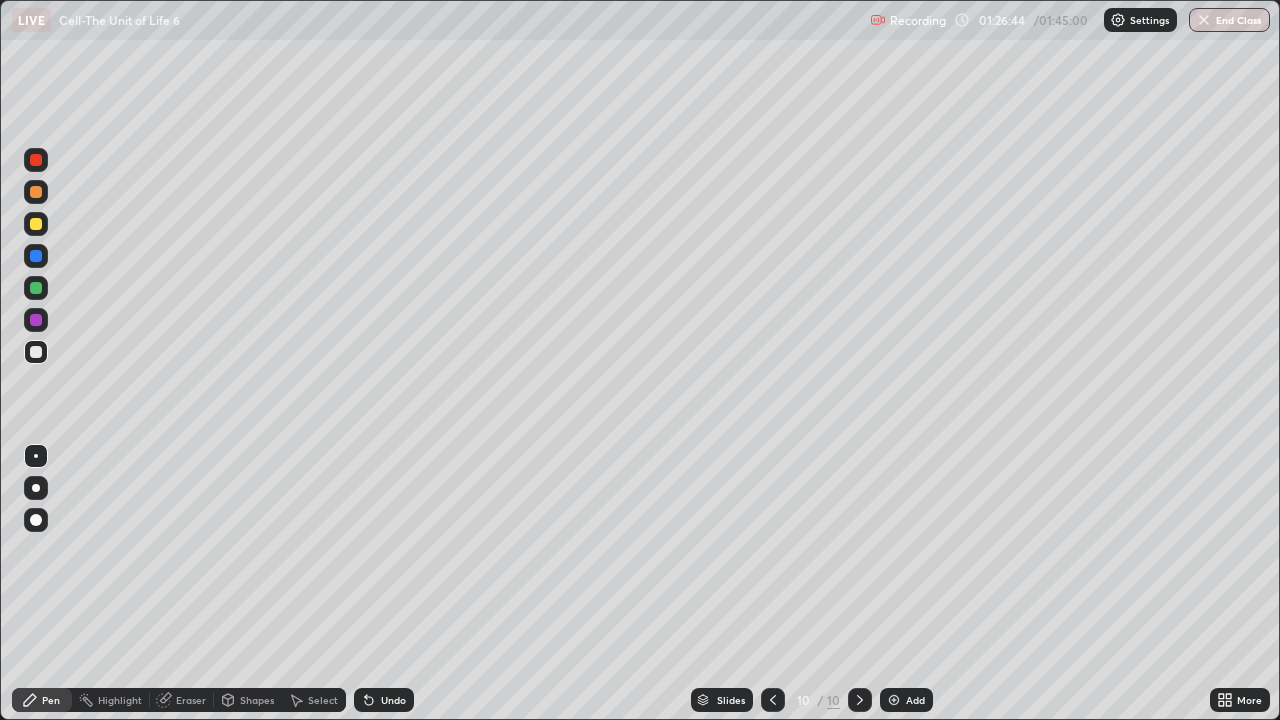 click on "Eraser" at bounding box center [182, 700] 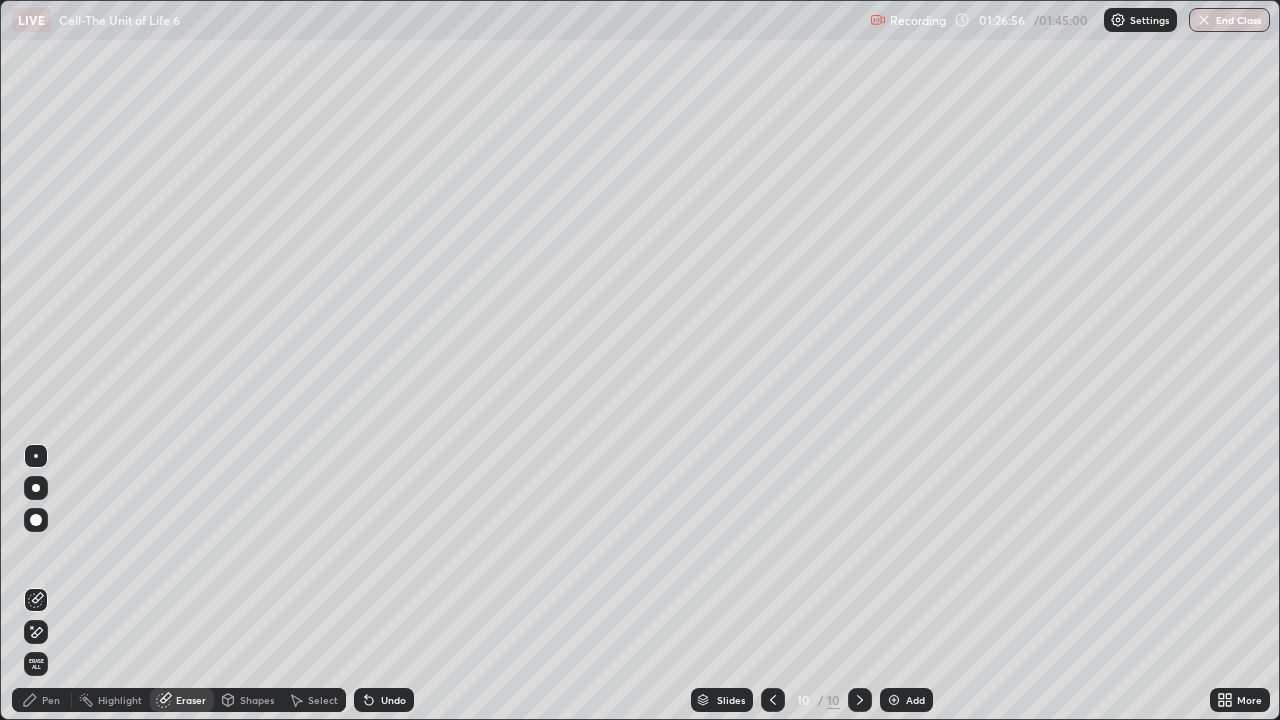 click on "Pen" at bounding box center (51, 700) 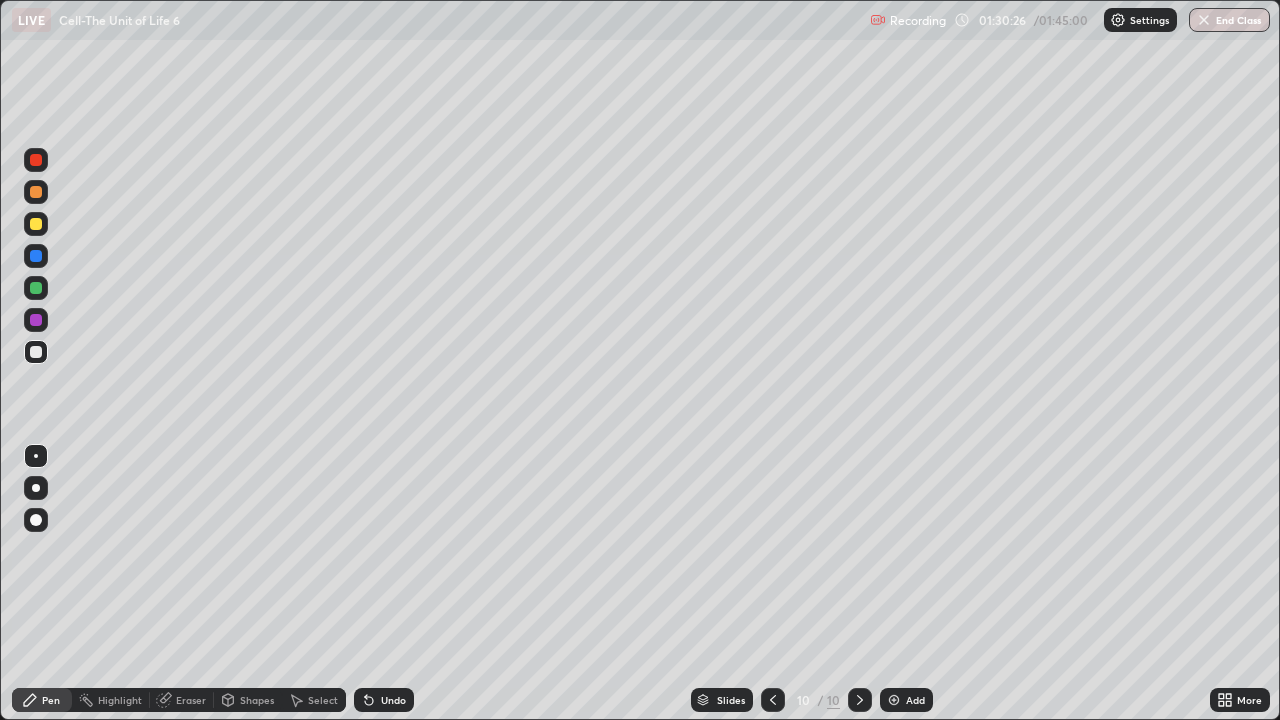 click at bounding box center (894, 700) 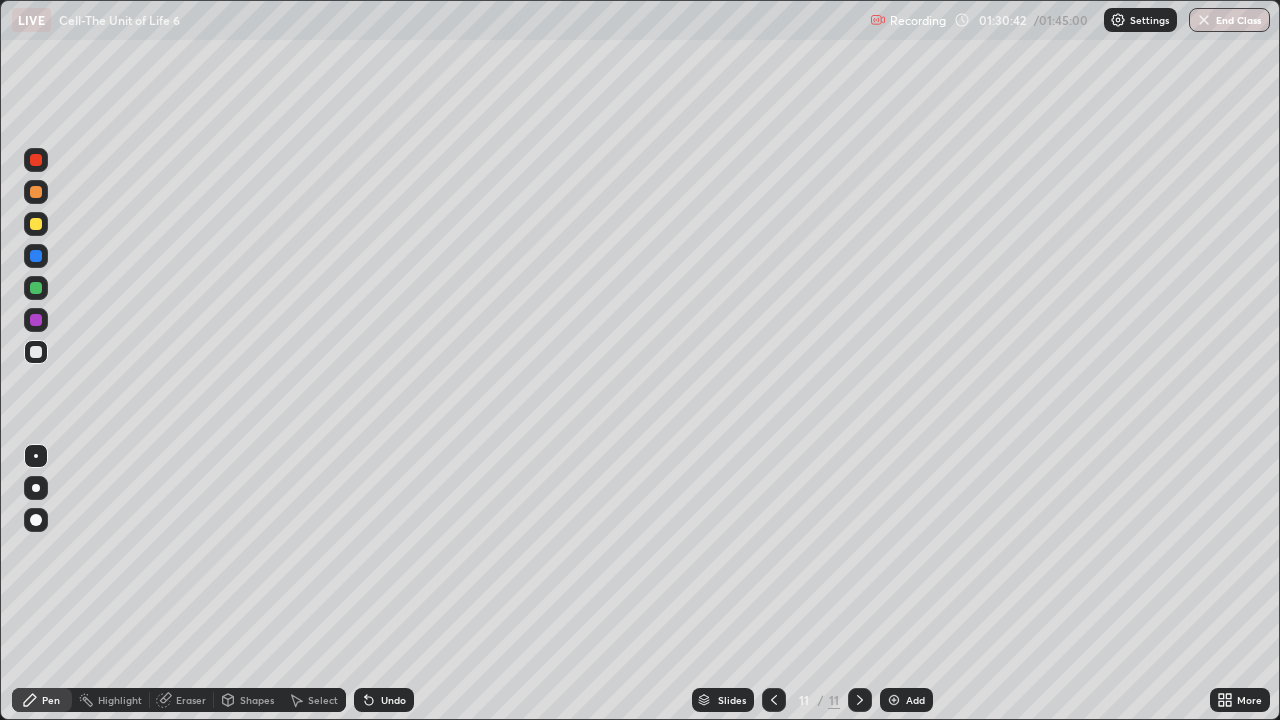 scroll, scrollTop: 97840, scrollLeft: 96160, axis: both 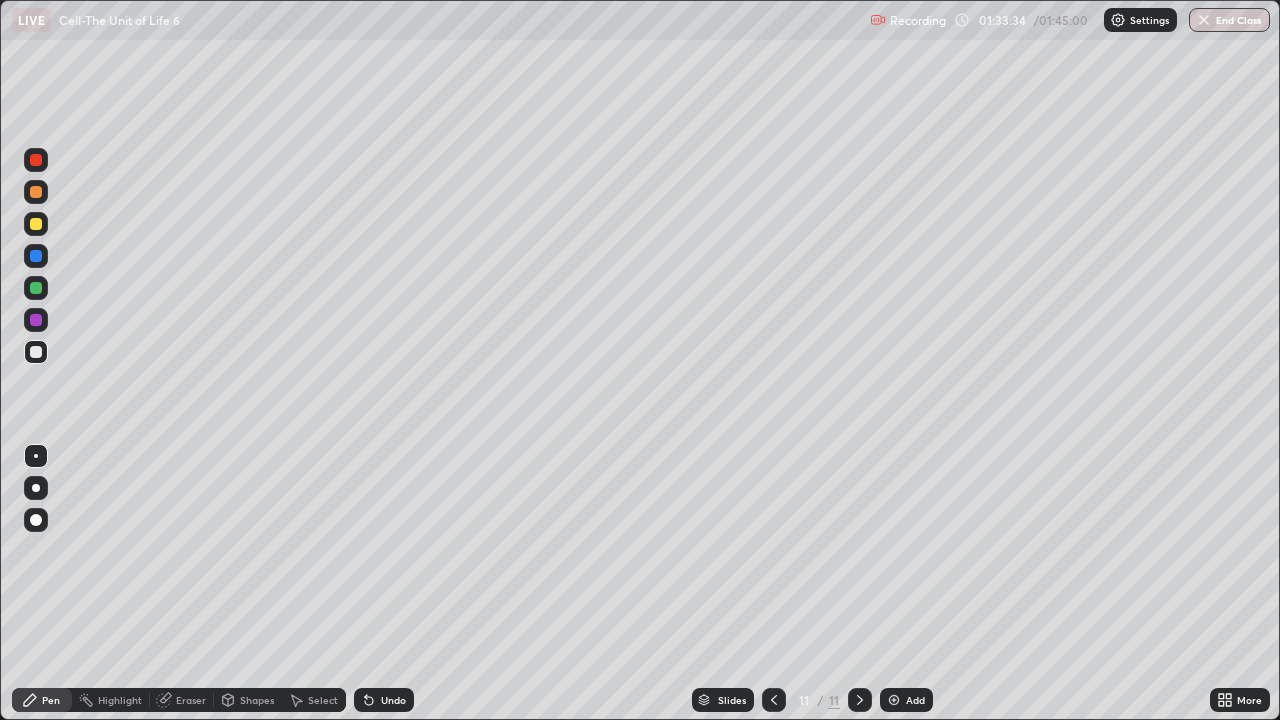 click on "Undo" at bounding box center [393, 700] 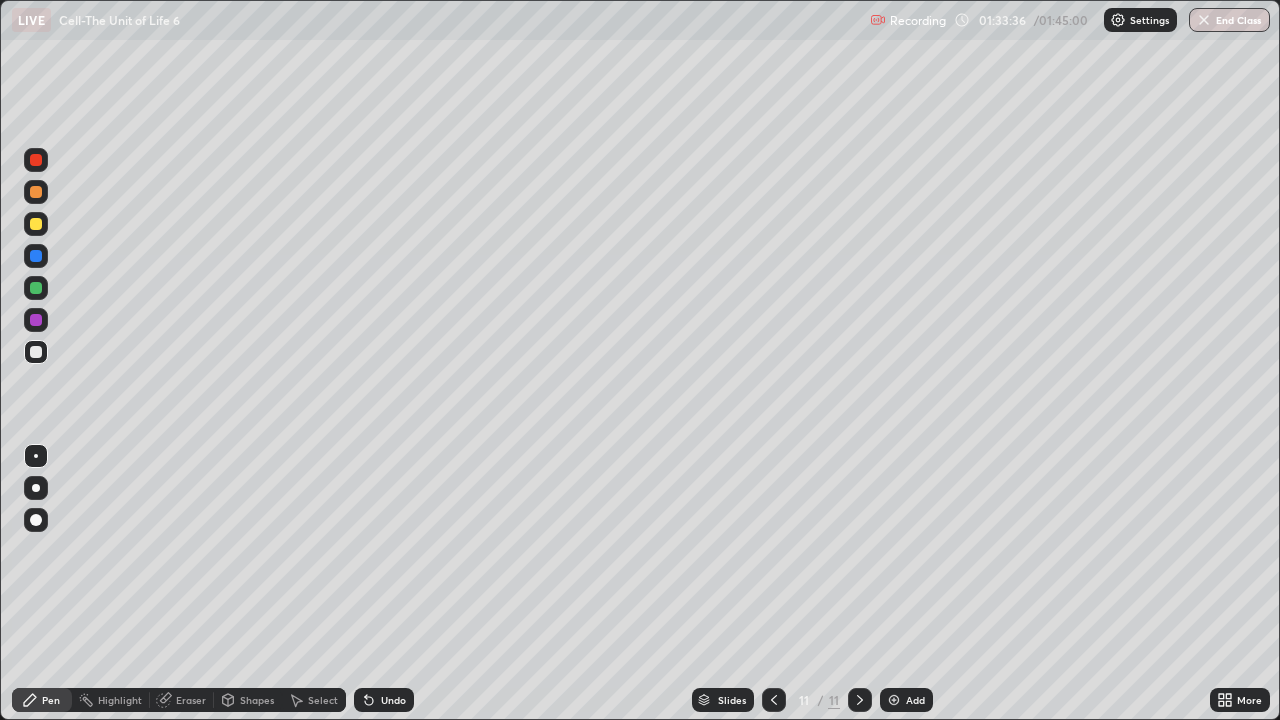 click on "Undo" at bounding box center (393, 700) 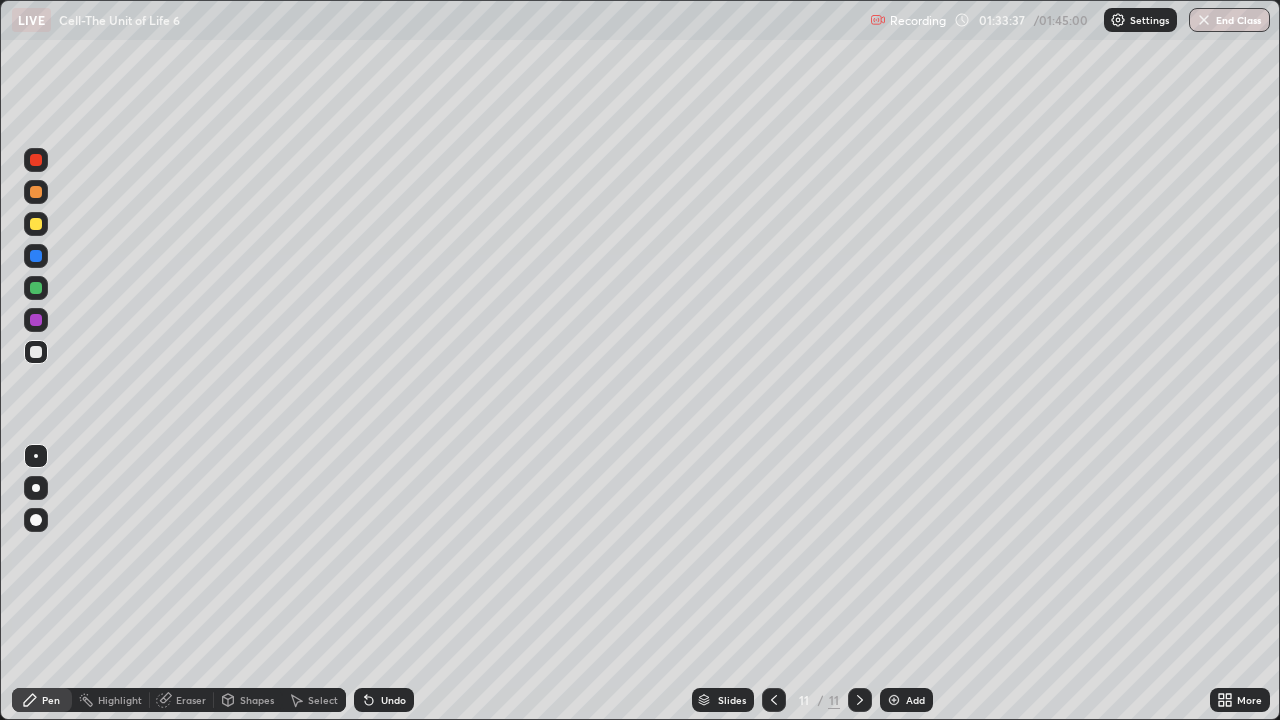 click on "Undo" at bounding box center (393, 700) 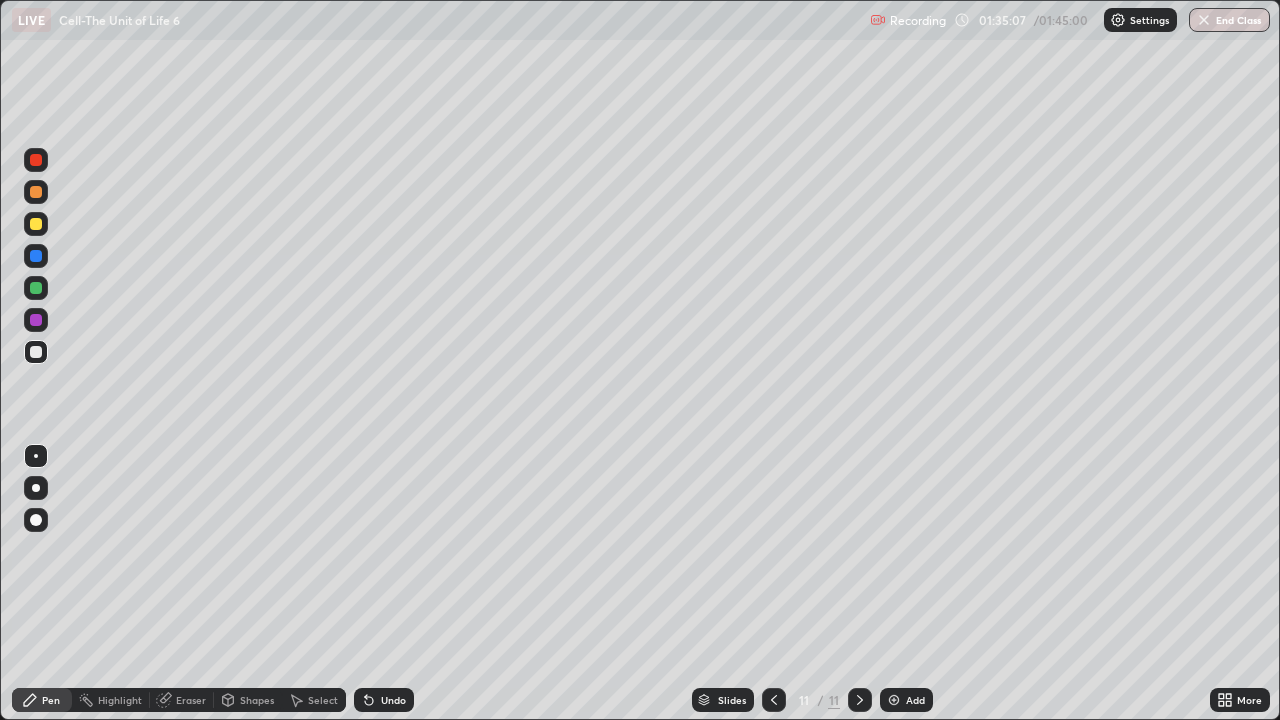 click on "Undo" at bounding box center [393, 700] 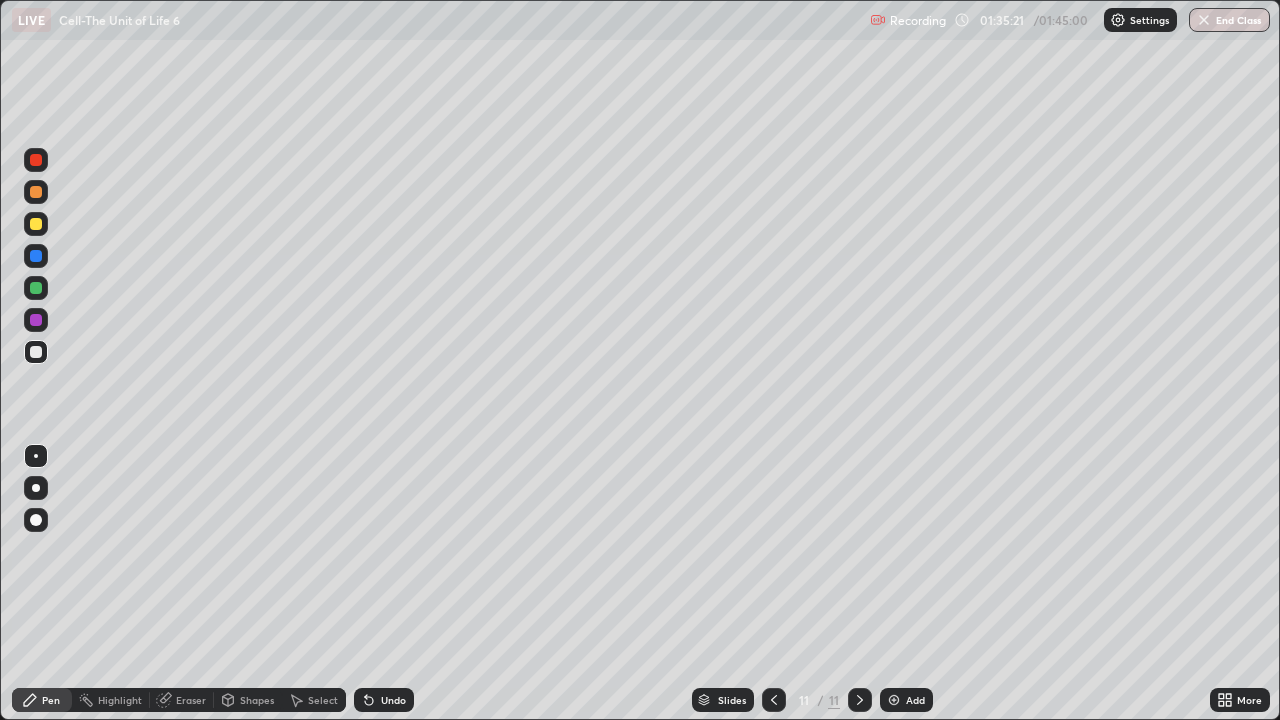 click on "Undo" at bounding box center (393, 700) 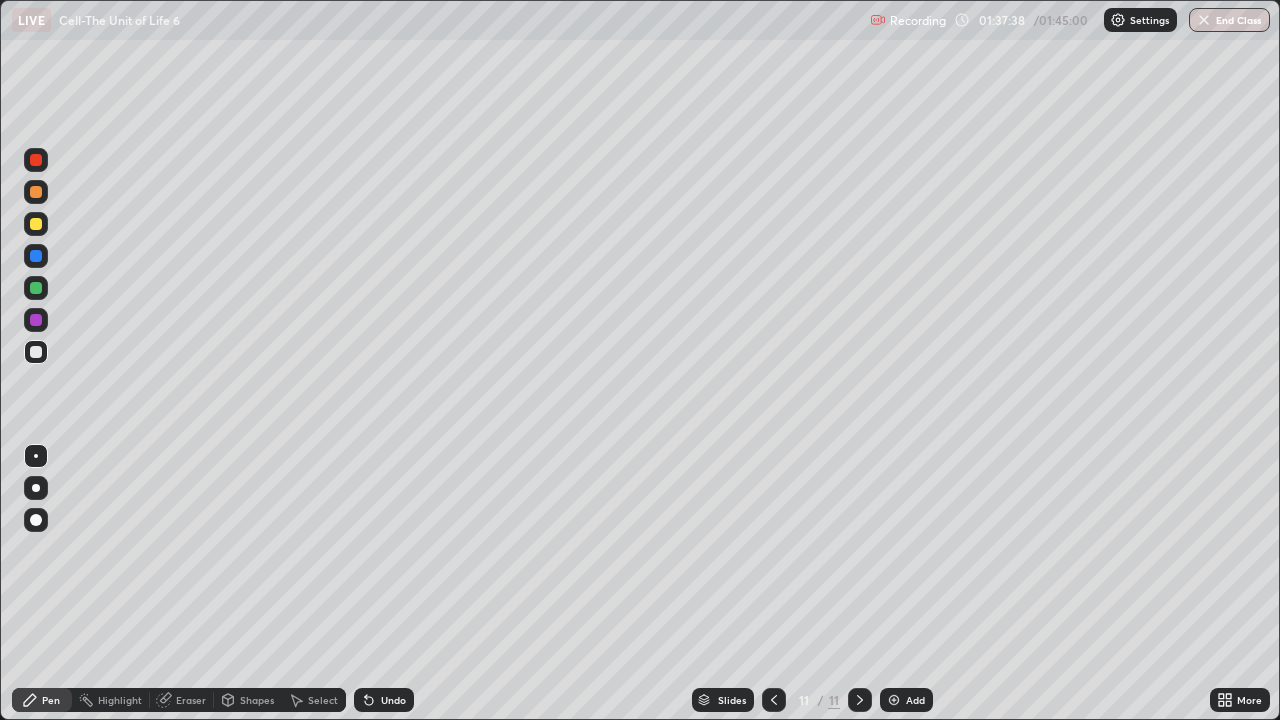 click on "Eraser" at bounding box center [182, 700] 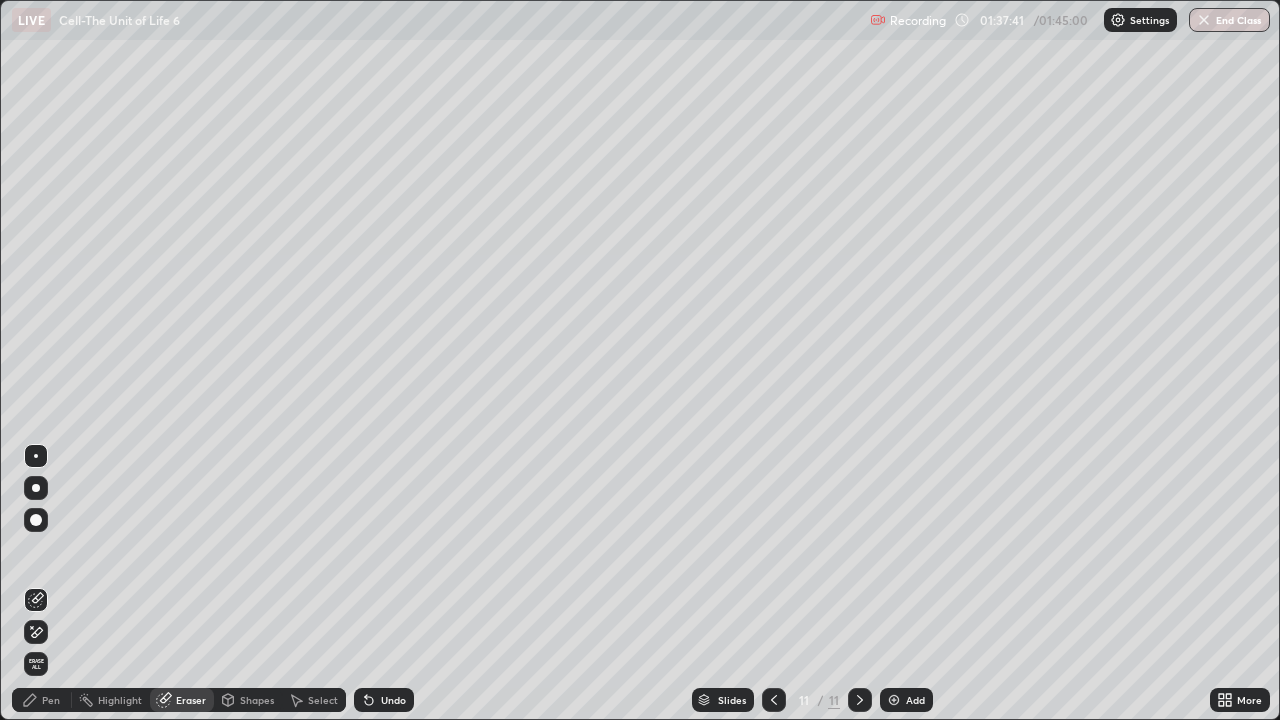 click on "Pen" at bounding box center [42, 700] 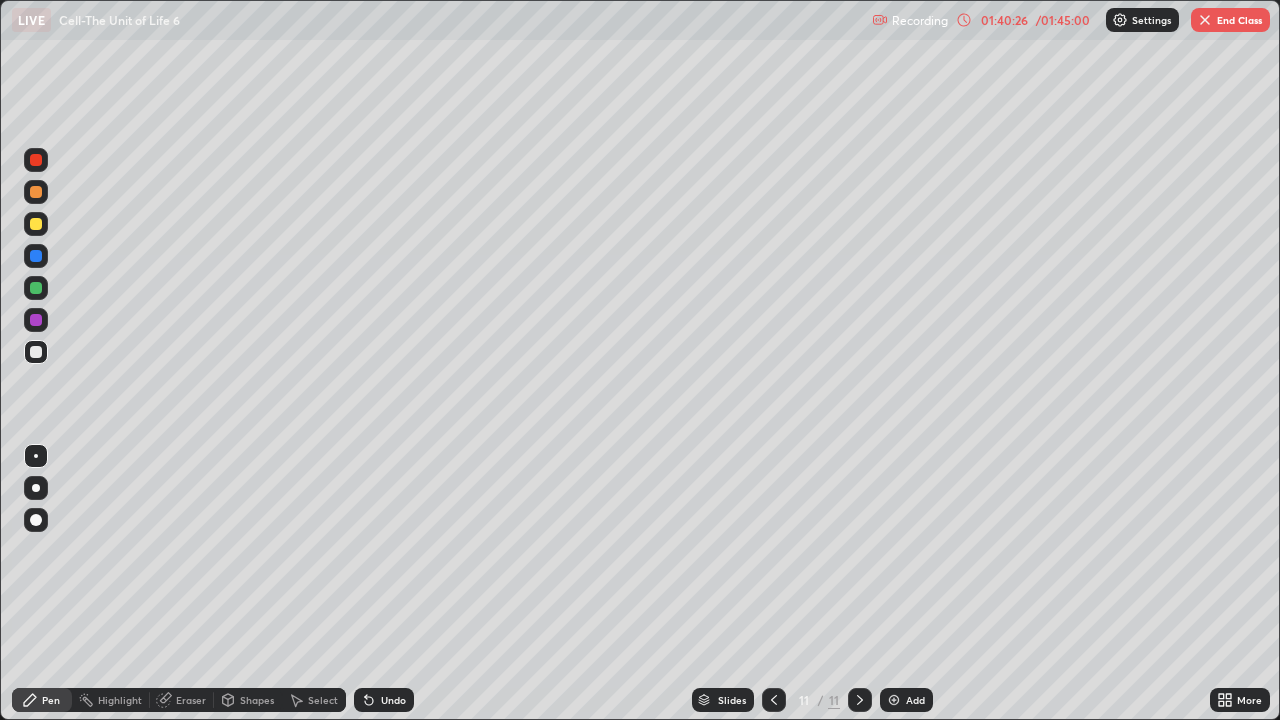 click at bounding box center [894, 700] 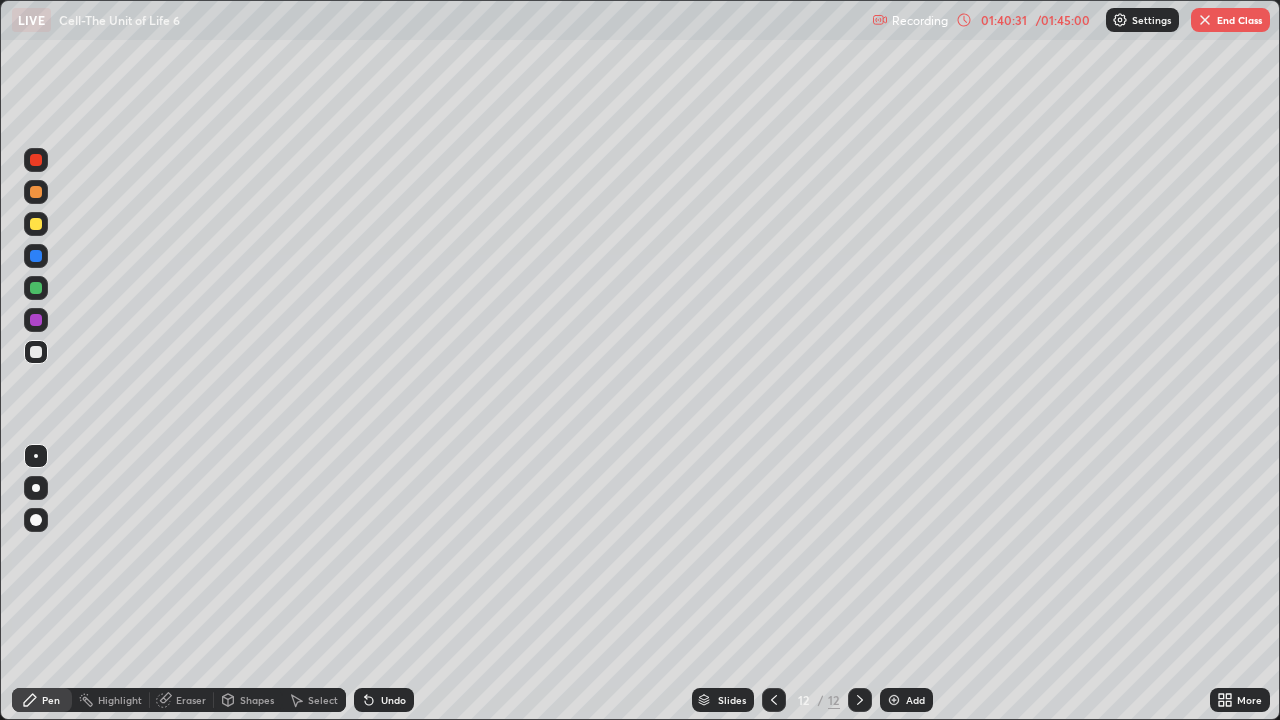 click at bounding box center (36, 352) 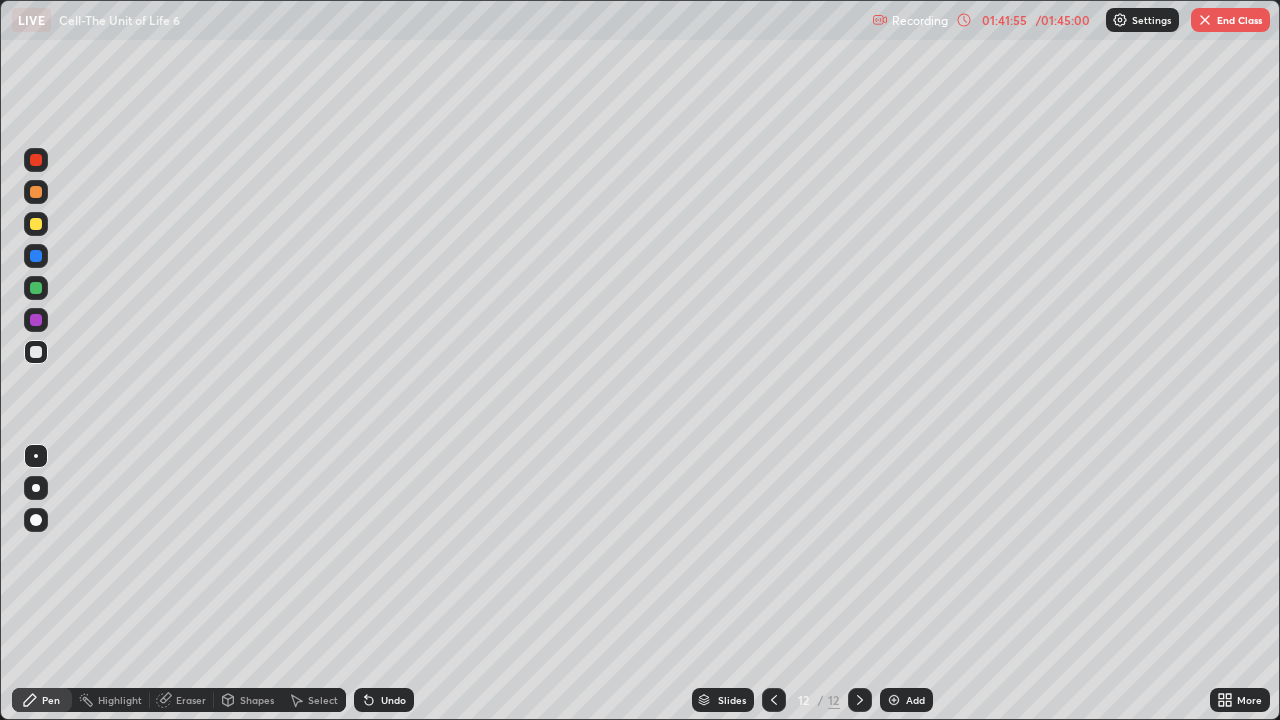 click at bounding box center (36, 224) 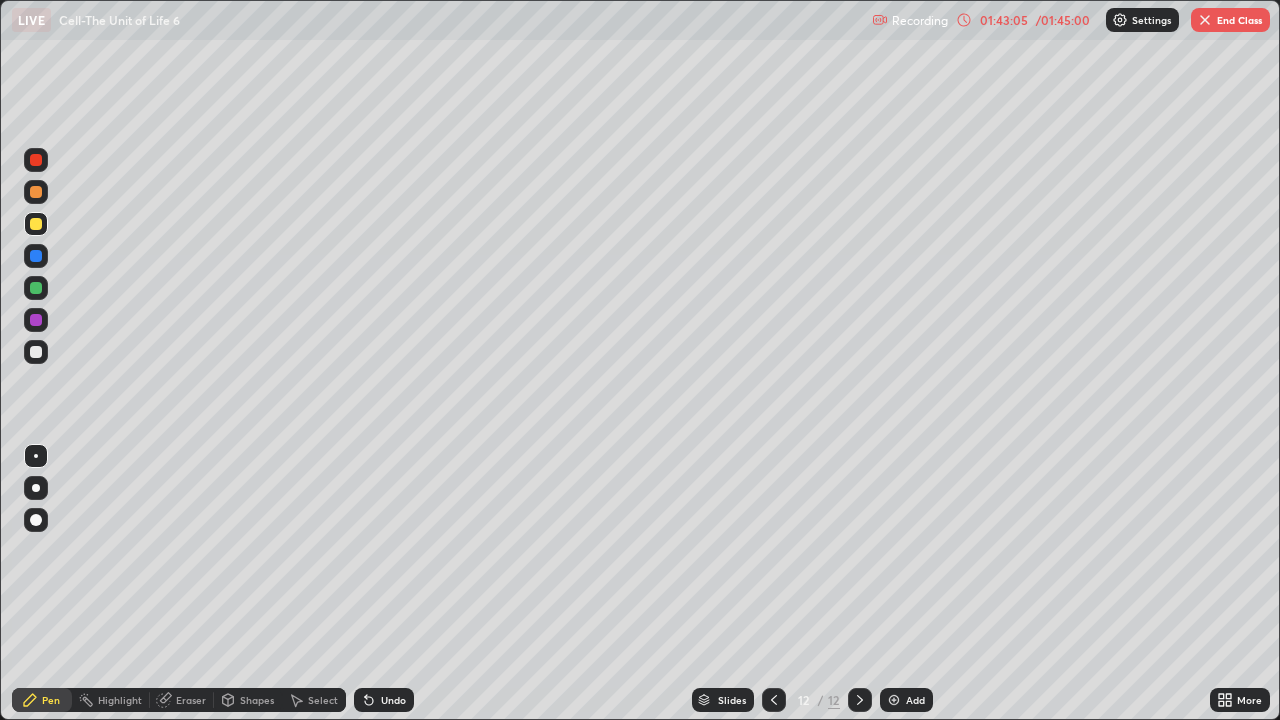 click on "Undo" at bounding box center (393, 700) 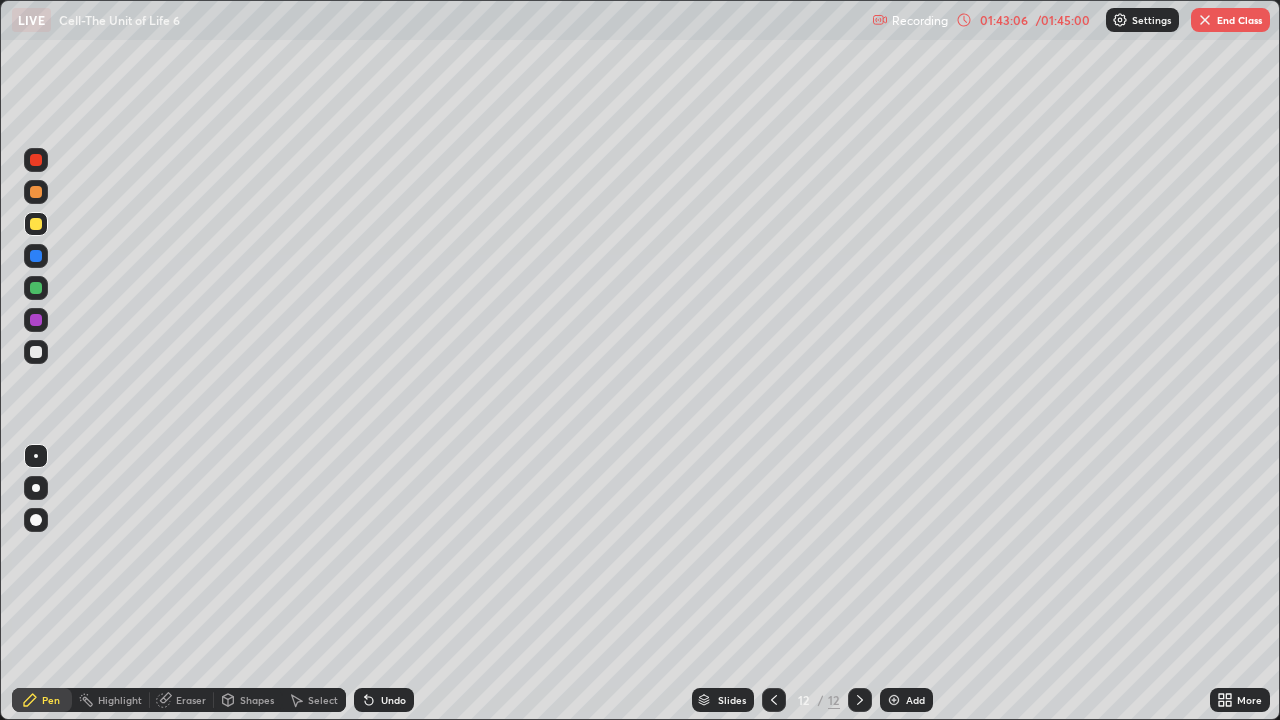 click at bounding box center [36, 288] 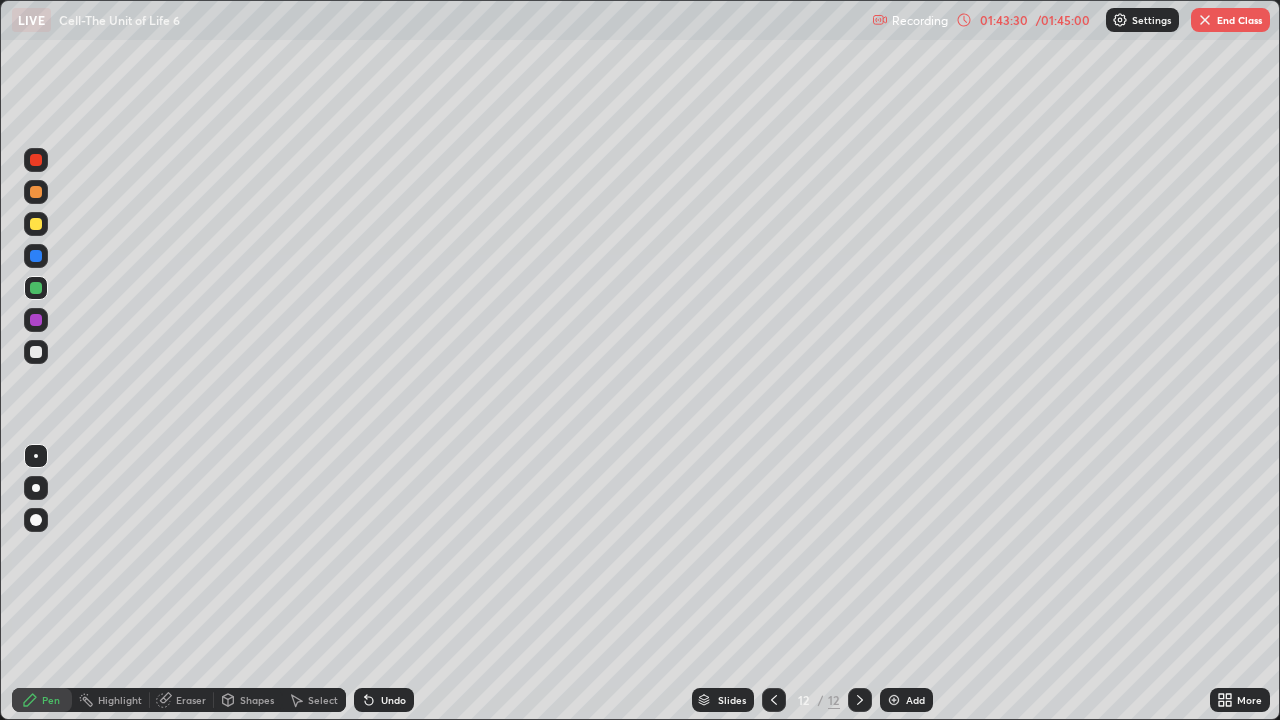click at bounding box center [36, 352] 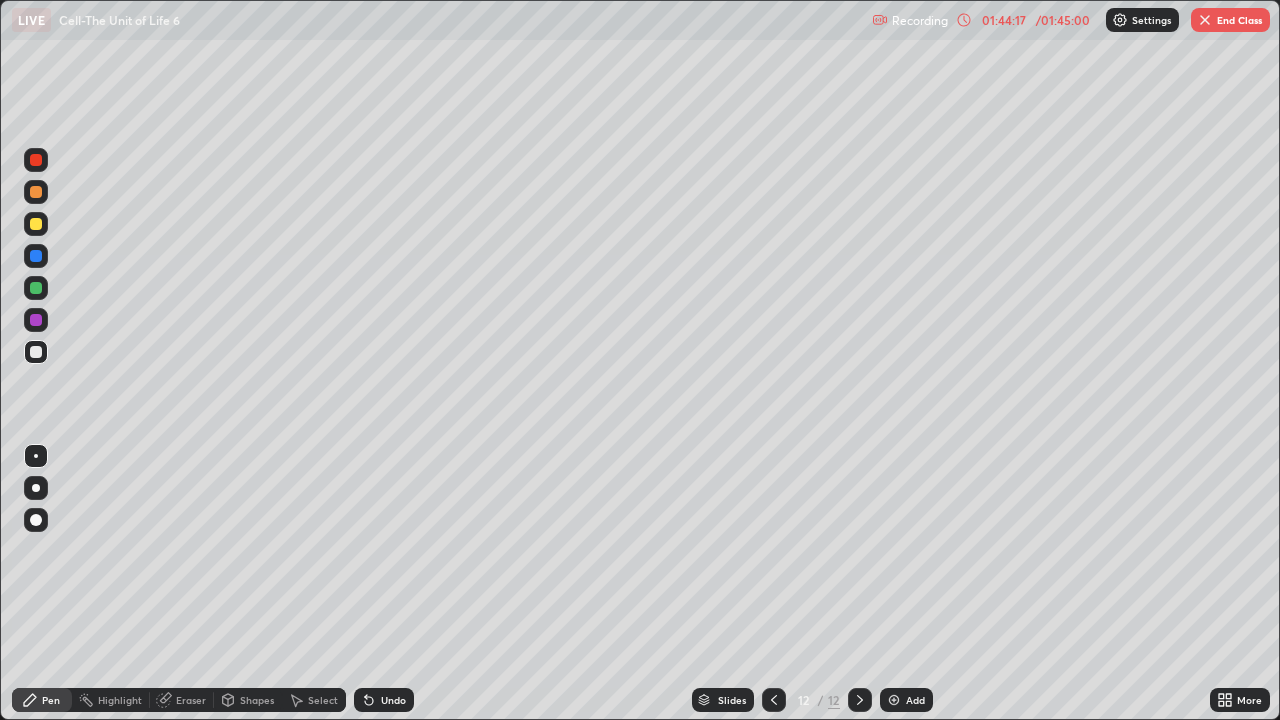 click at bounding box center (36, 352) 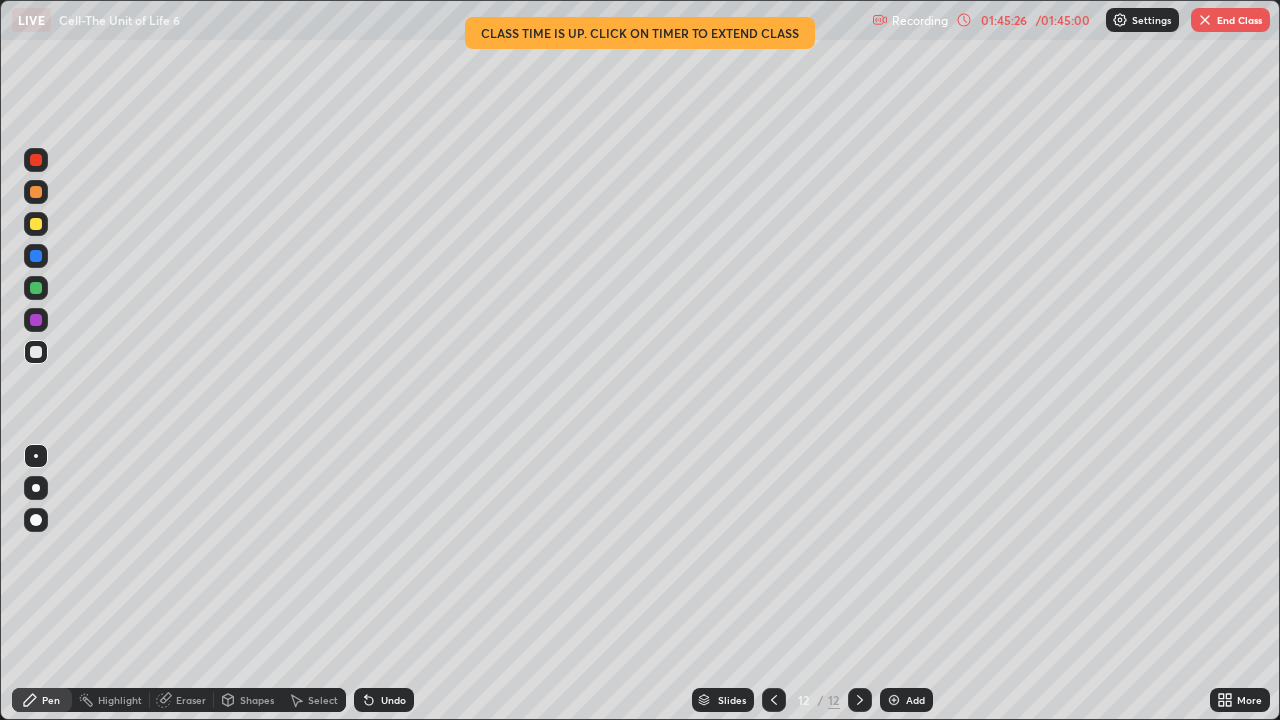 click on "Eraser" at bounding box center (191, 700) 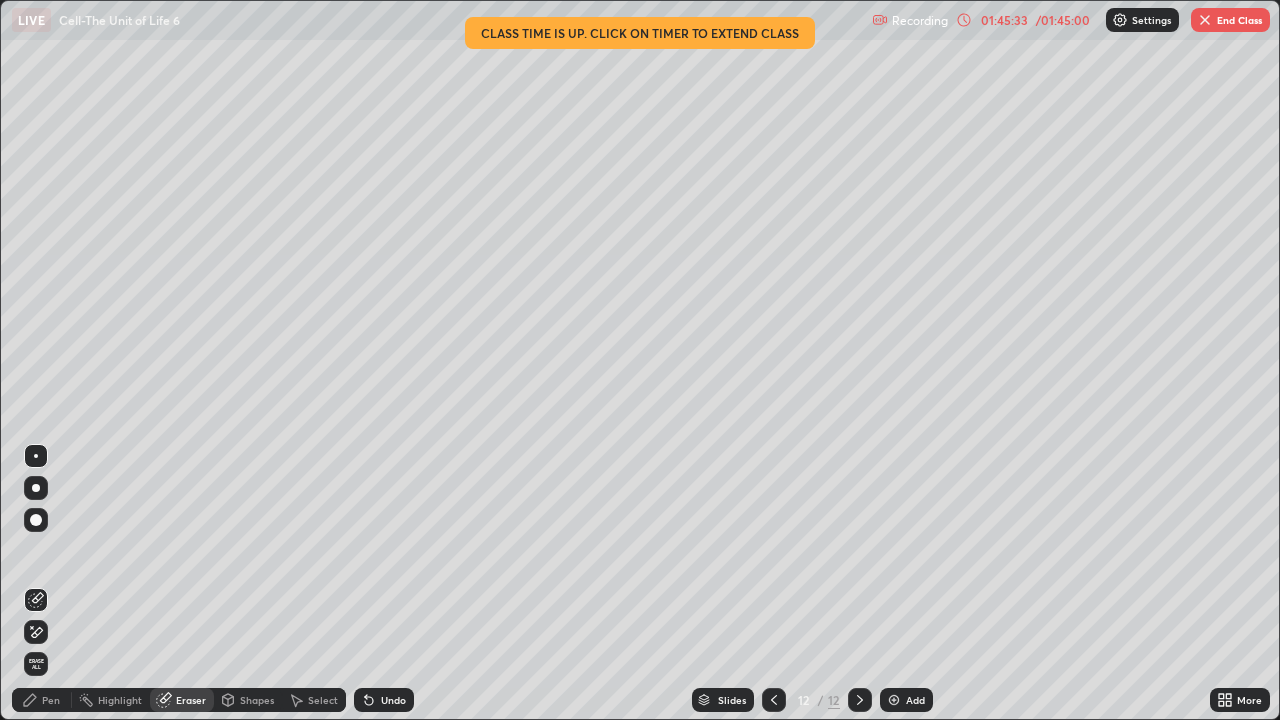 click on "Pen" at bounding box center [42, 700] 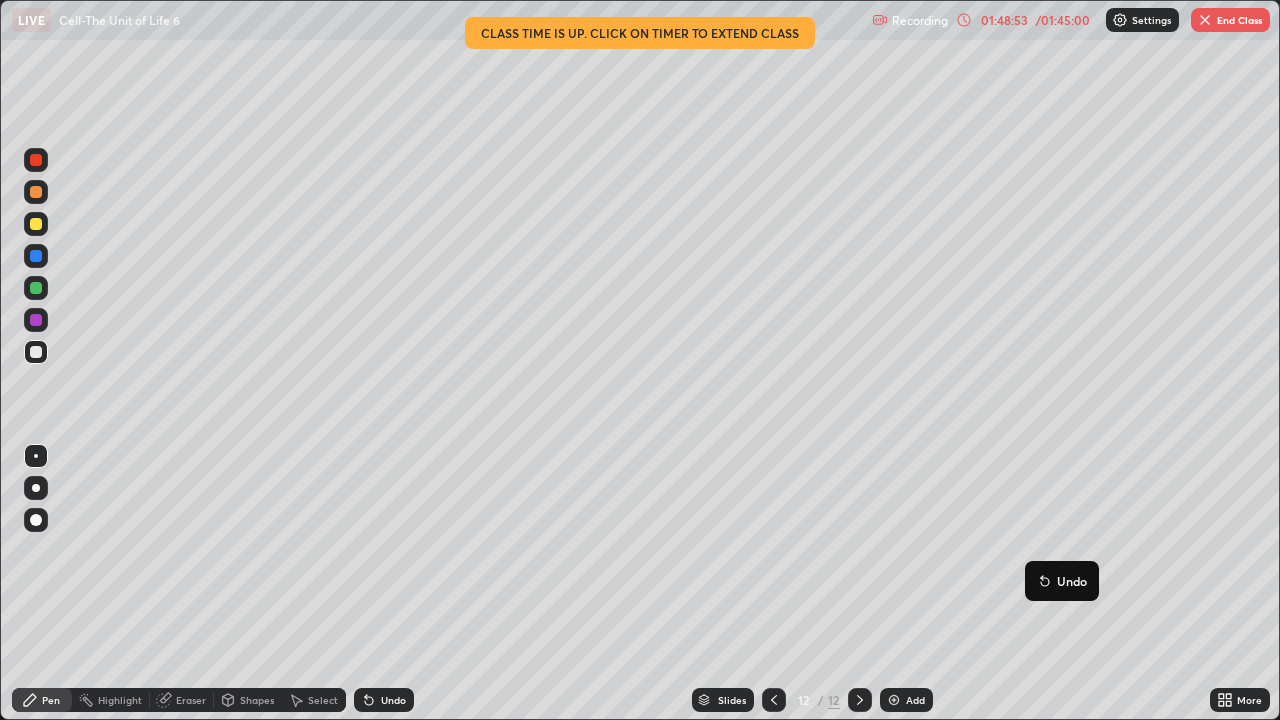 click on "Undo" at bounding box center (1062, 581) 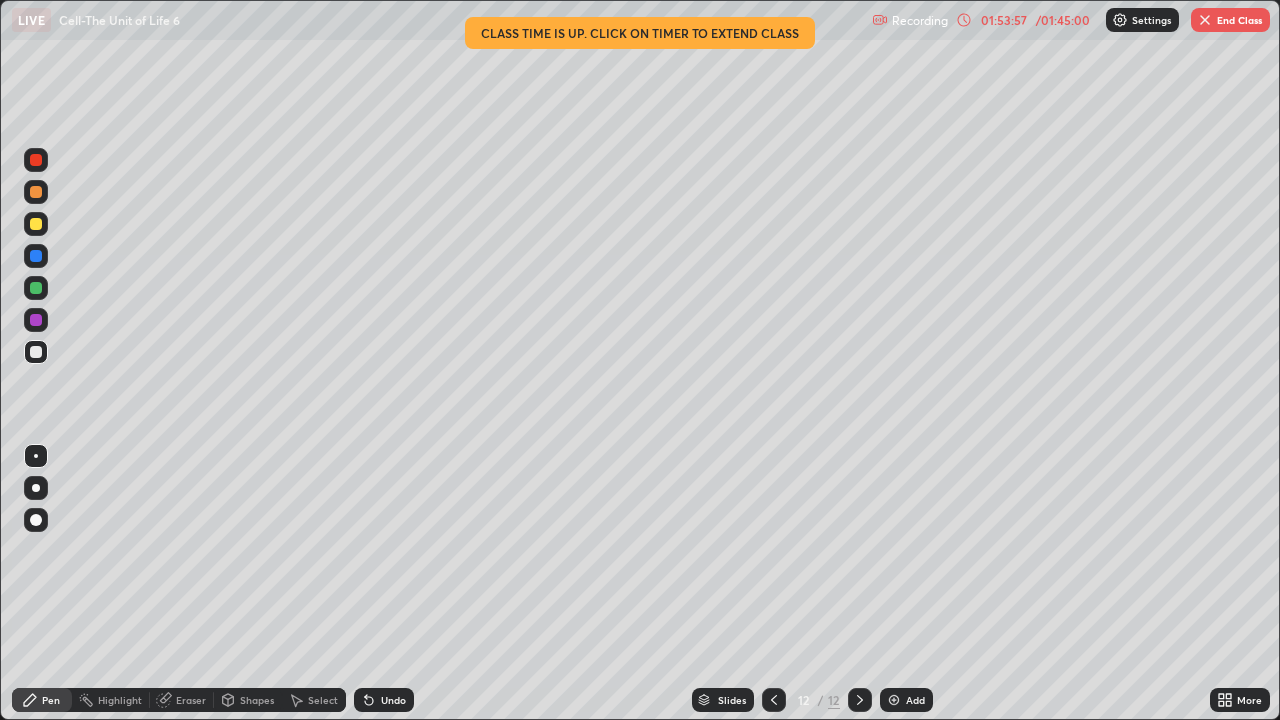 click on "Add" at bounding box center (906, 700) 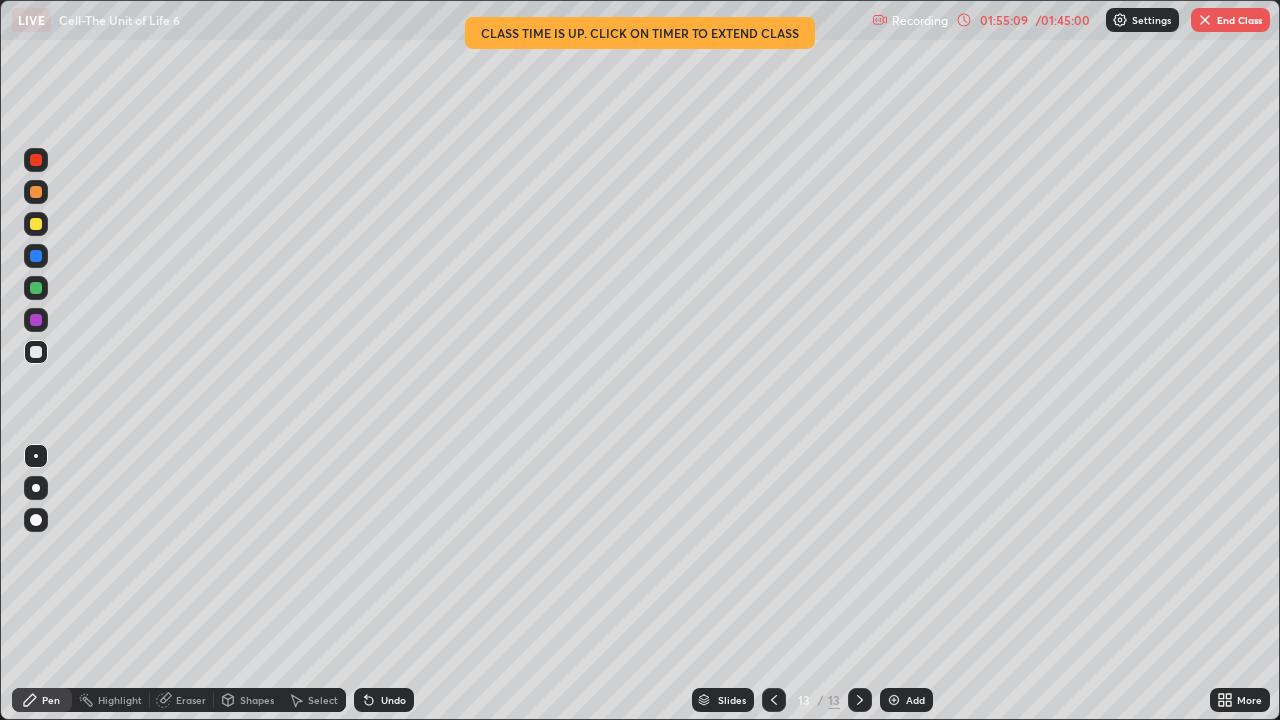 click on "/  01:45:00" at bounding box center (1063, 20) 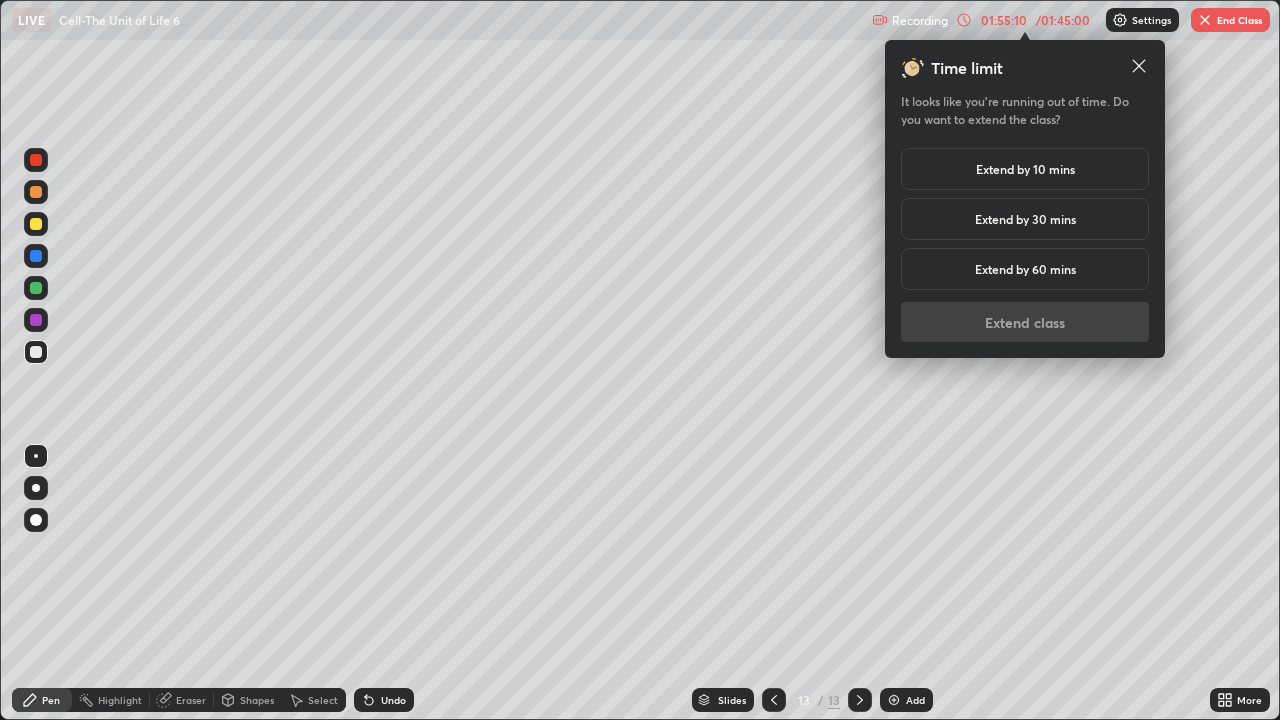 click on "Extend by 30 mins" at bounding box center [1025, 219] 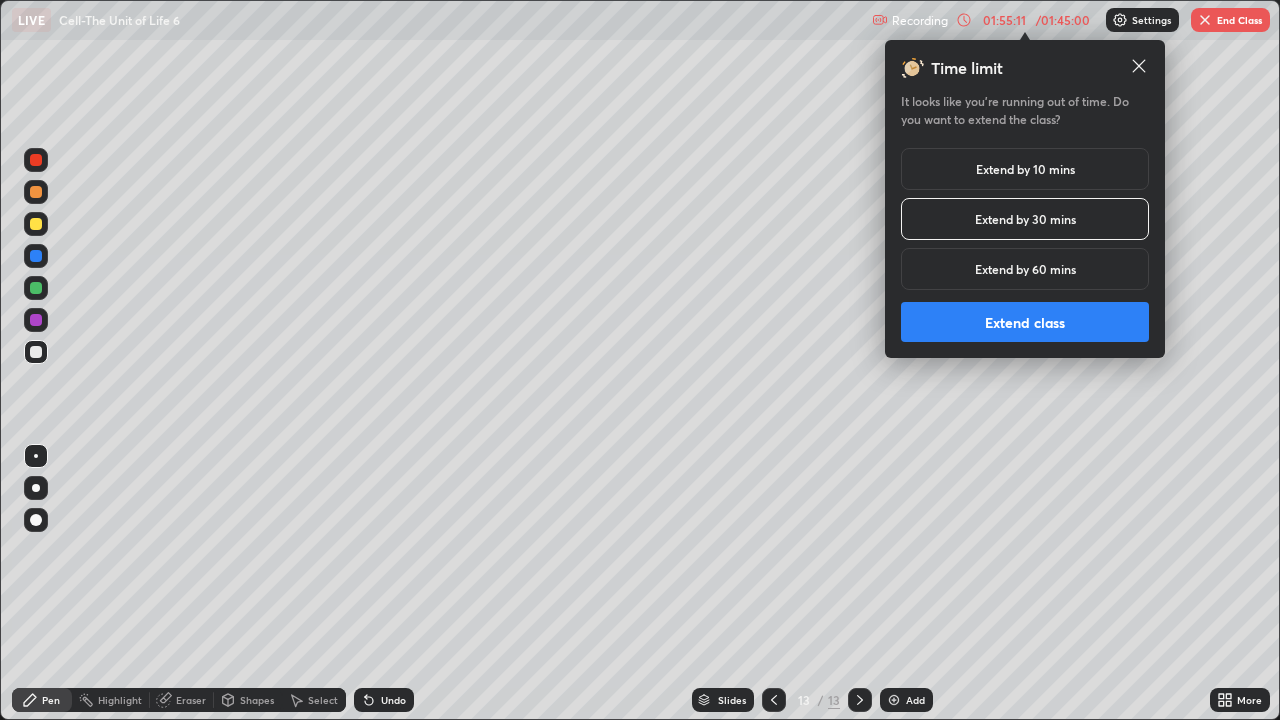 click on "Extend class" at bounding box center (1025, 322) 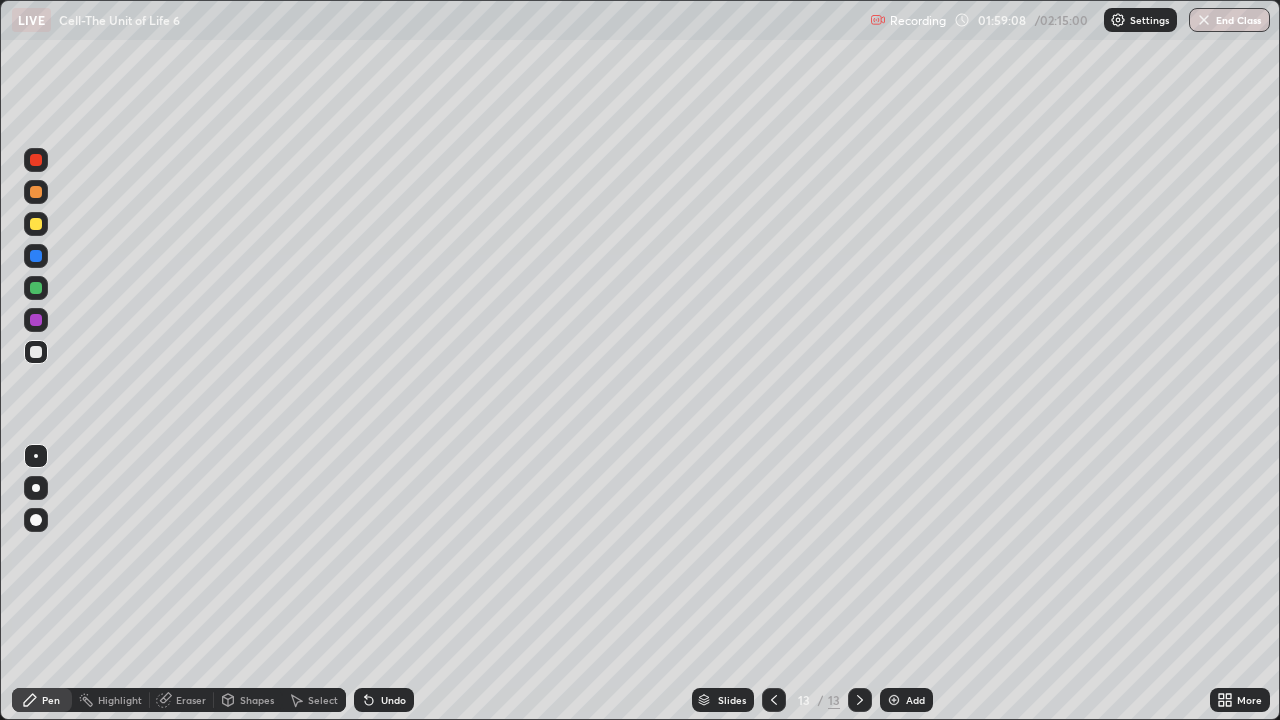 click on "Undo" at bounding box center [384, 700] 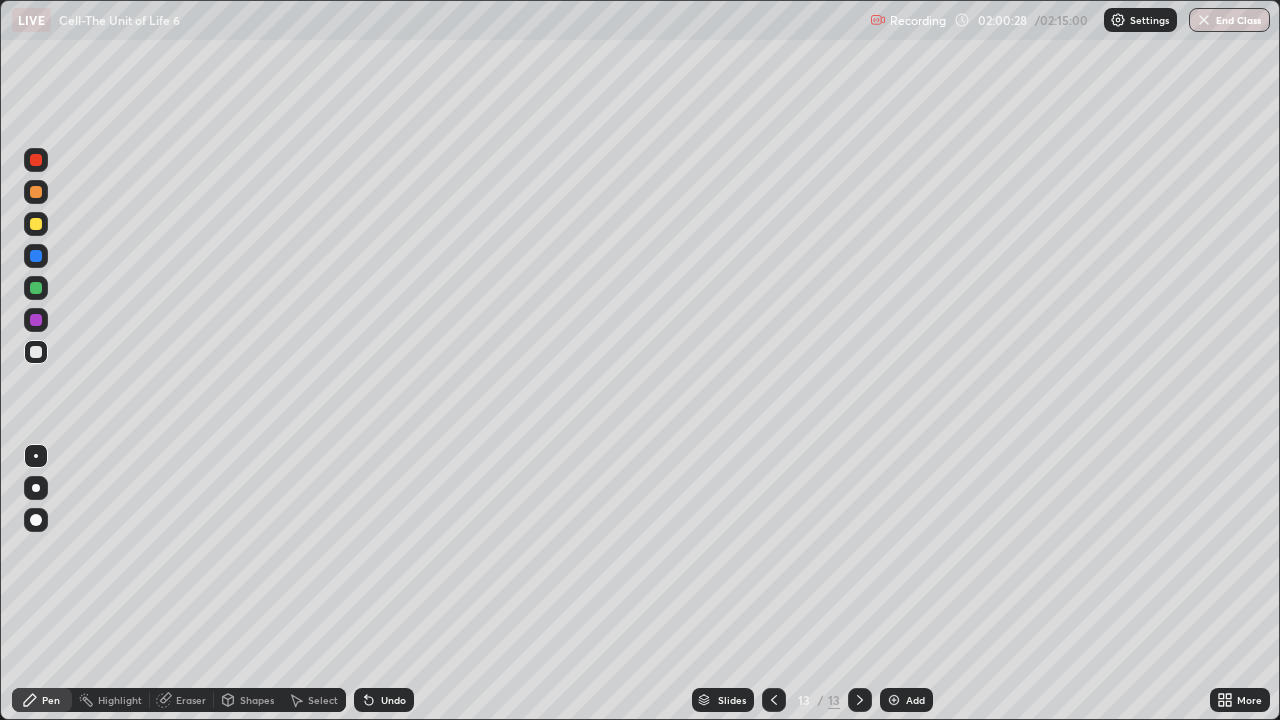 click on "Undo" at bounding box center [393, 700] 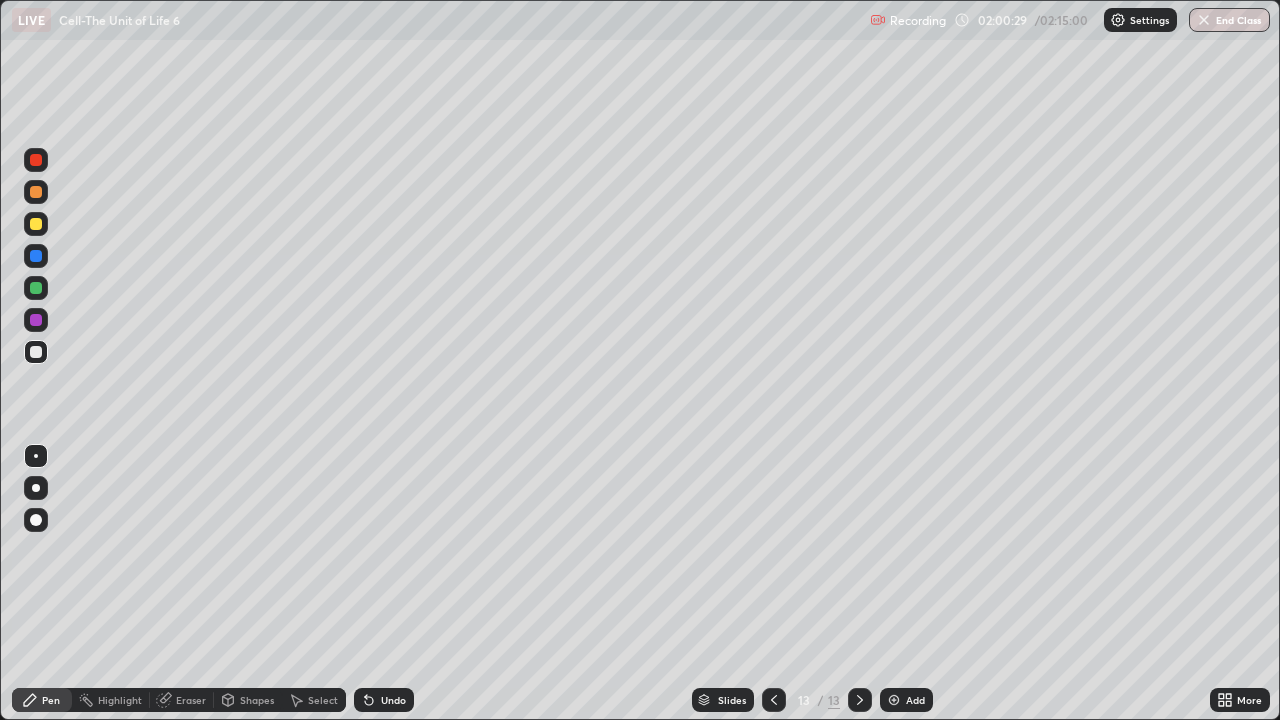 click on "Undo" at bounding box center [393, 700] 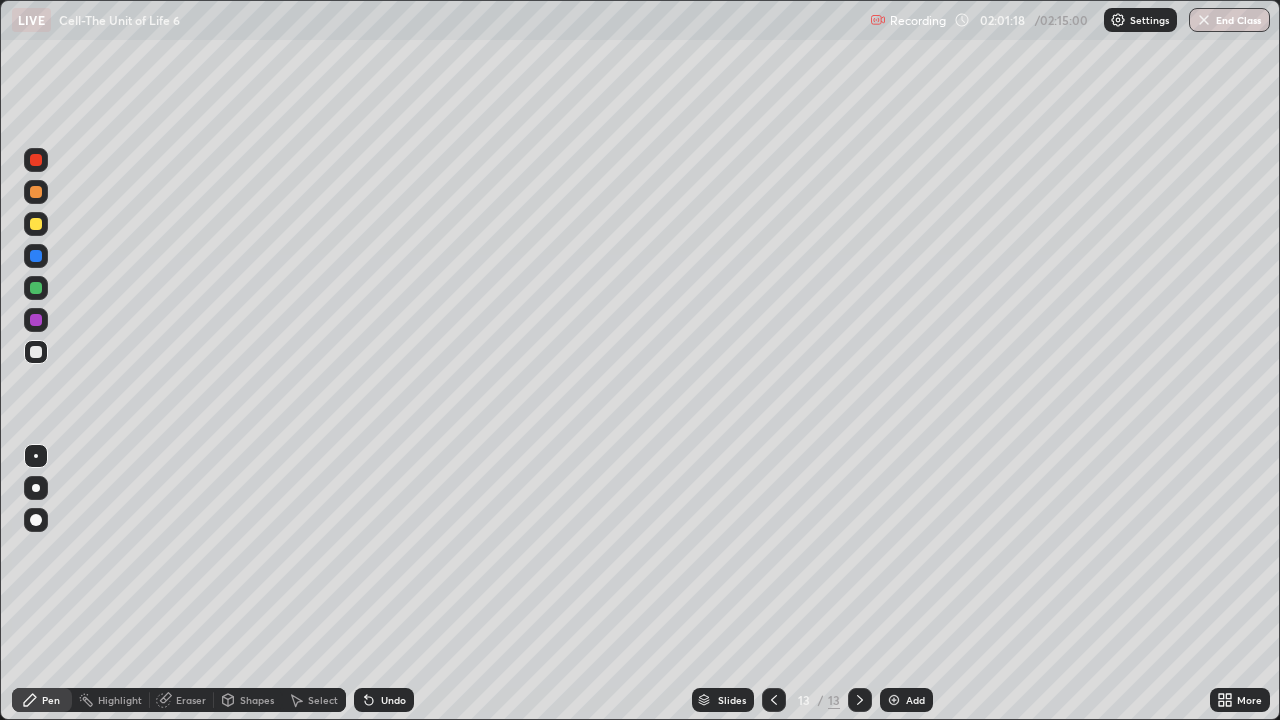 click on "Slides 13 / 13 Add" at bounding box center [812, 700] 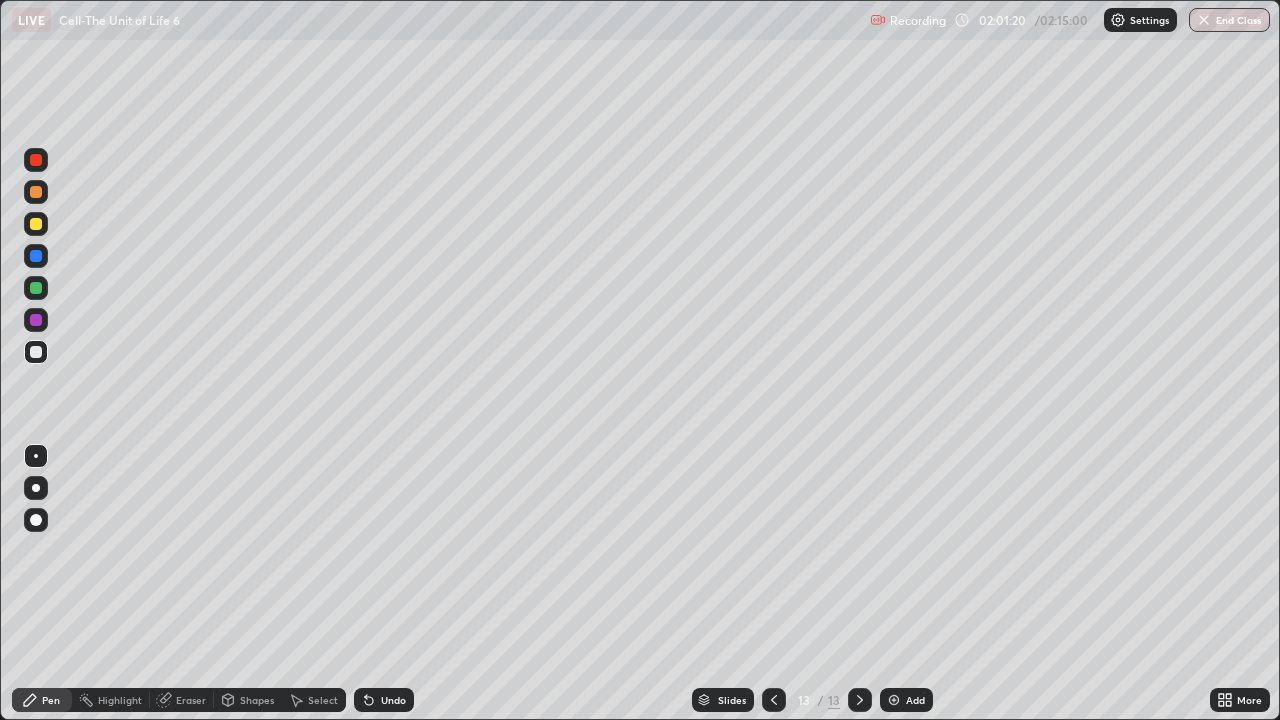 click on "Slides 13 / 13 Add" at bounding box center [812, 700] 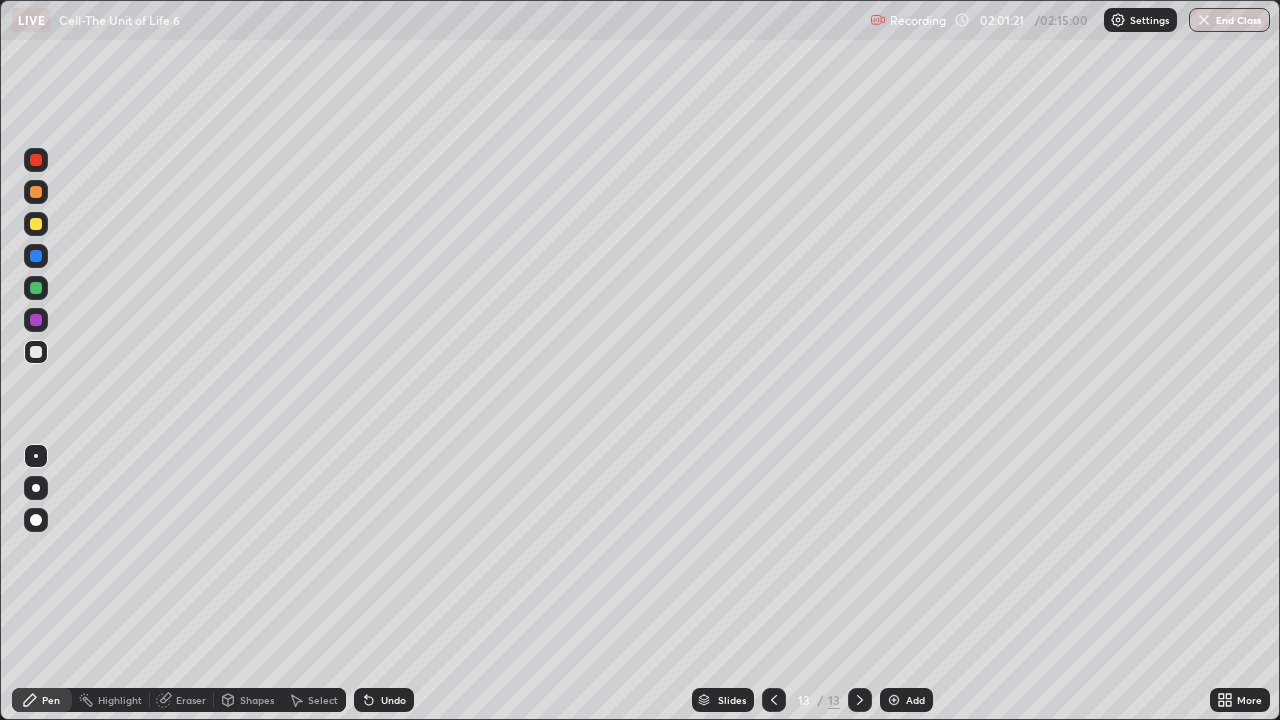 click on "Slides 13 / 13 Add" at bounding box center (812, 700) 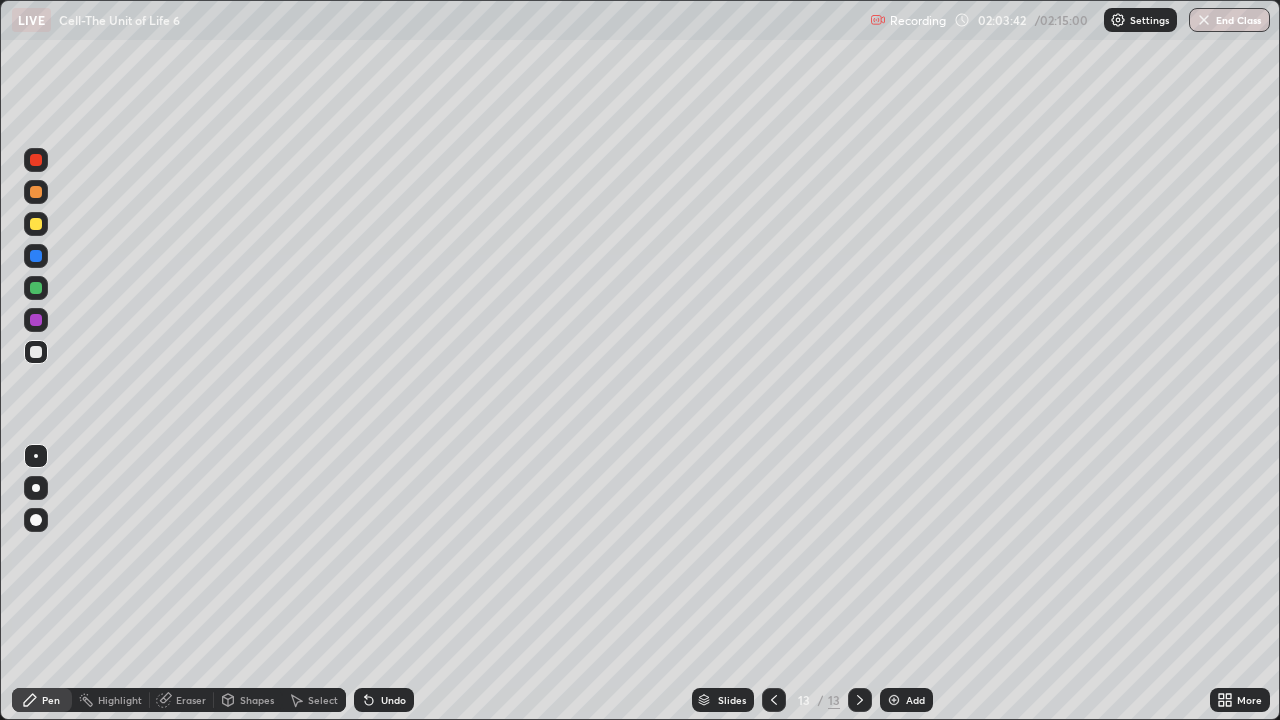 click on "Add" at bounding box center [906, 700] 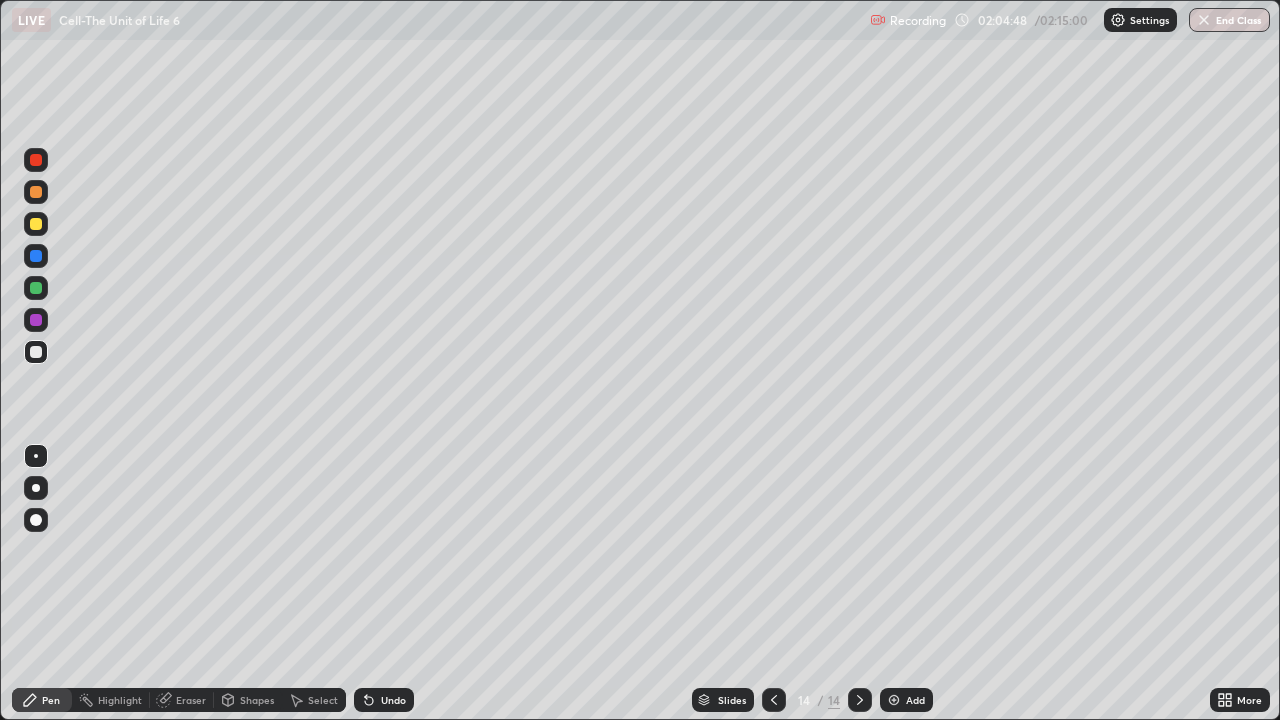 click on "Undo" at bounding box center [393, 700] 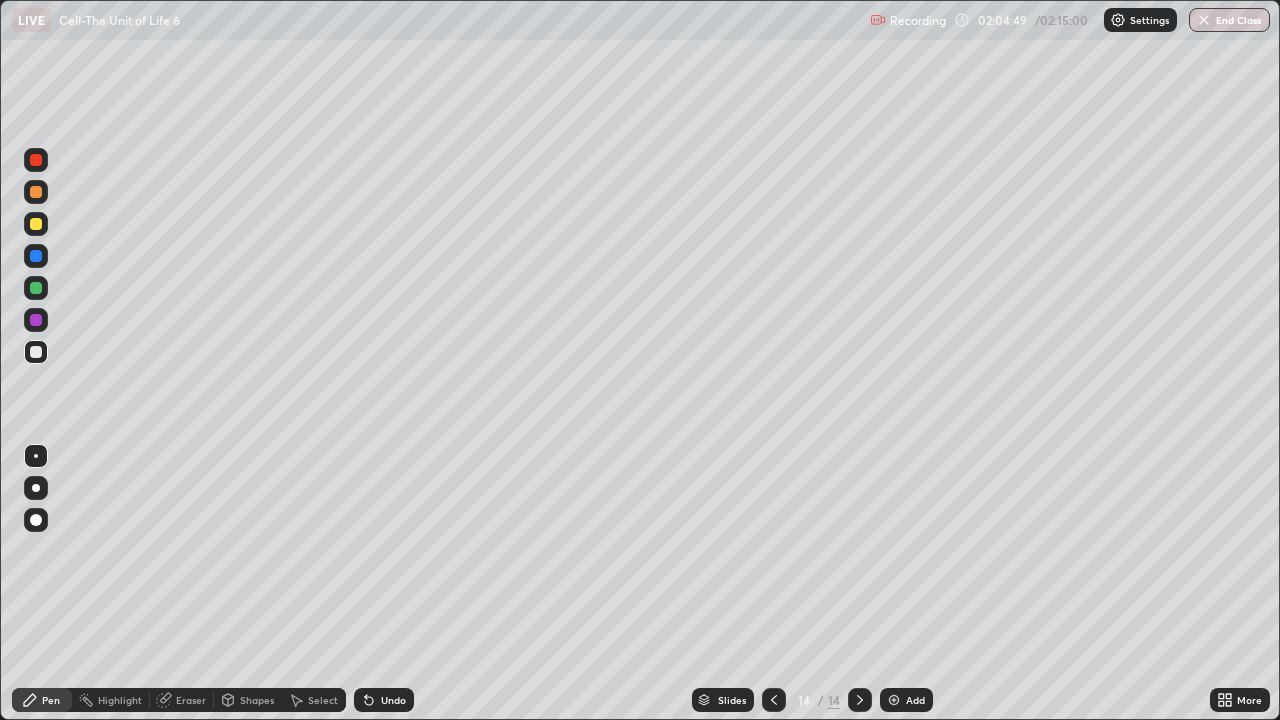 click on "Undo" at bounding box center (393, 700) 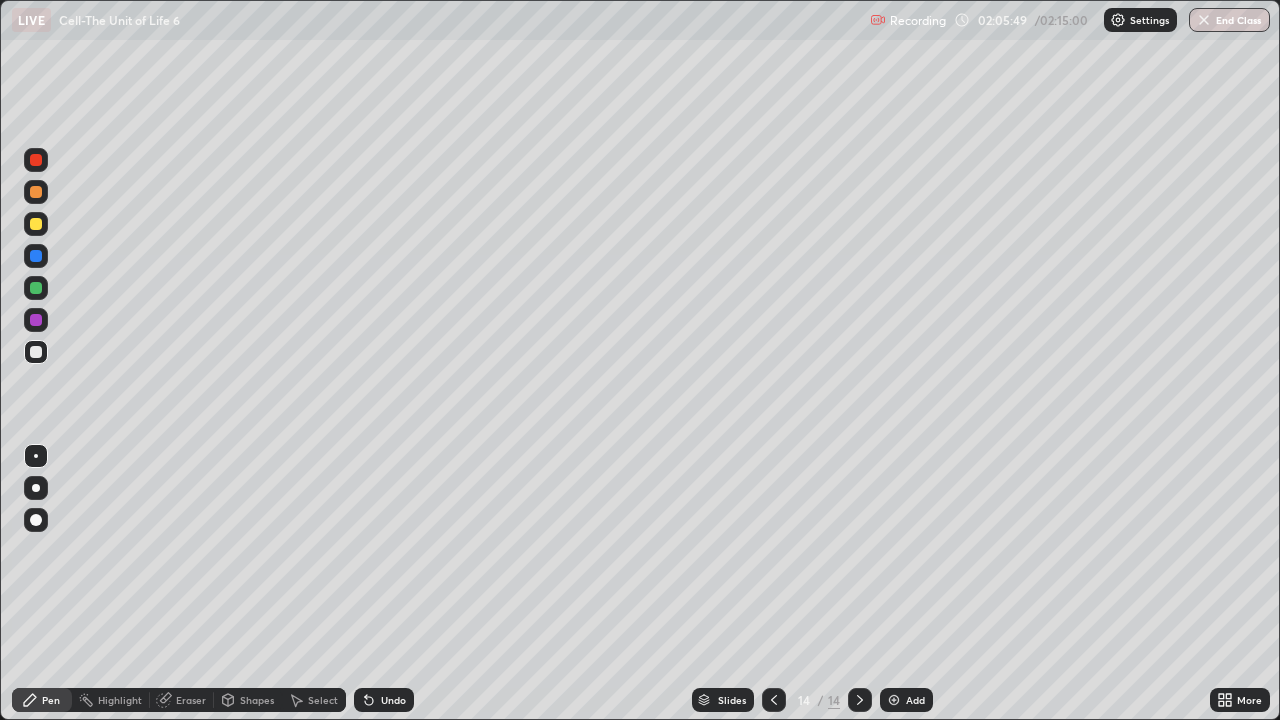 click on "Undo" at bounding box center (393, 700) 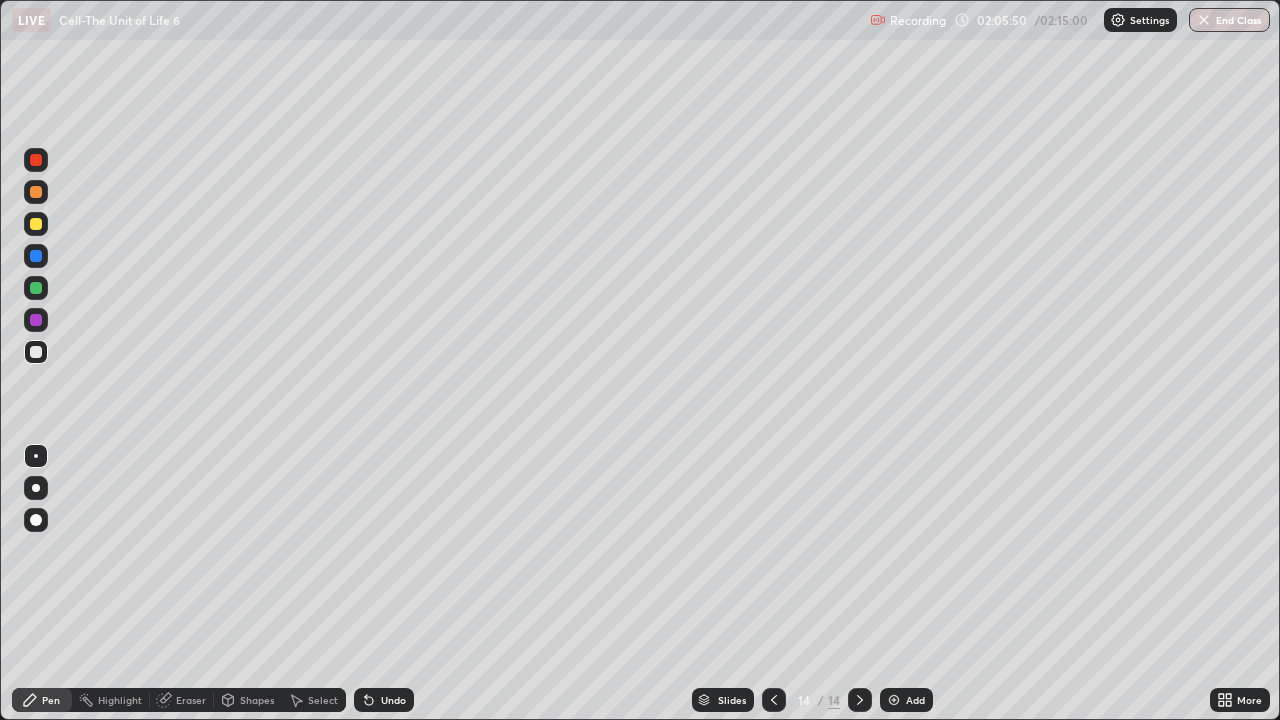 click on "Undo" at bounding box center [384, 700] 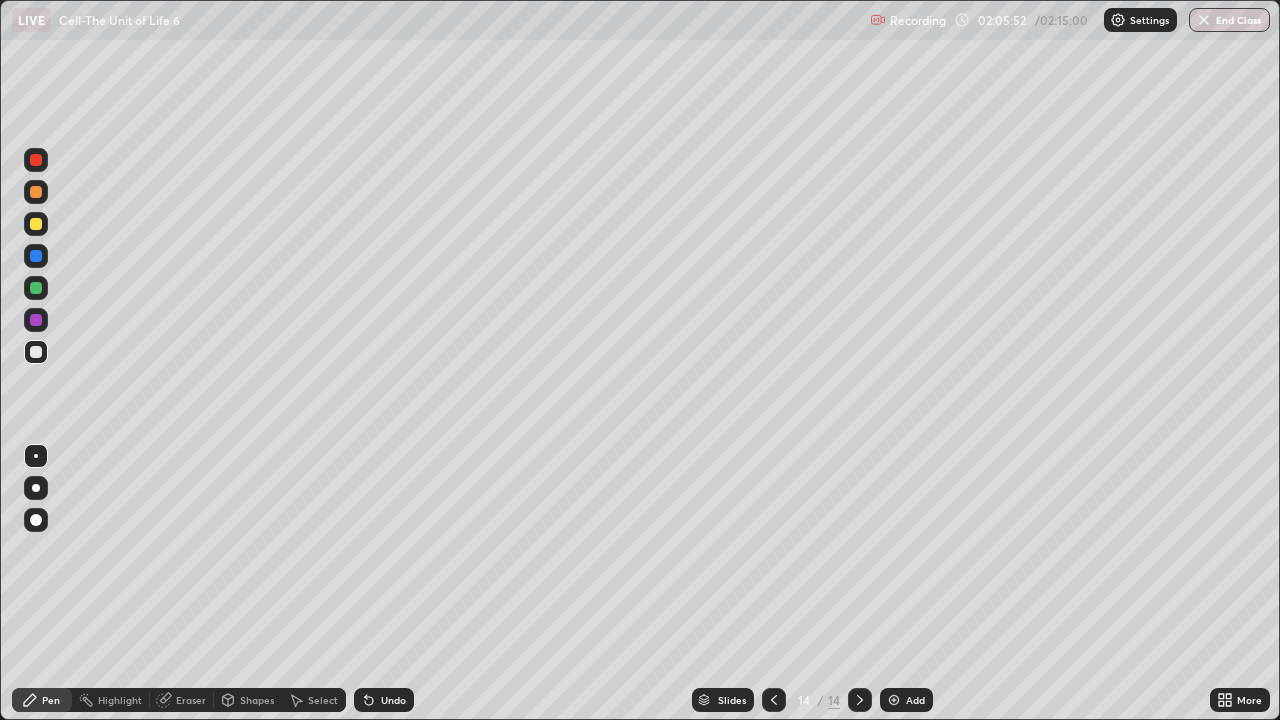 click at bounding box center (36, 224) 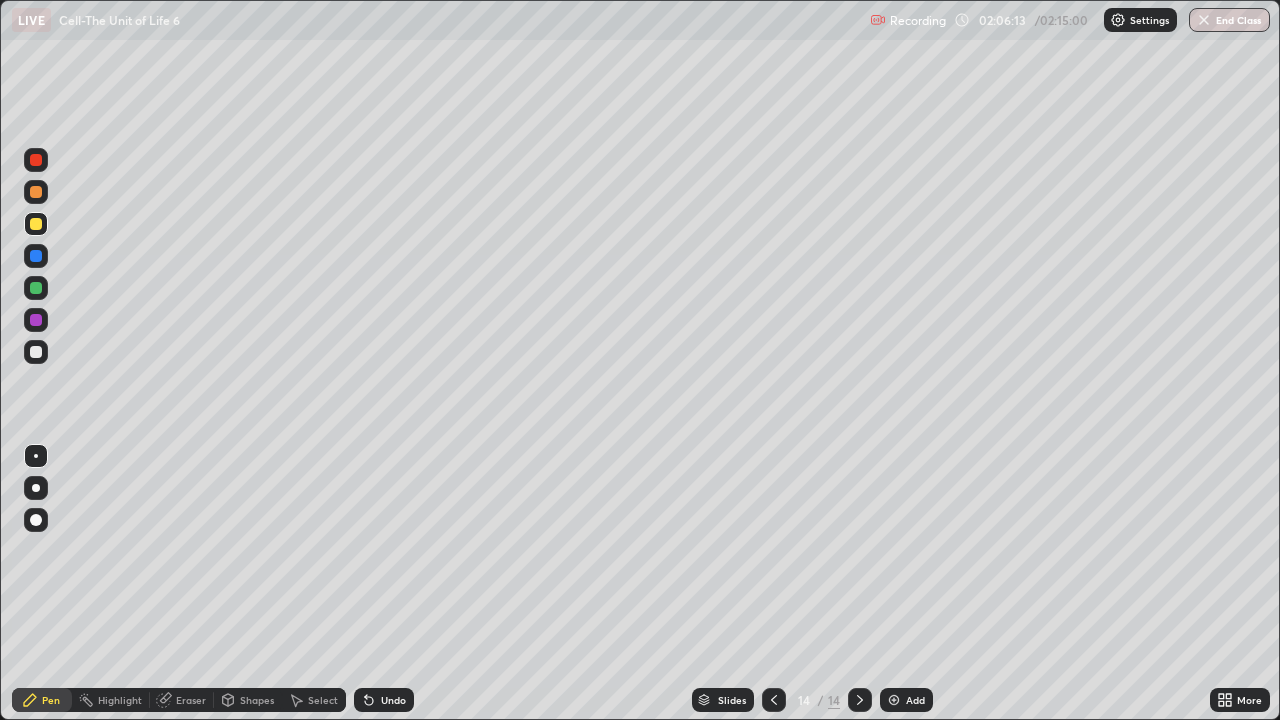 click at bounding box center [36, 288] 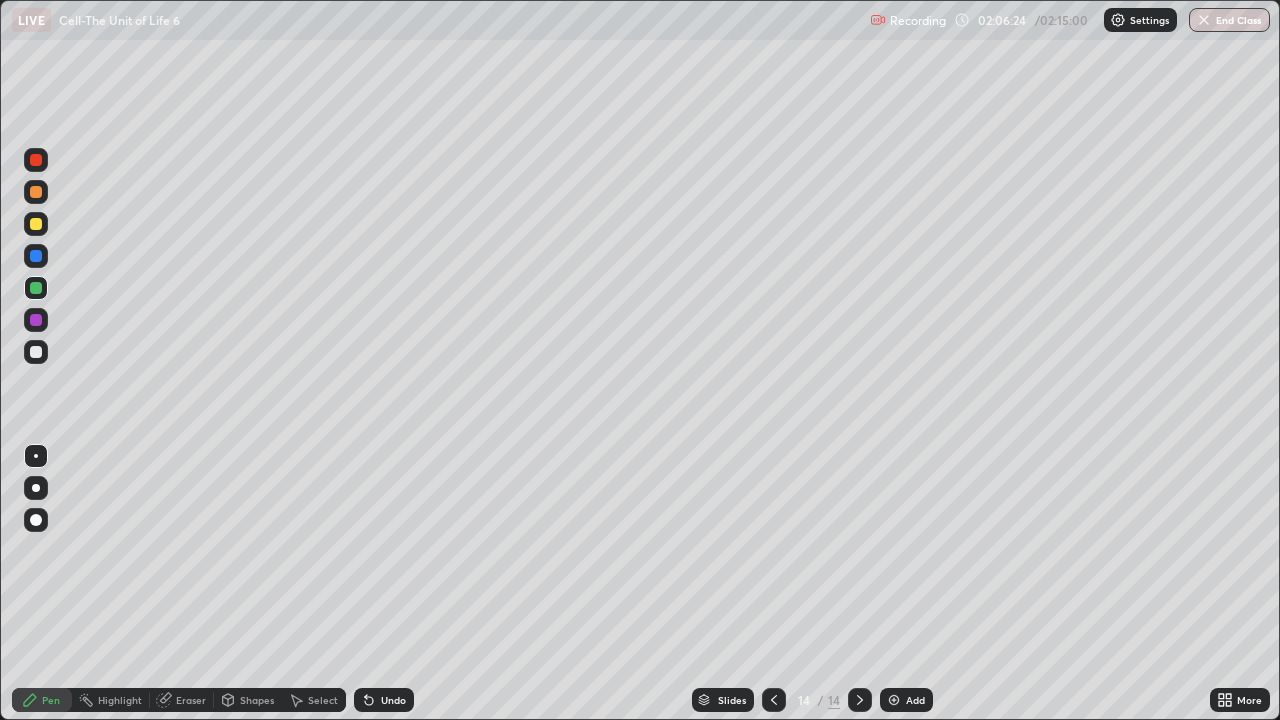 click at bounding box center (36, 352) 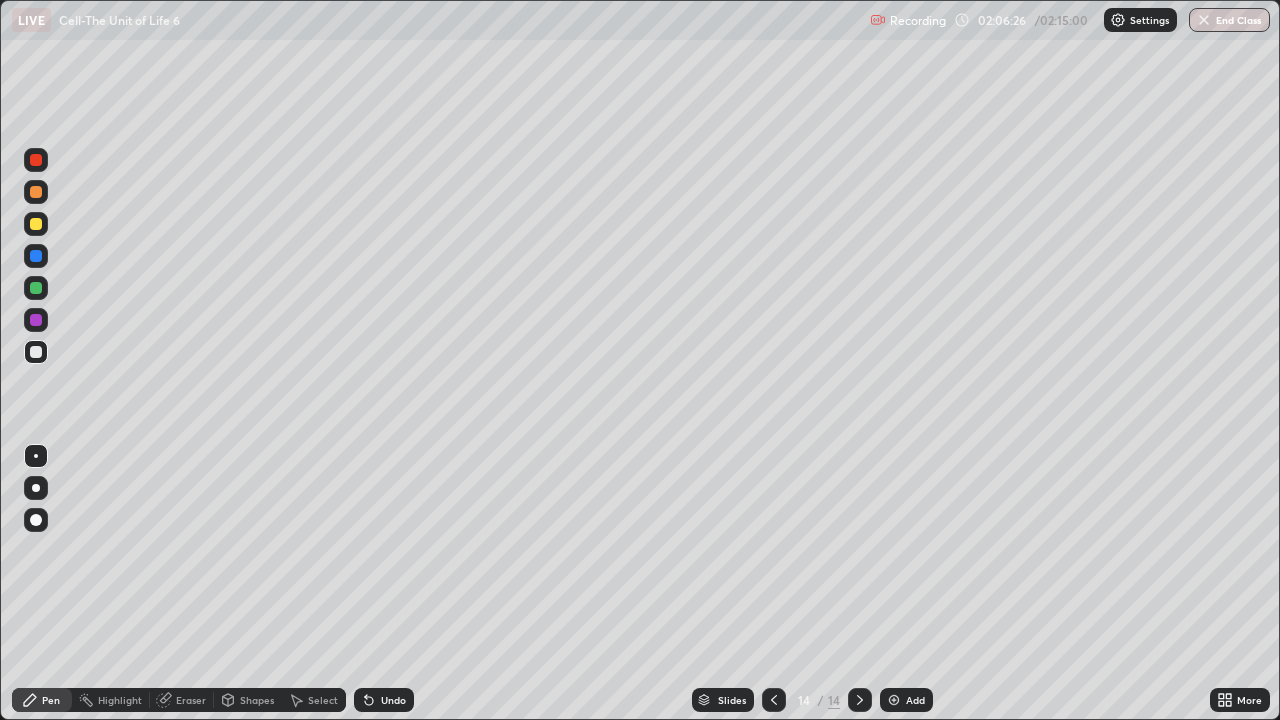 click at bounding box center [36, 288] 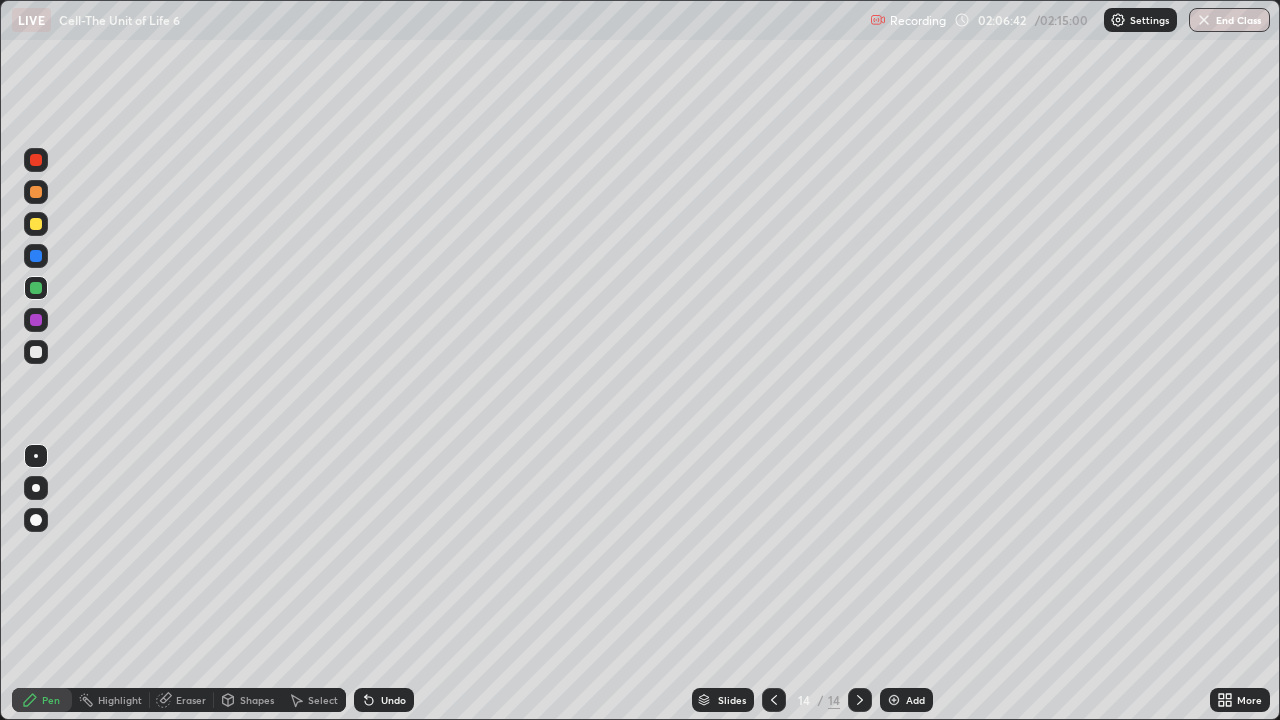 click at bounding box center (36, 224) 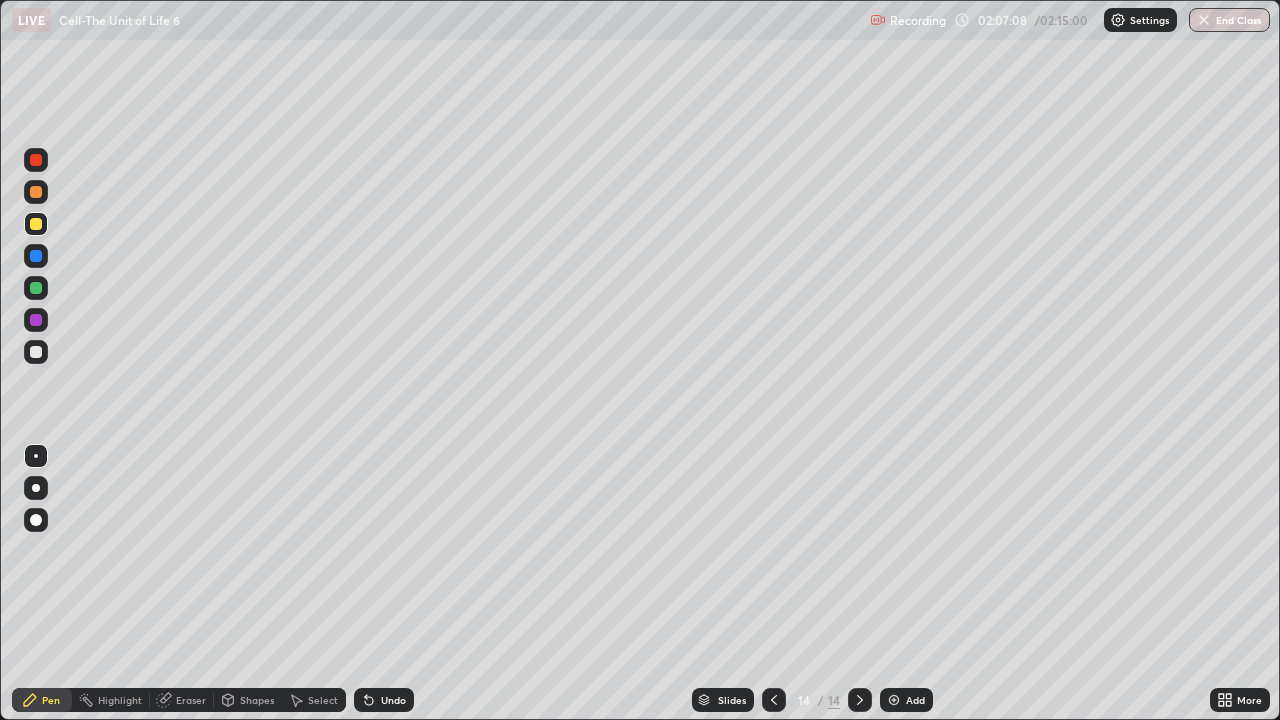 click at bounding box center [36, 256] 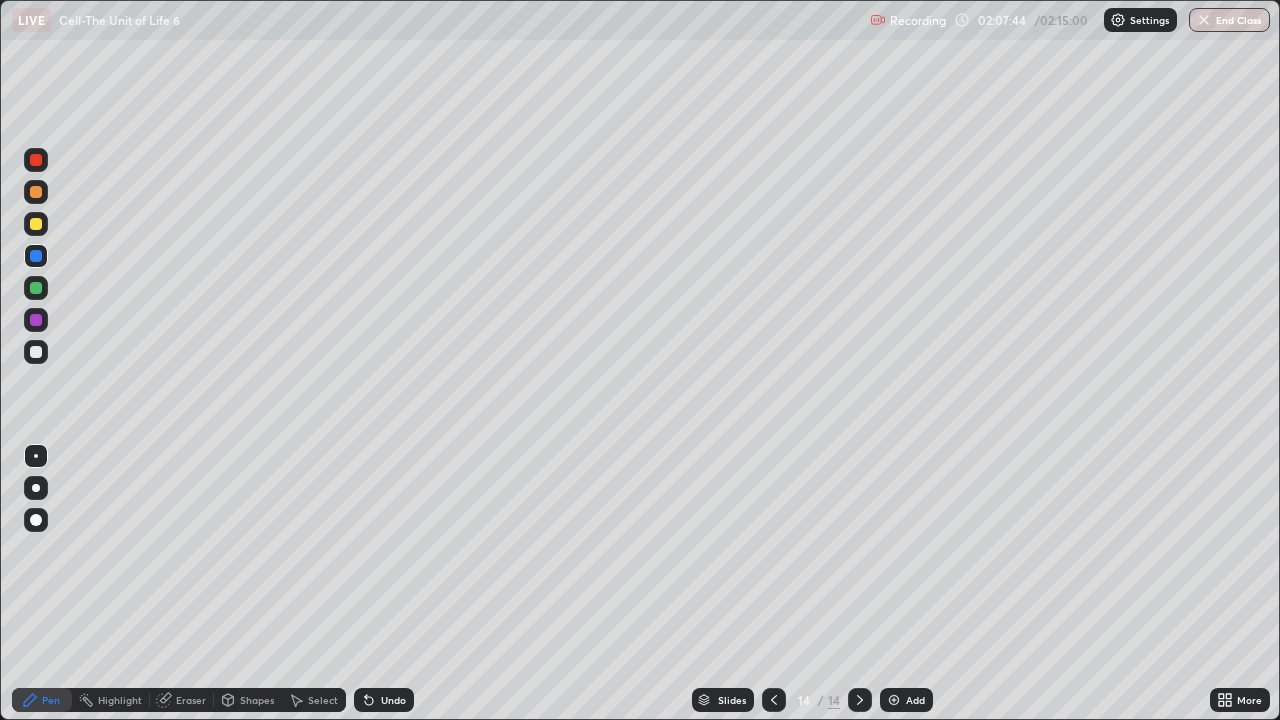 click on "Eraser" at bounding box center (191, 700) 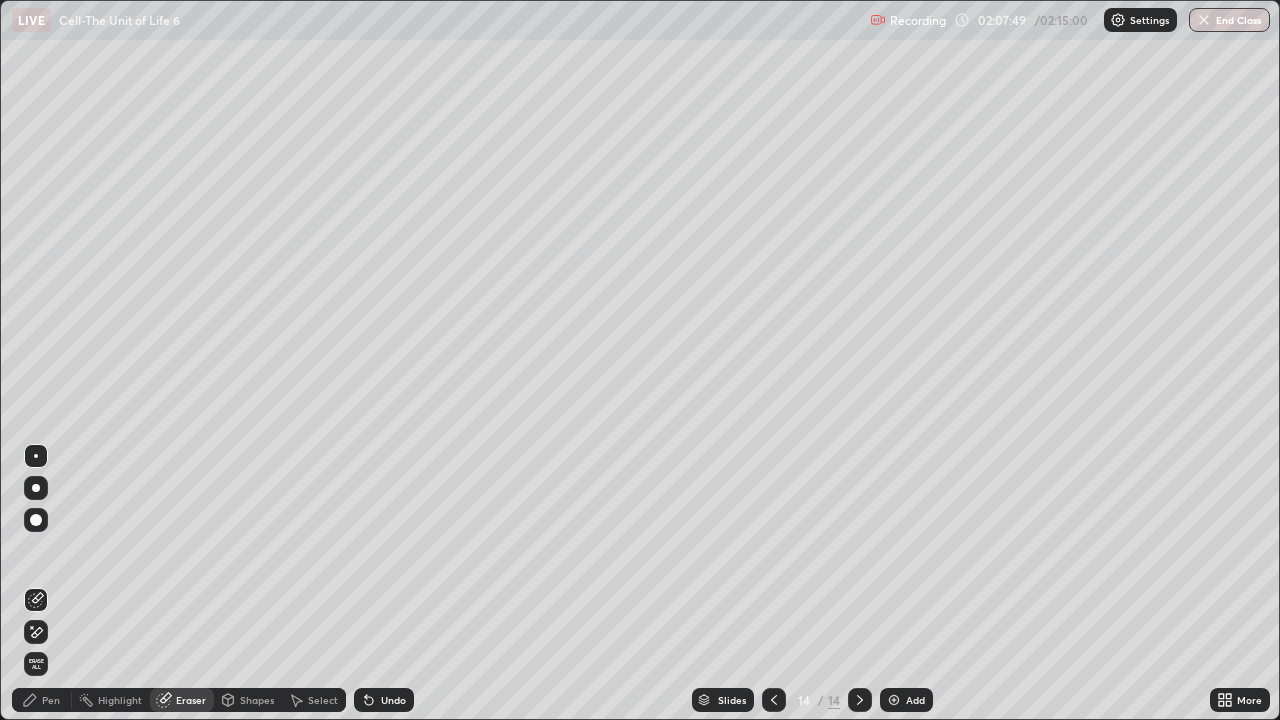 click on "Pen" at bounding box center (51, 700) 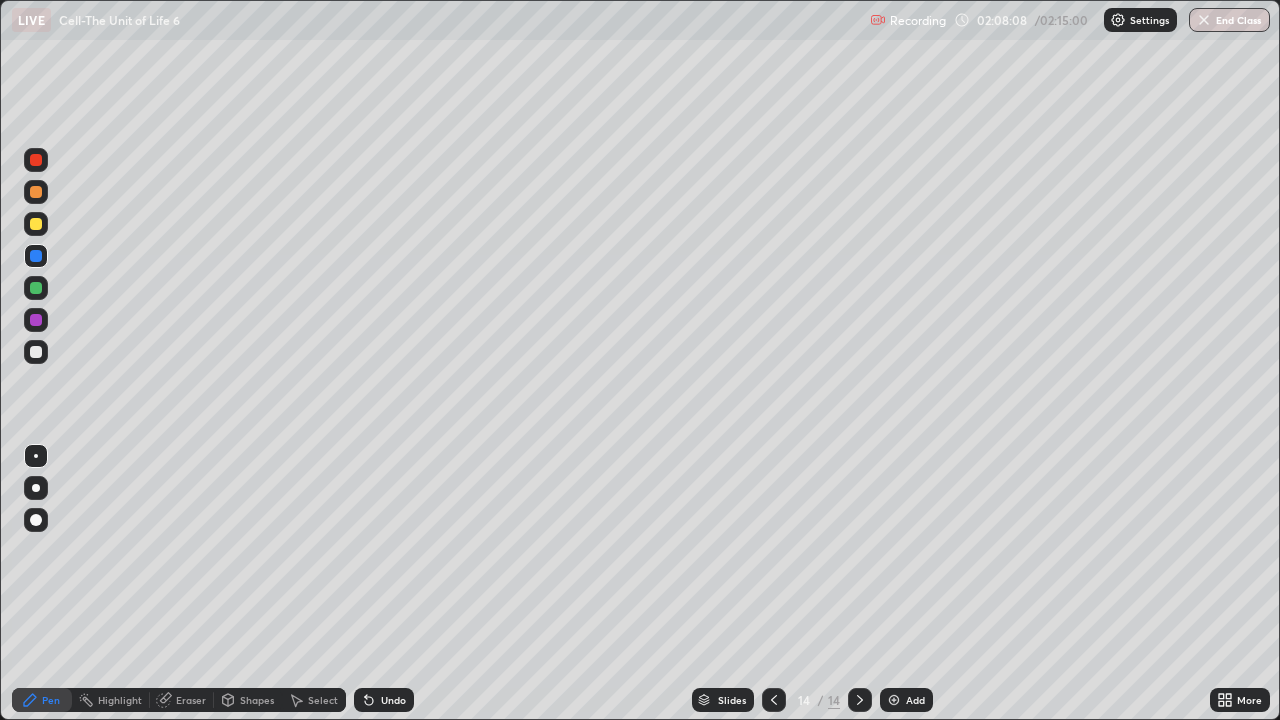 click on "Undo" at bounding box center [393, 700] 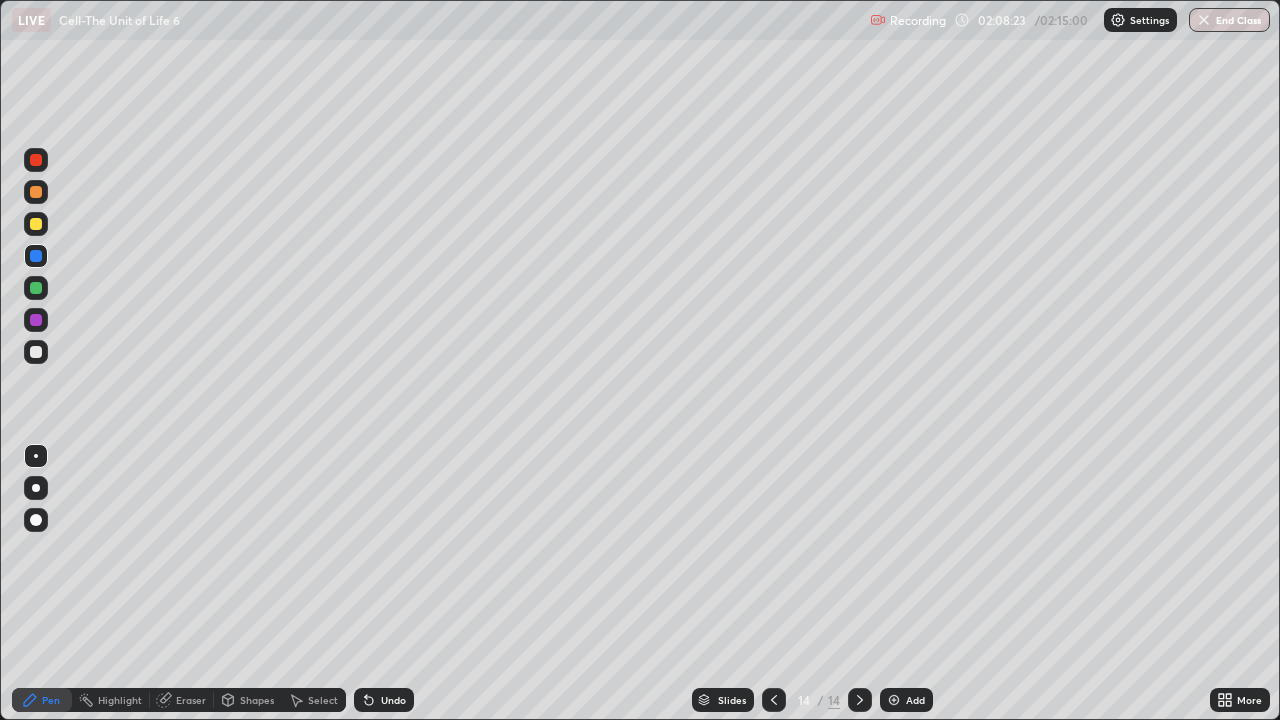 click at bounding box center (36, 224) 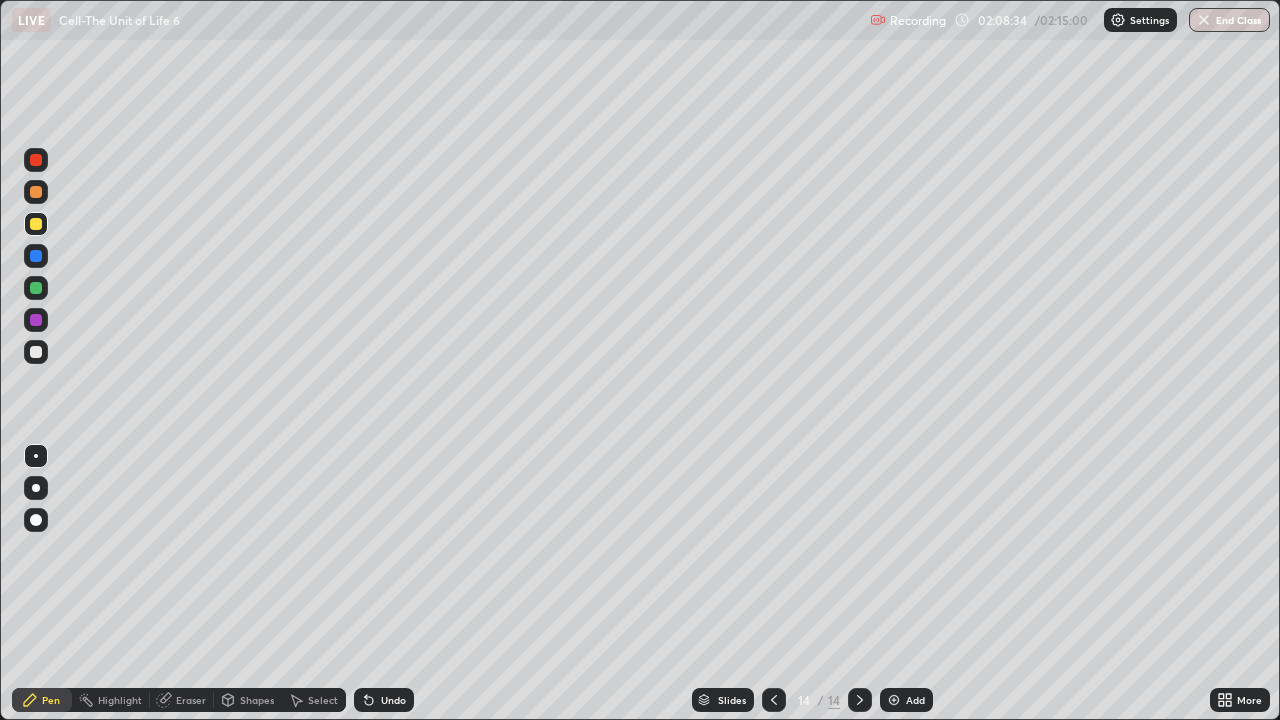 click on "Undo" at bounding box center (393, 700) 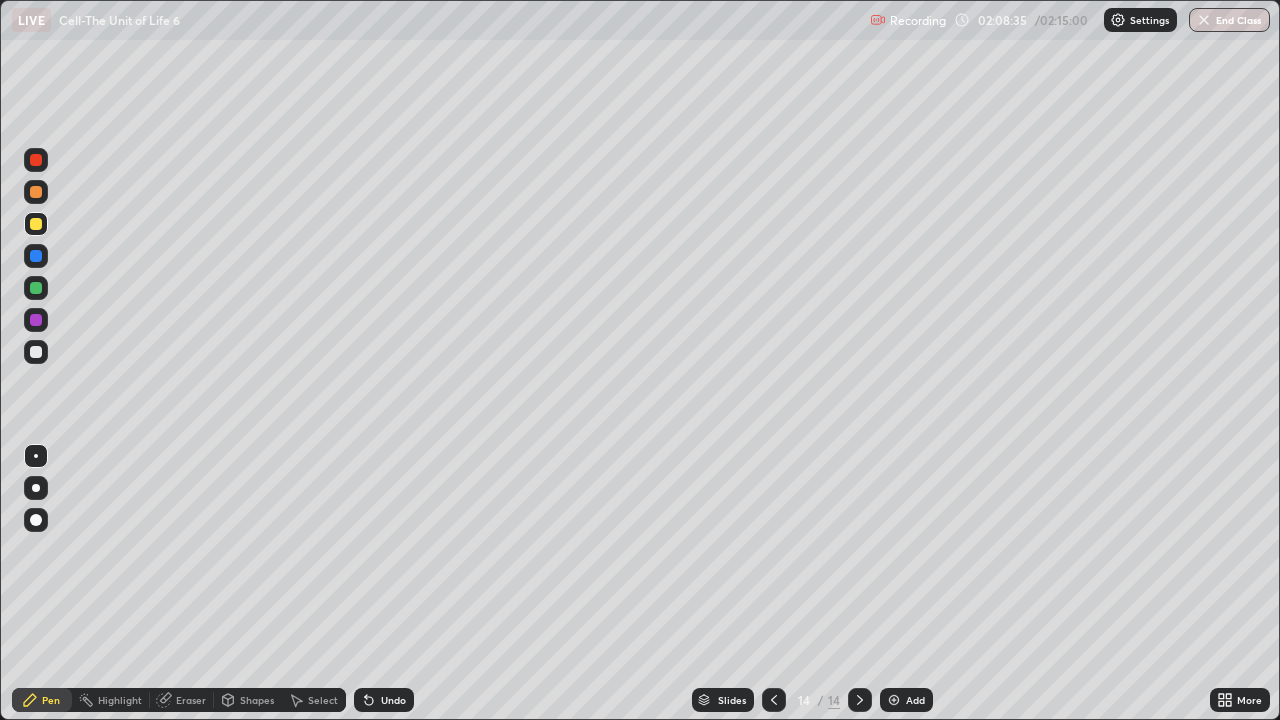 click on "Undo" at bounding box center [393, 700] 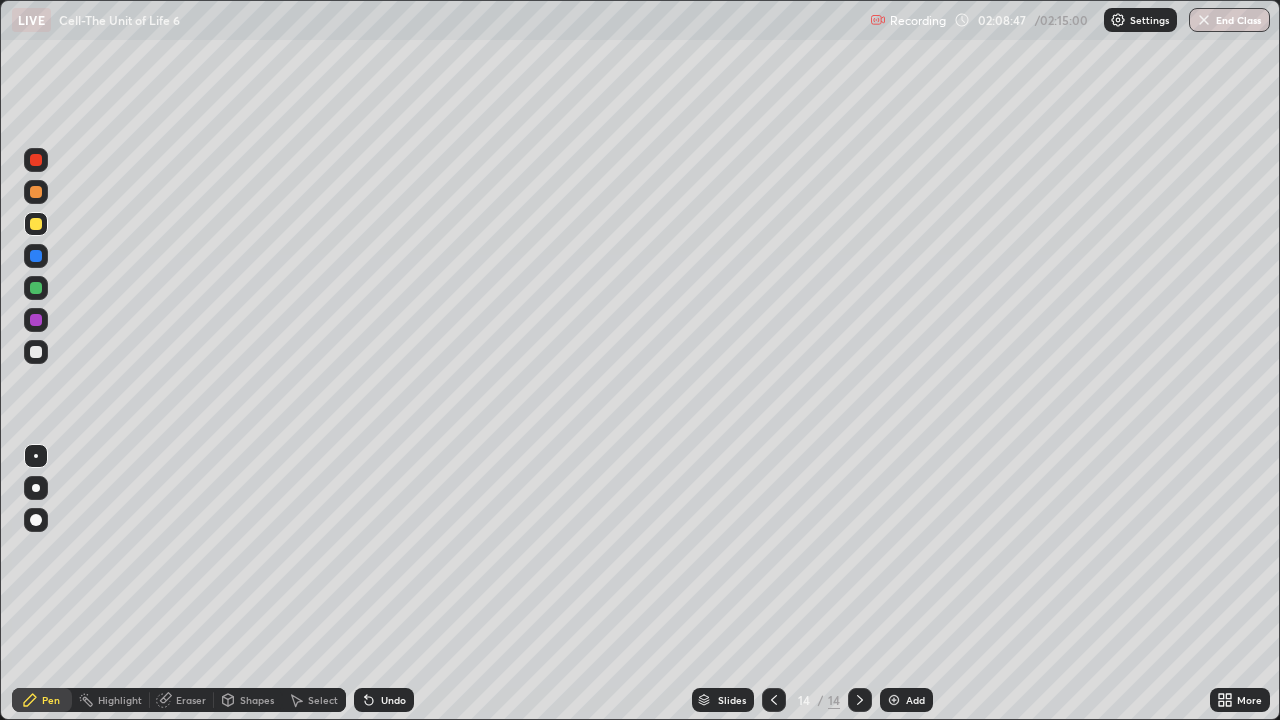 click at bounding box center (36, 288) 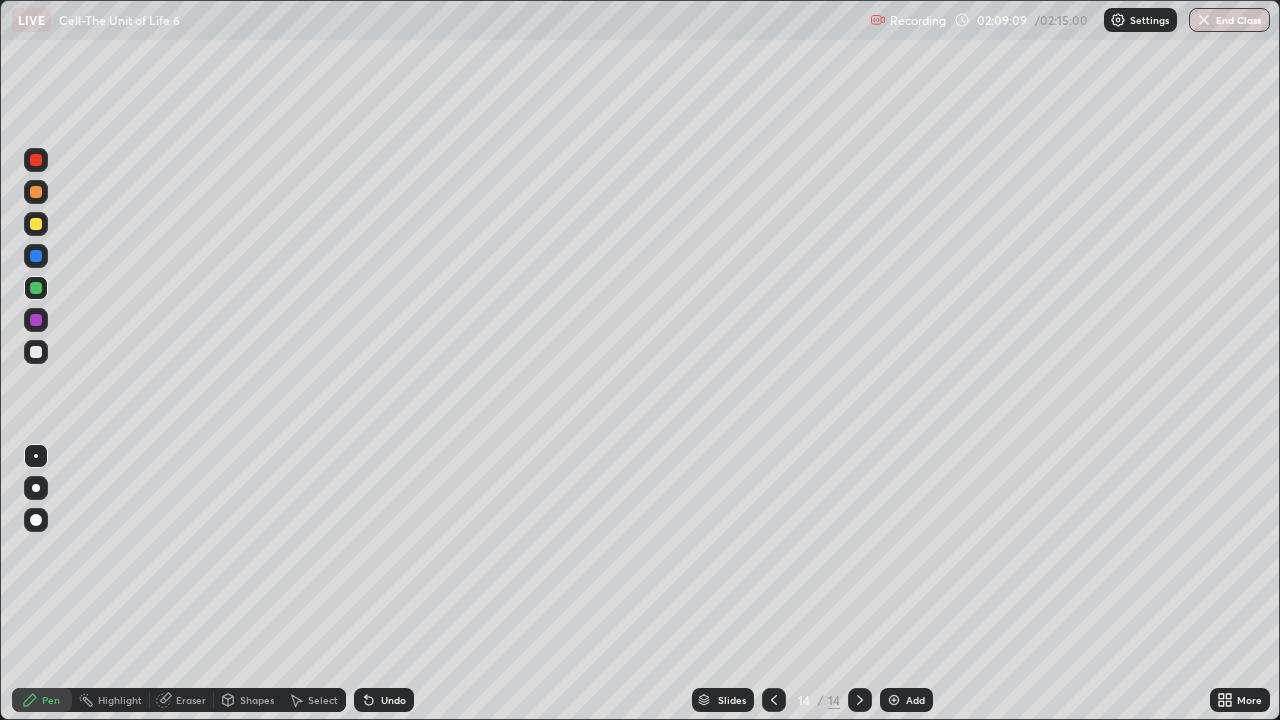 click at bounding box center [36, 352] 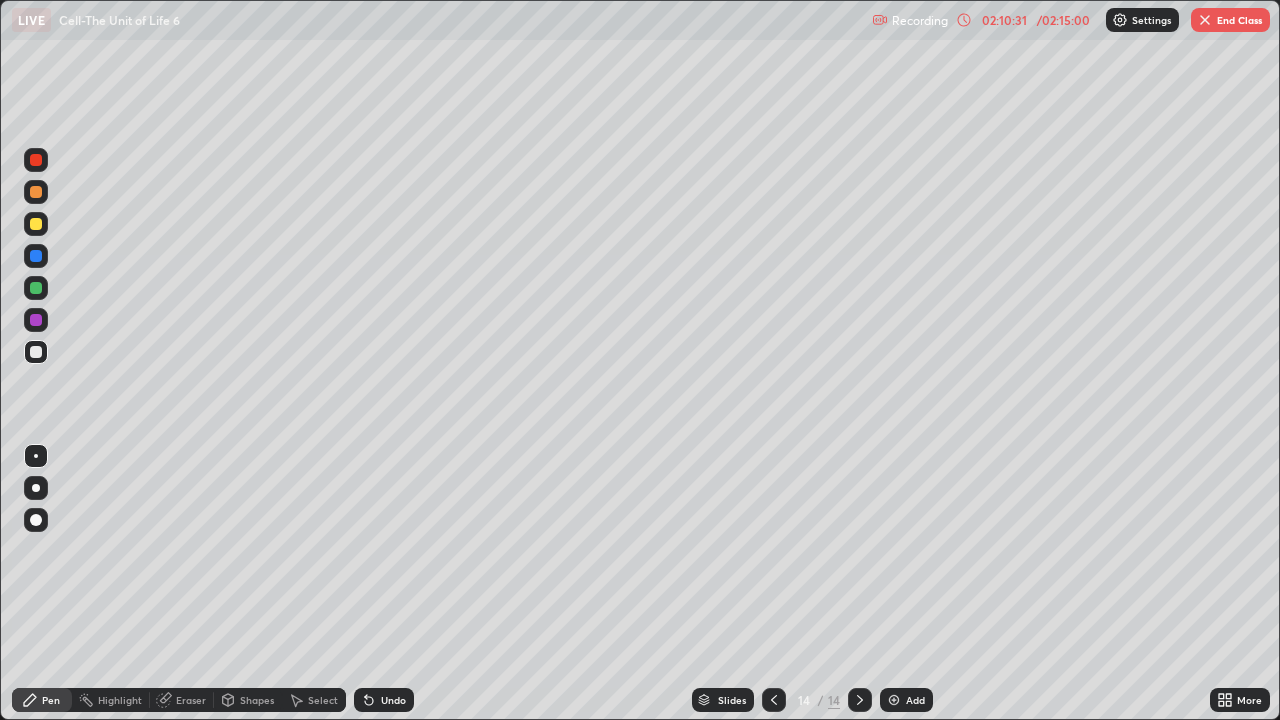 click on "/  02:15:00" at bounding box center (1063, 20) 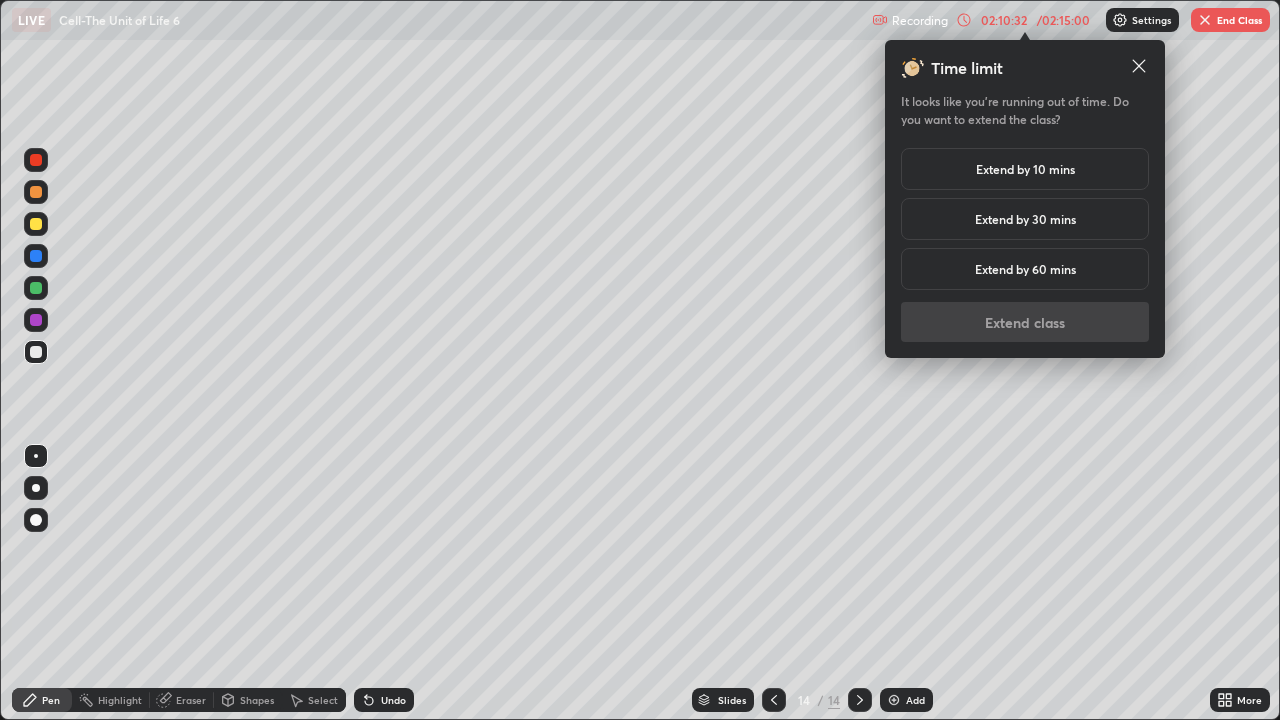 click on "Extend by 10 mins" at bounding box center [1025, 169] 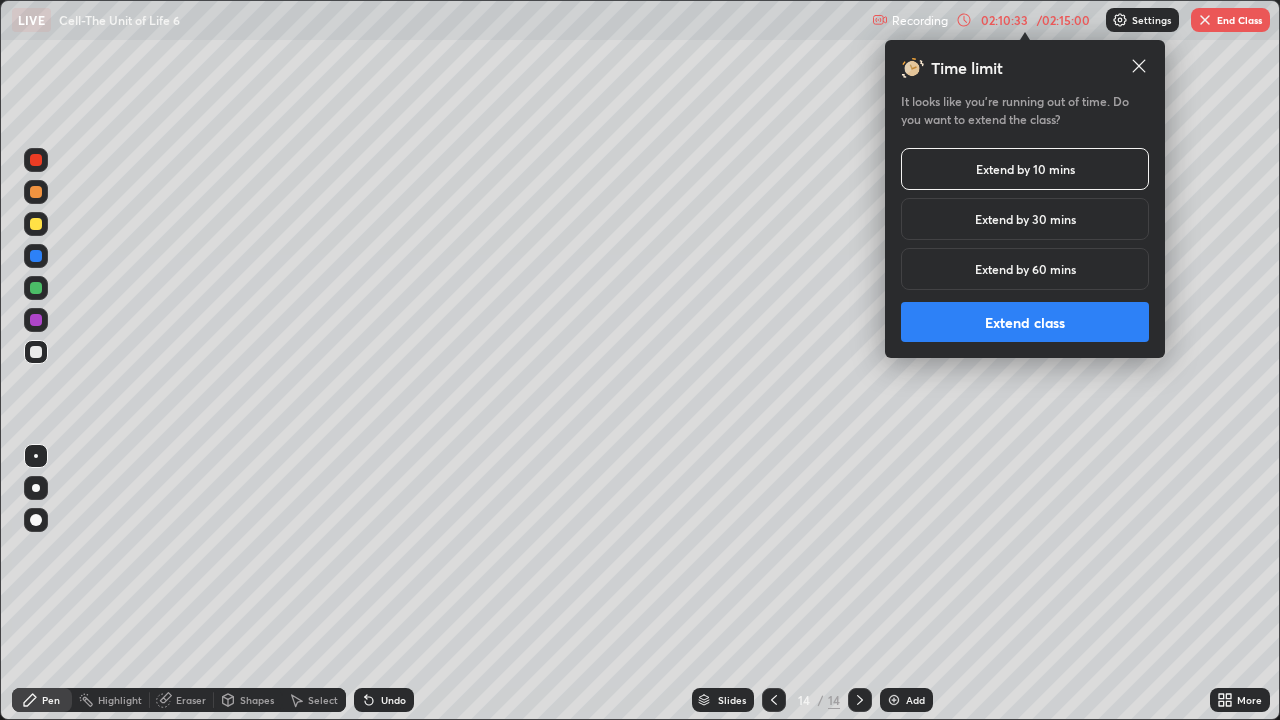 click on "Extend class" at bounding box center (1025, 322) 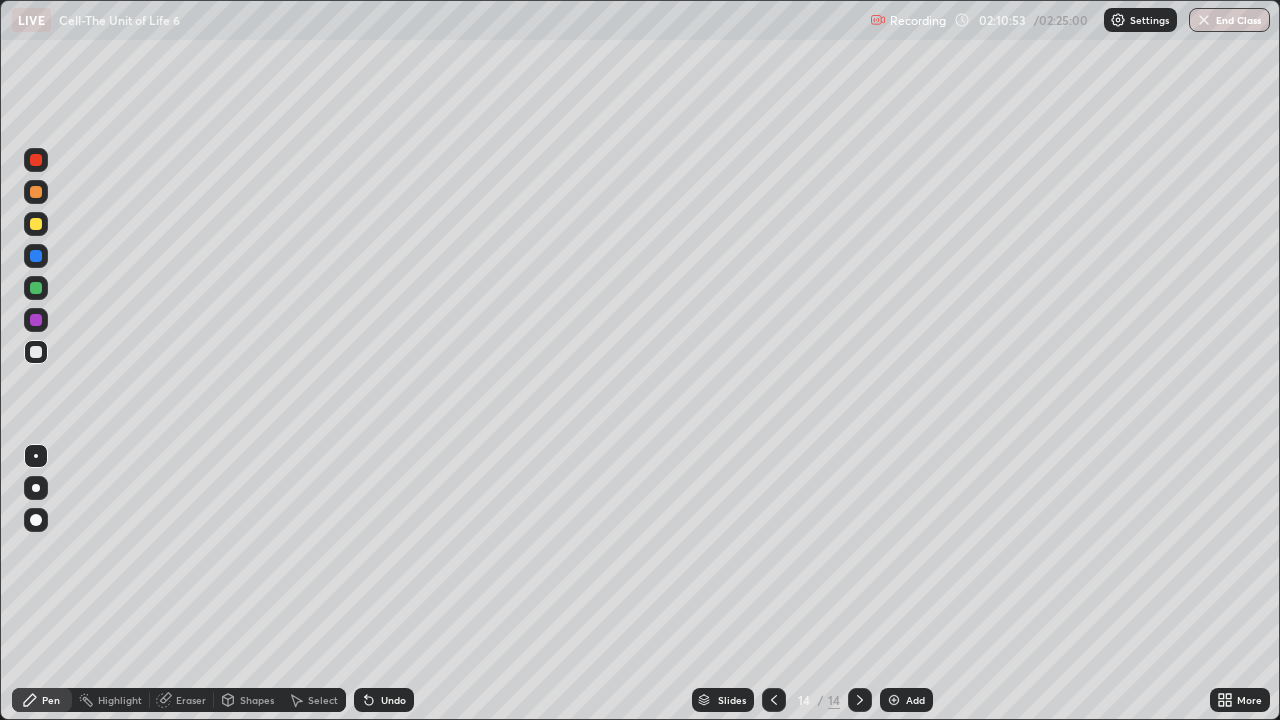 click at bounding box center [894, 700] 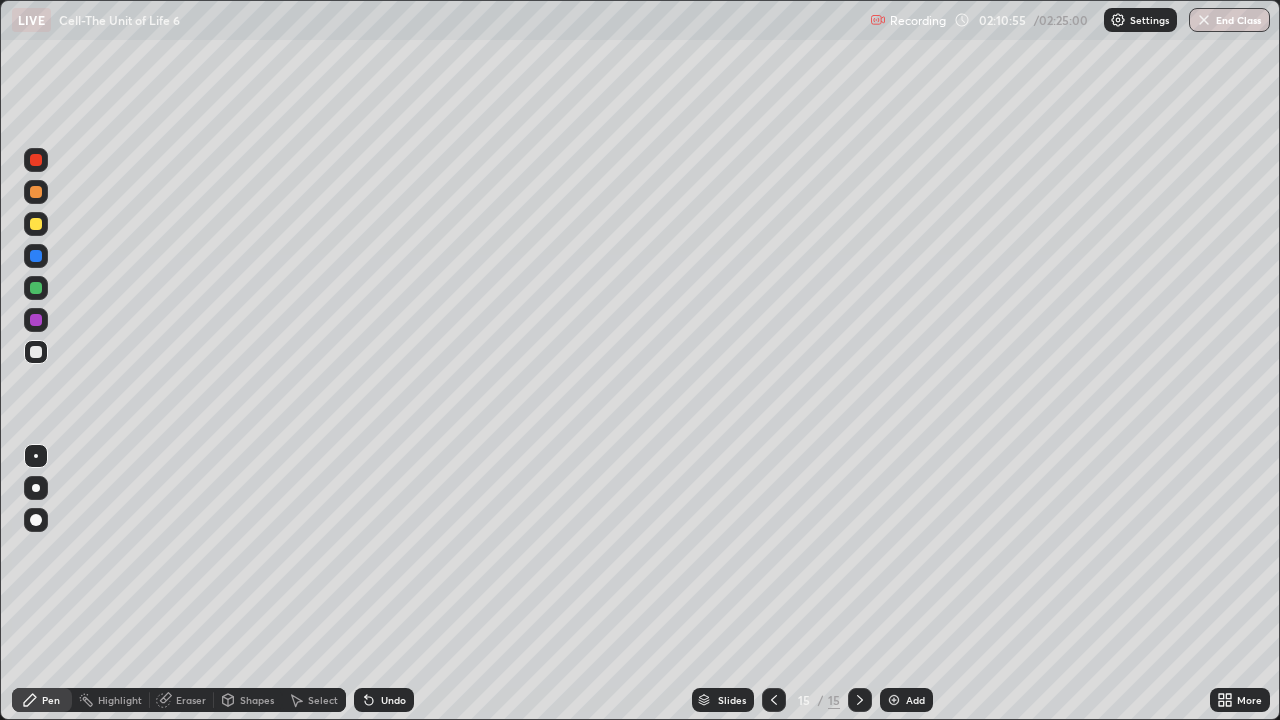click at bounding box center (36, 352) 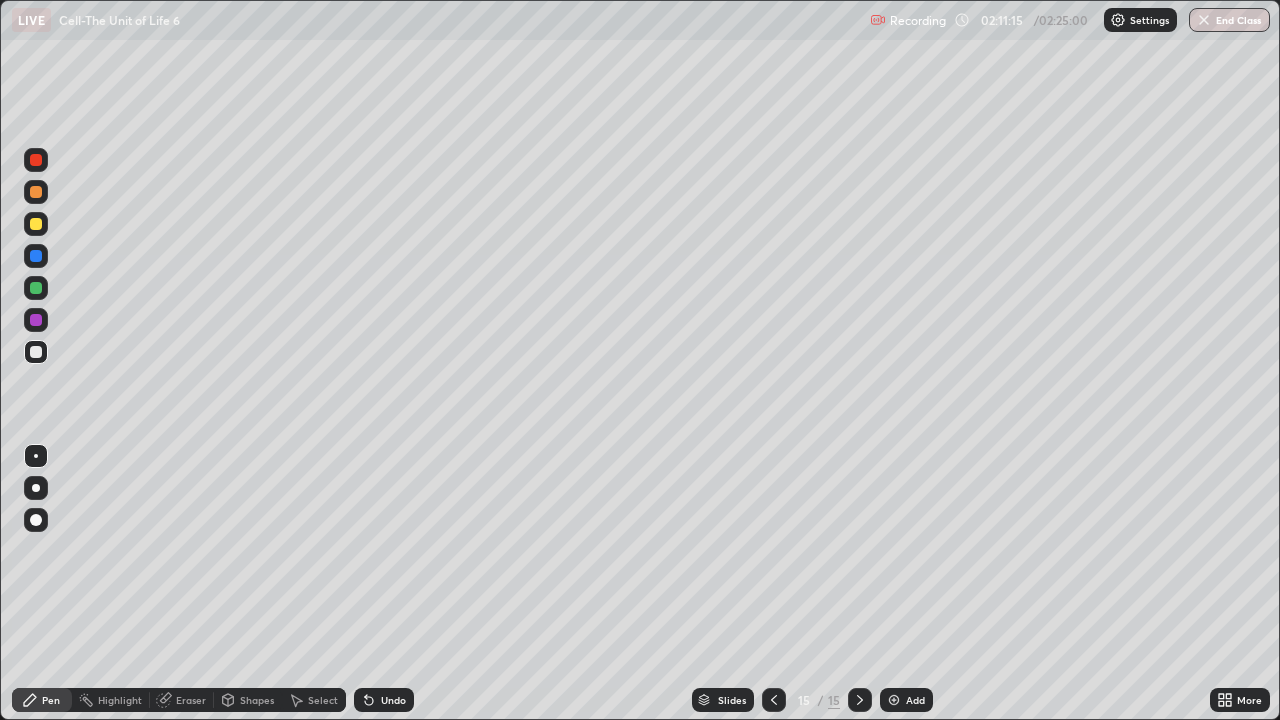 click at bounding box center [36, 288] 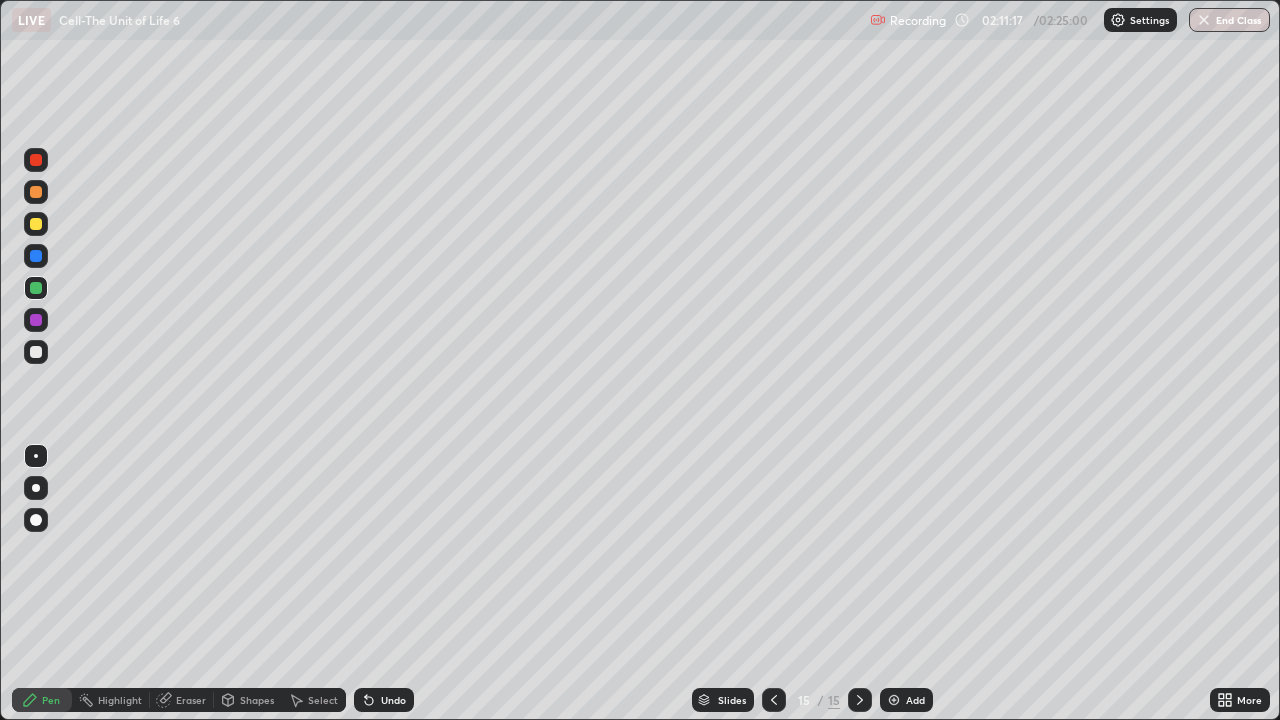click at bounding box center [36, 352] 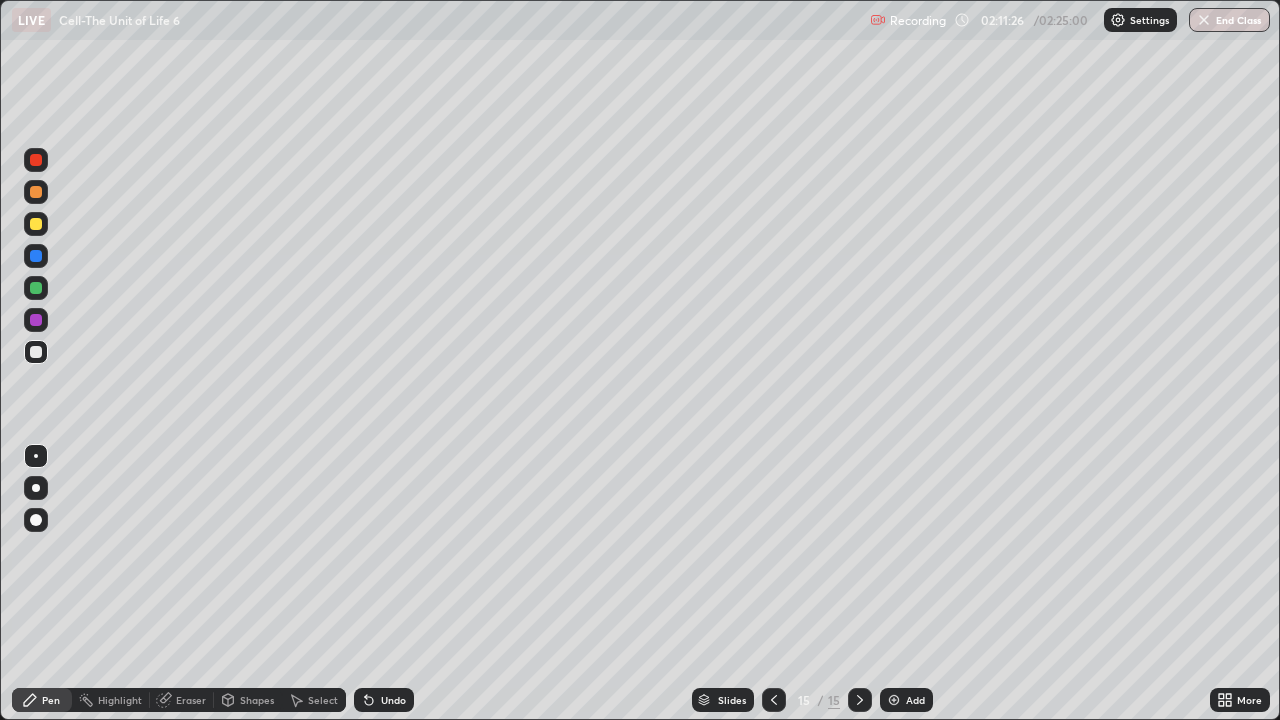 click at bounding box center [36, 288] 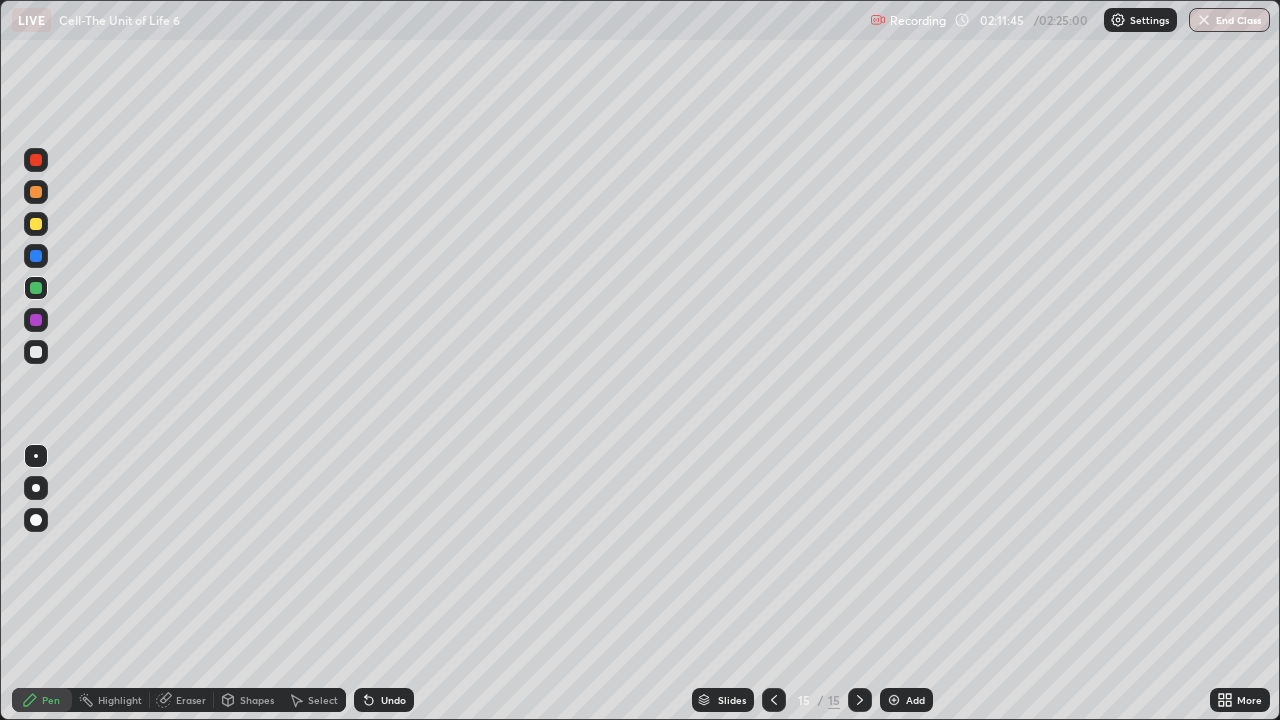 click on "Undo" at bounding box center (393, 700) 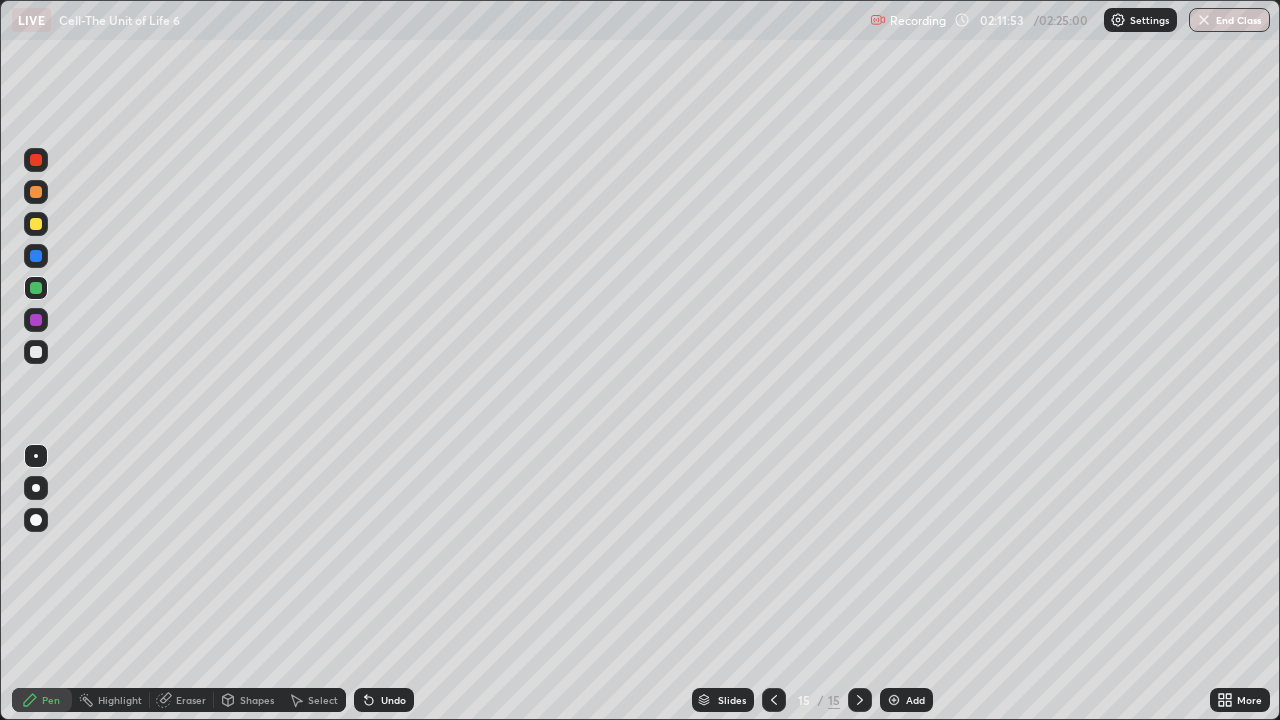 click at bounding box center (36, 224) 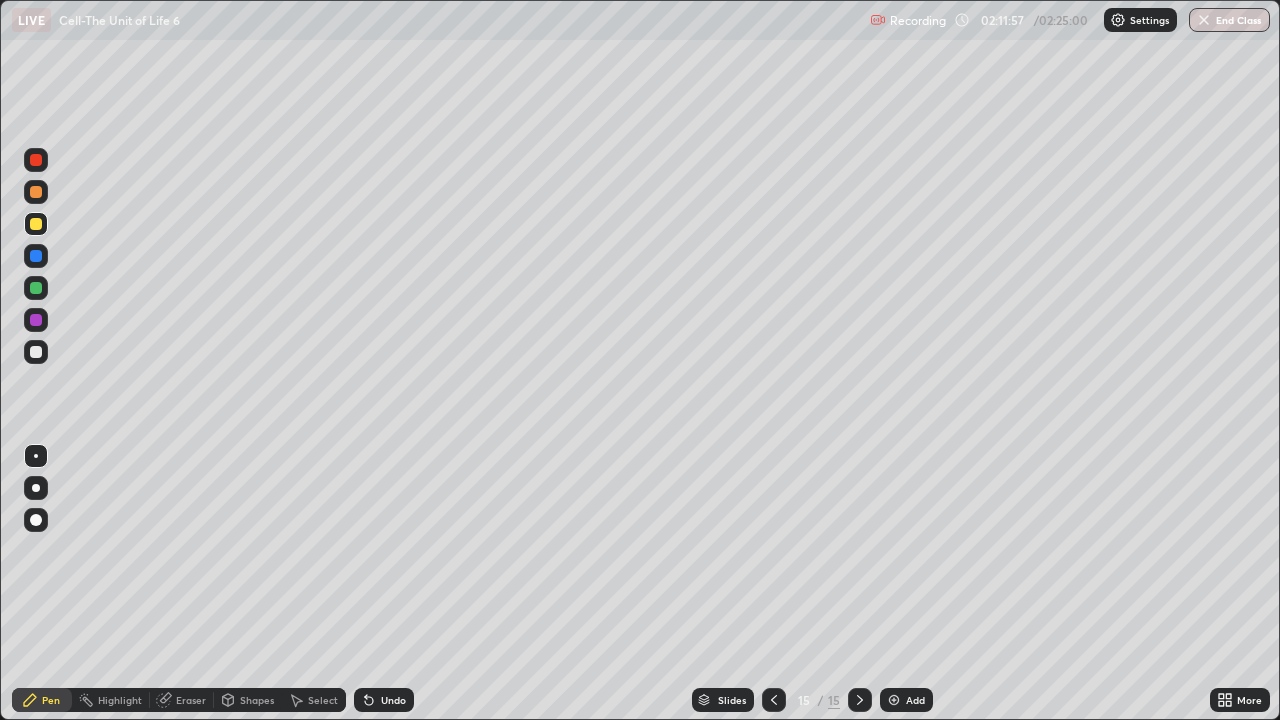 click at bounding box center (36, 352) 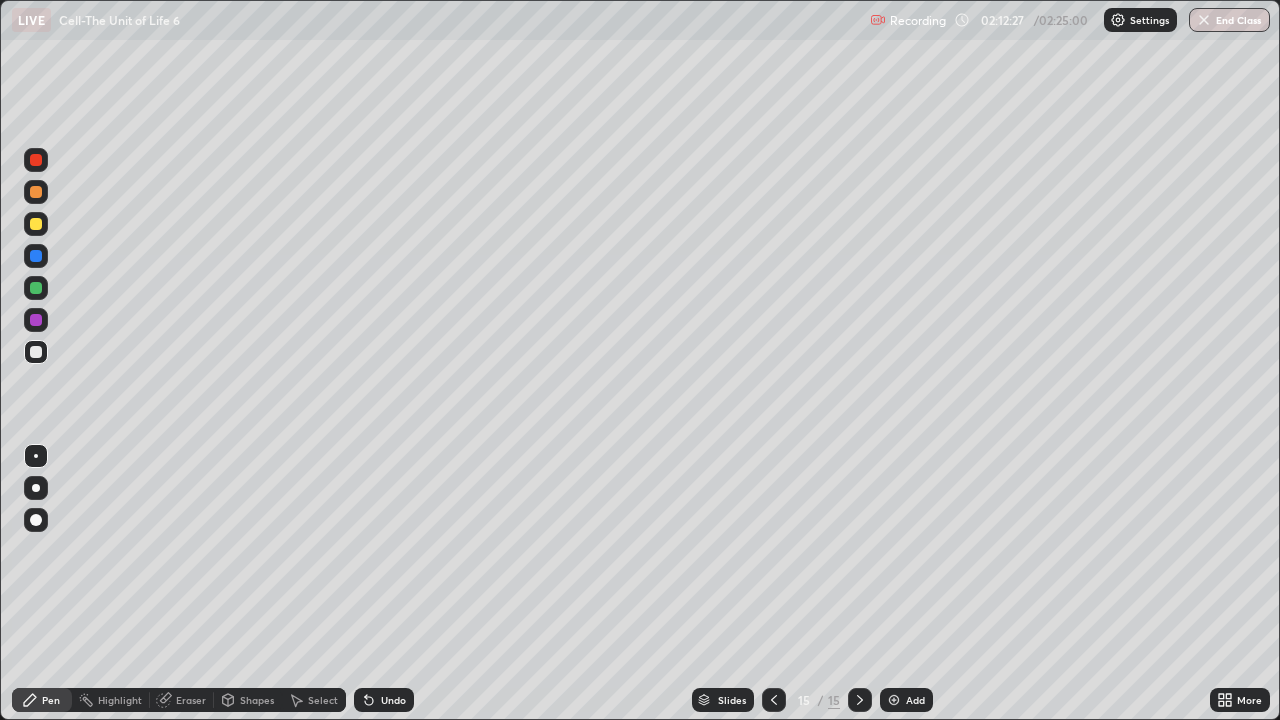click on "Eraser" at bounding box center (191, 700) 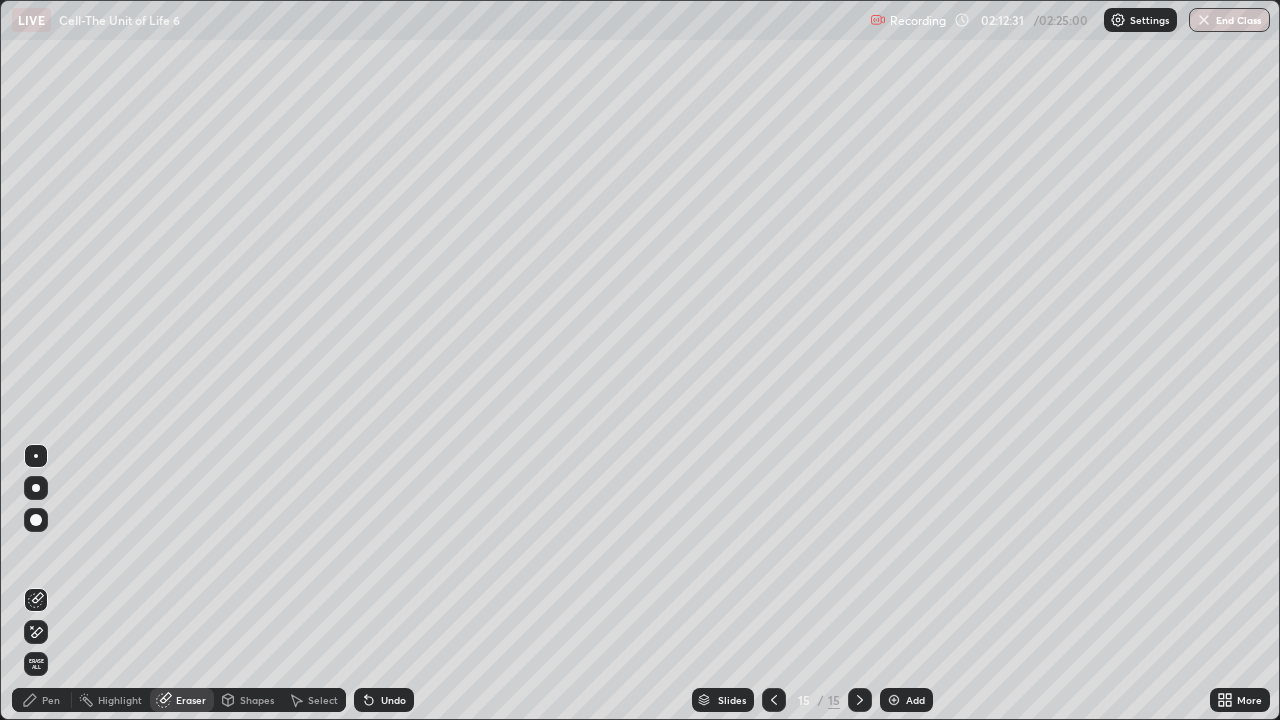 click on "Pen" at bounding box center [42, 700] 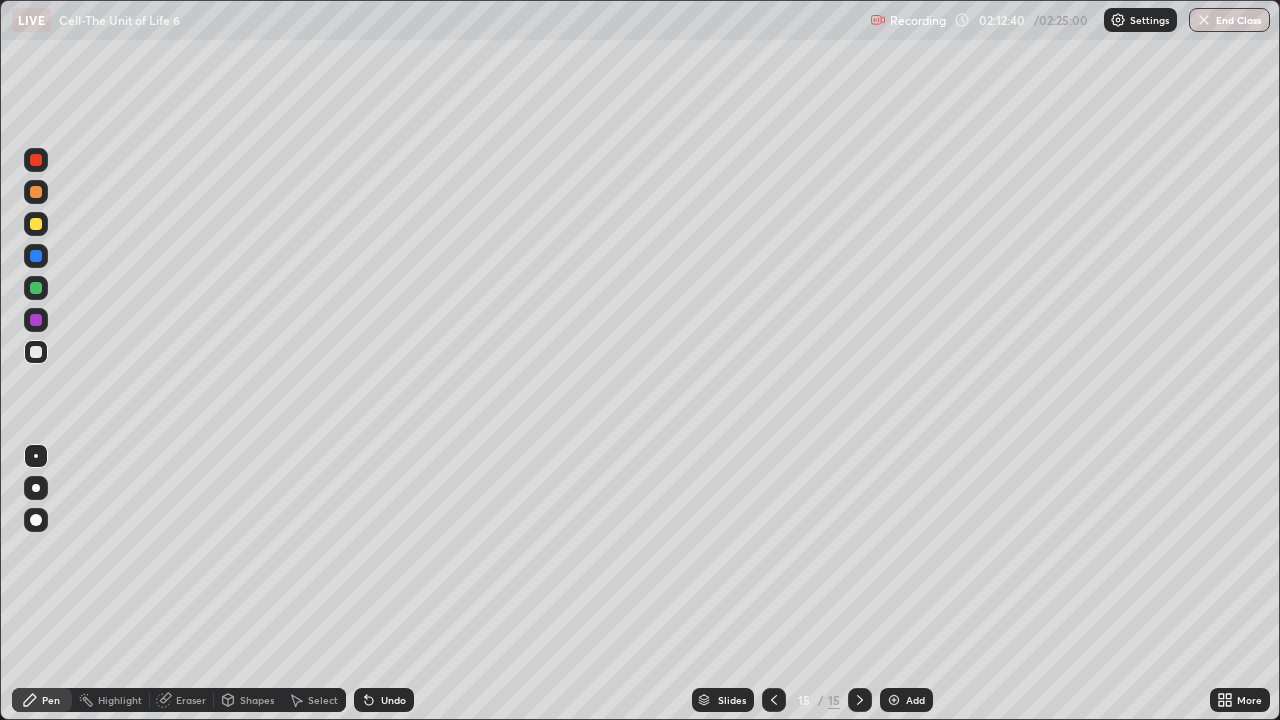 click at bounding box center (36, 224) 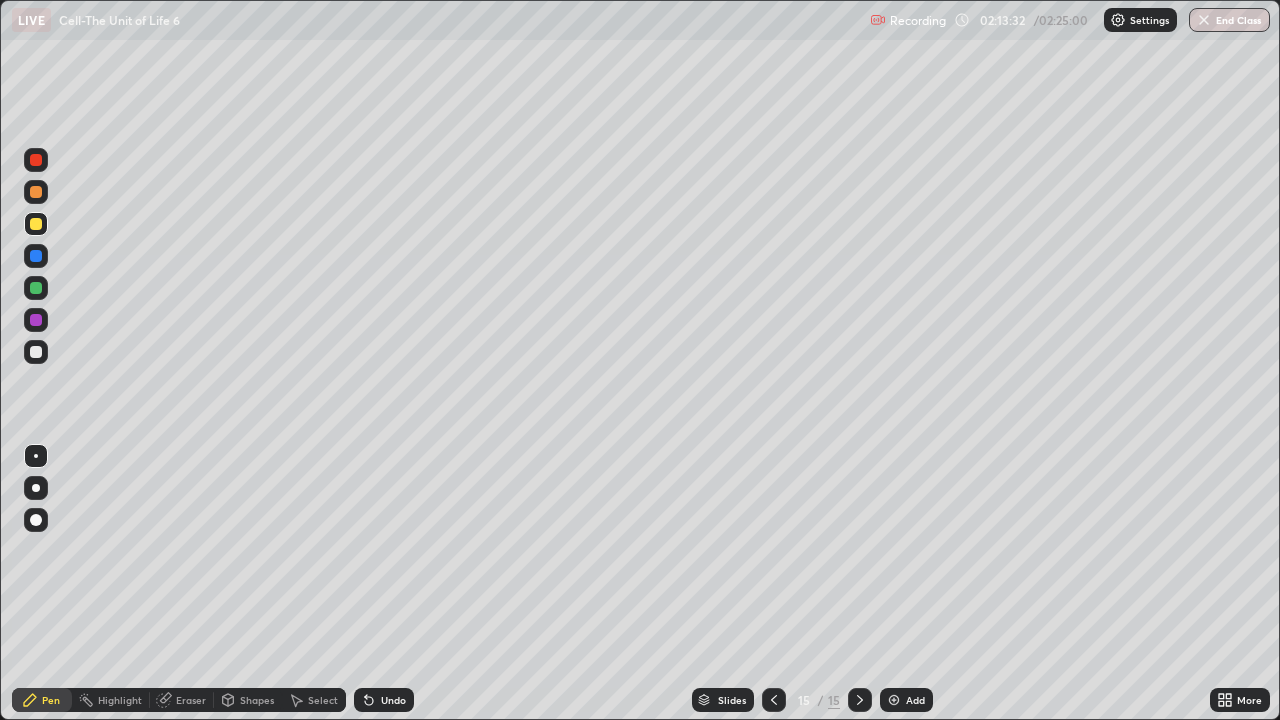 click on "Undo" at bounding box center (393, 700) 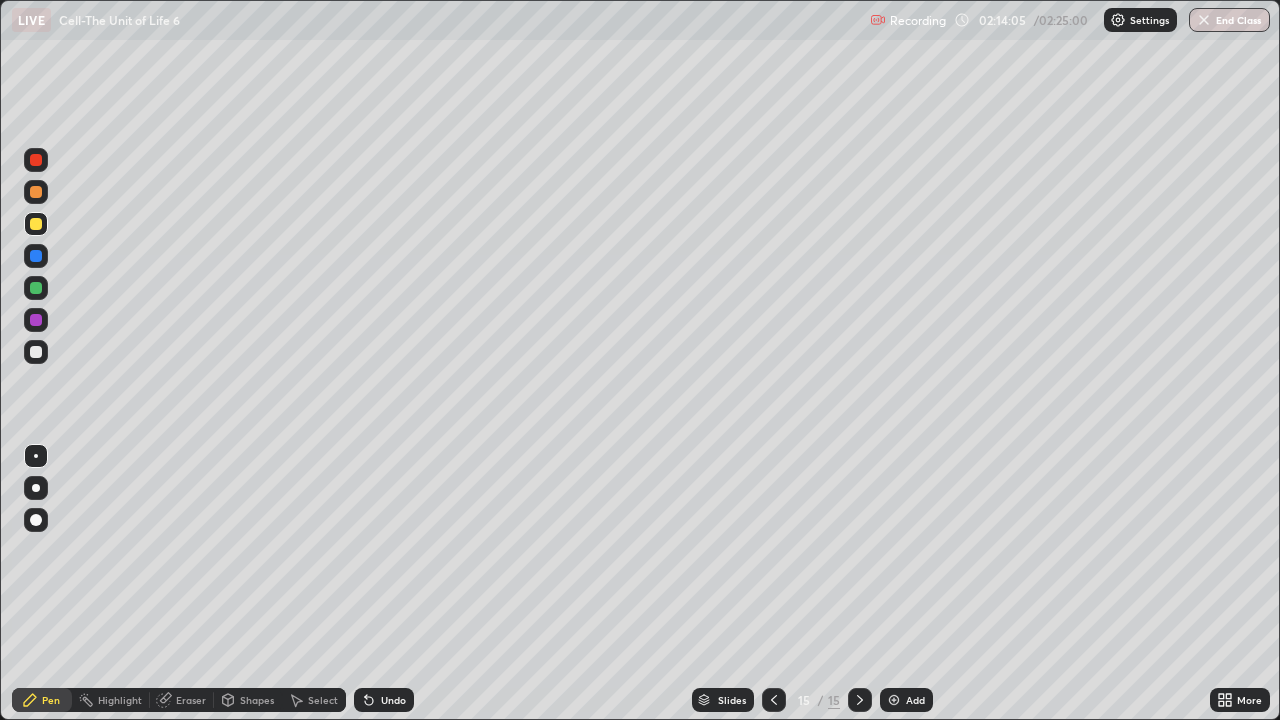 click at bounding box center (36, 288) 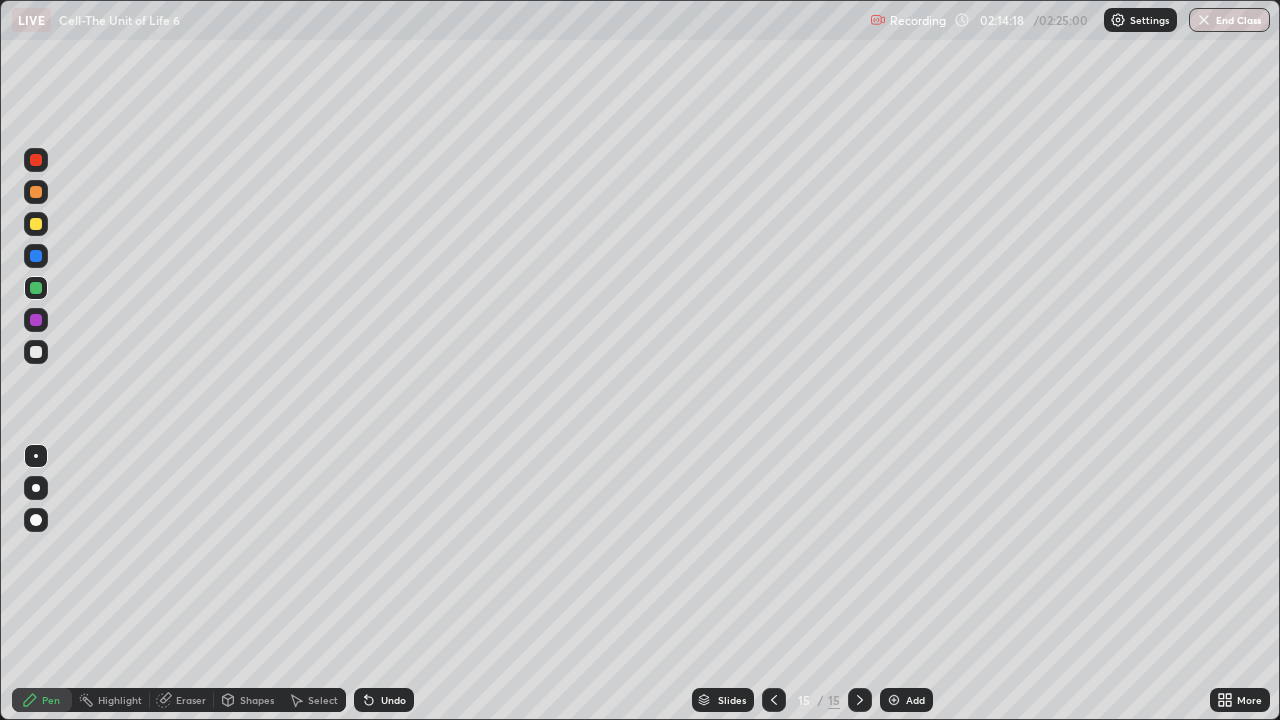 click at bounding box center (36, 320) 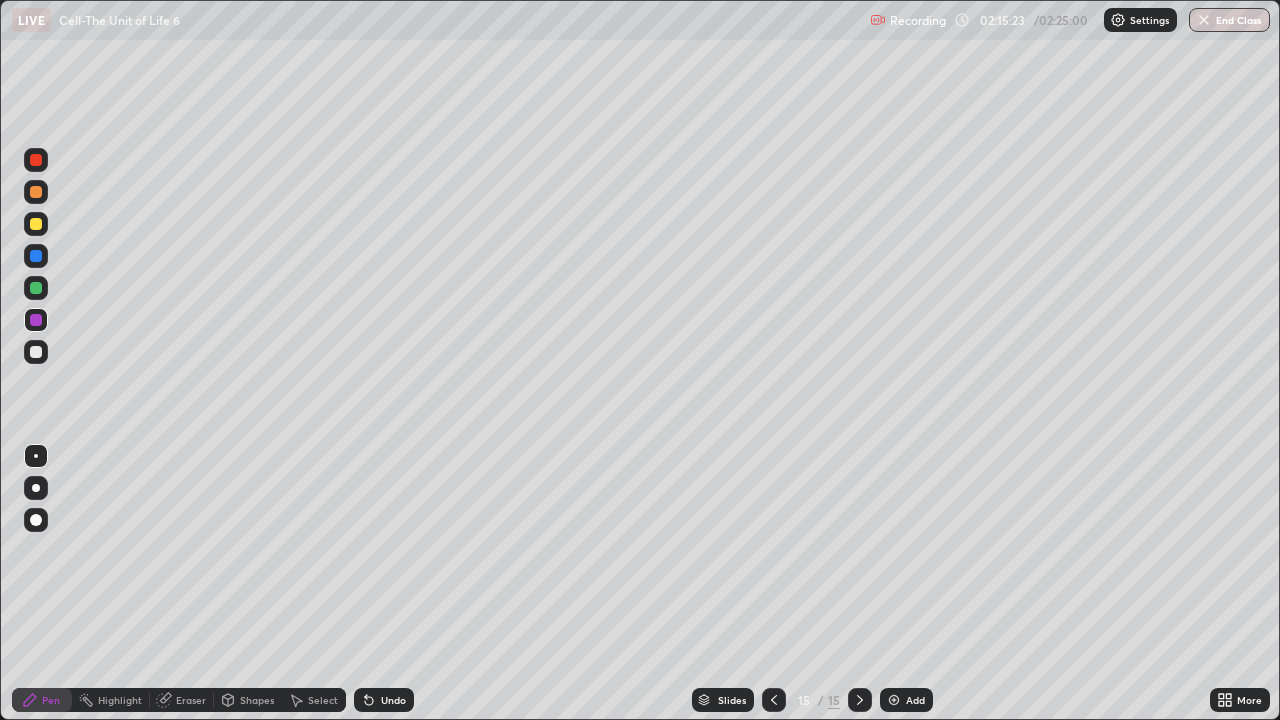 click at bounding box center (36, 352) 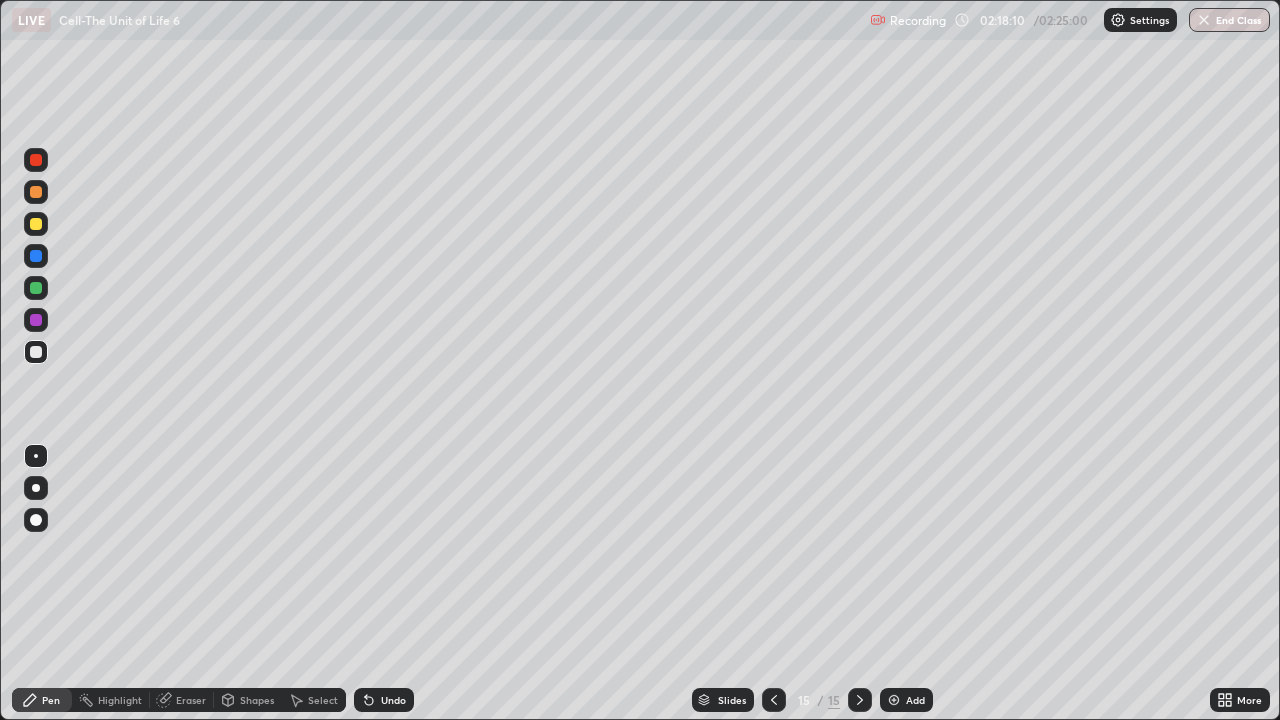 click on "Undo" at bounding box center (380, 700) 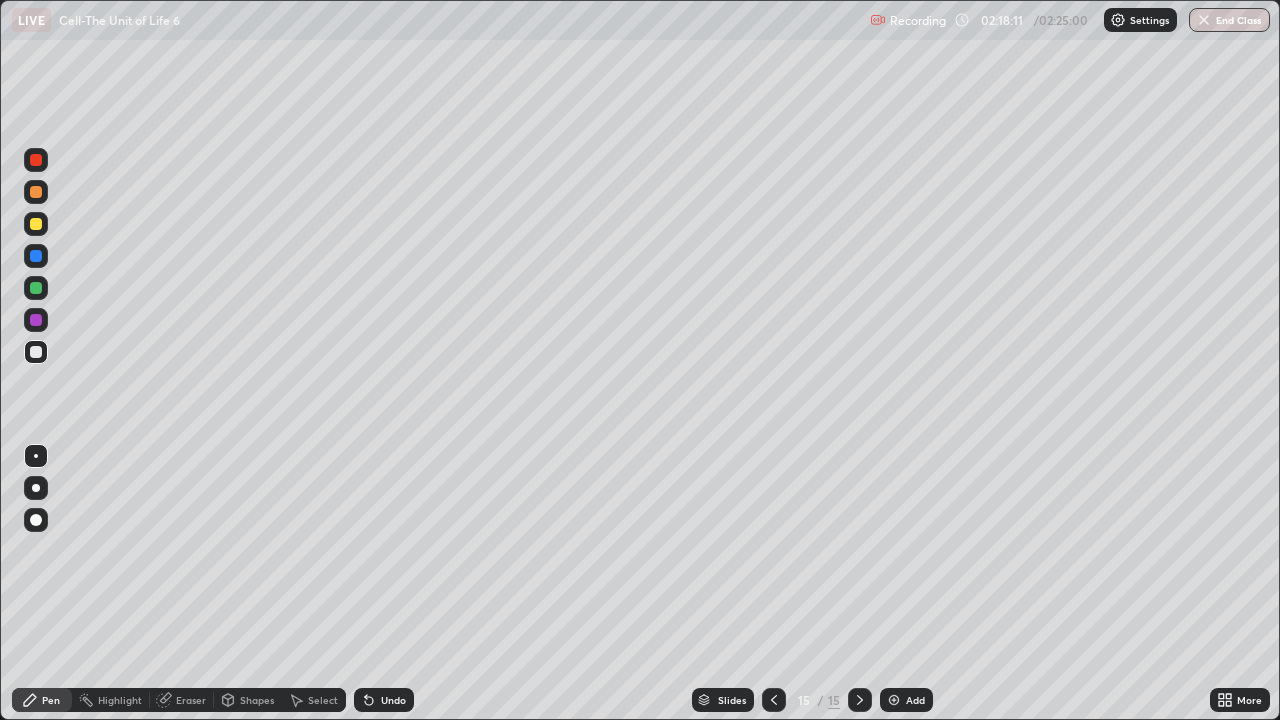 click on "Undo" at bounding box center (393, 700) 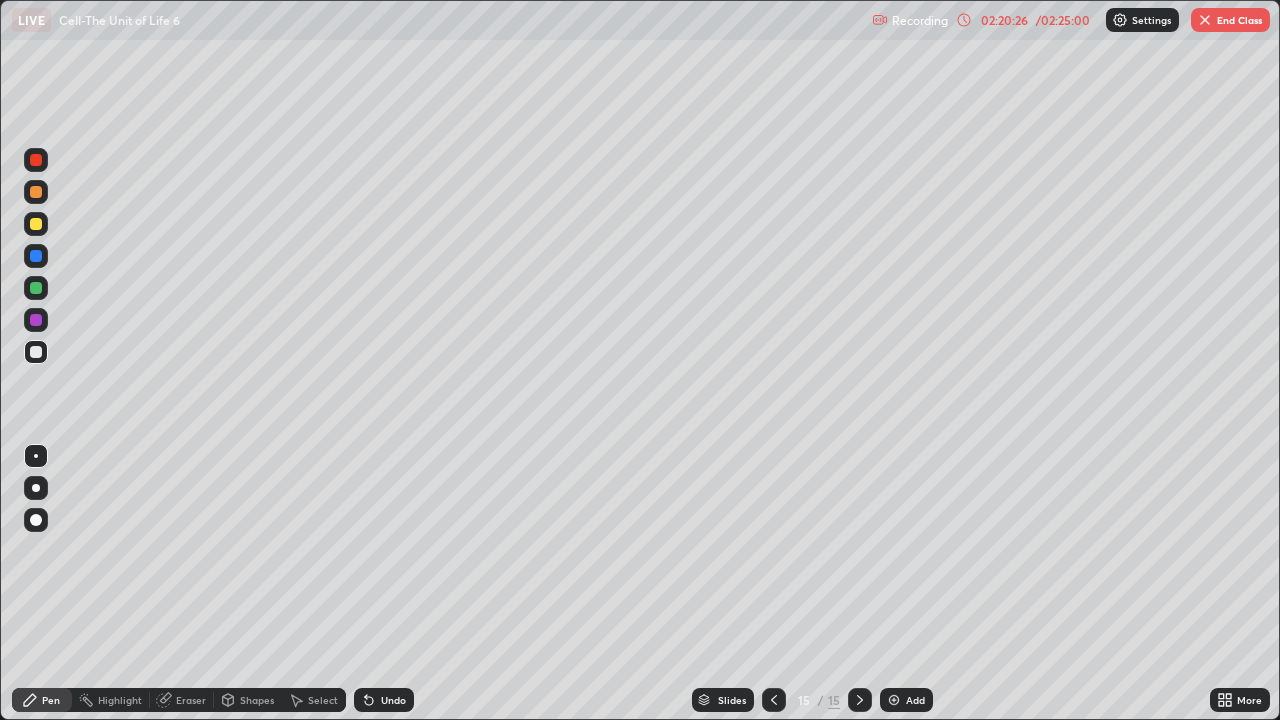 click at bounding box center (36, 160) 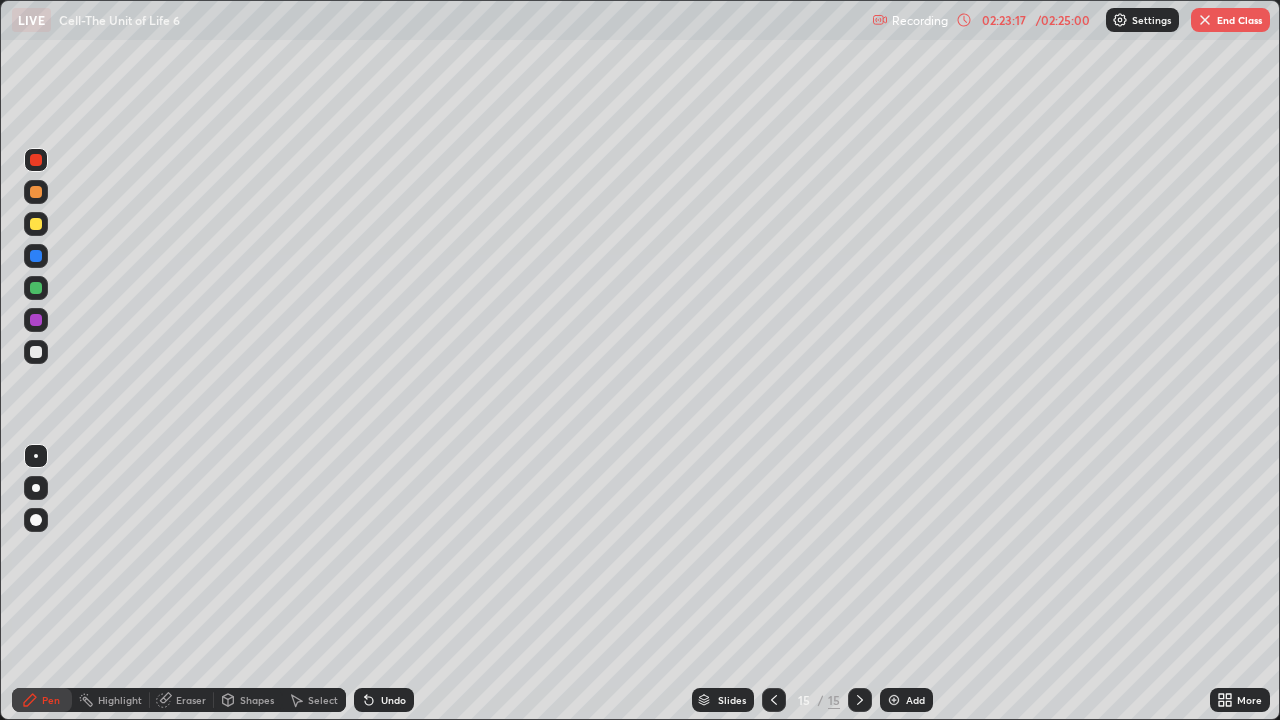 click on "End Class" at bounding box center [1230, 20] 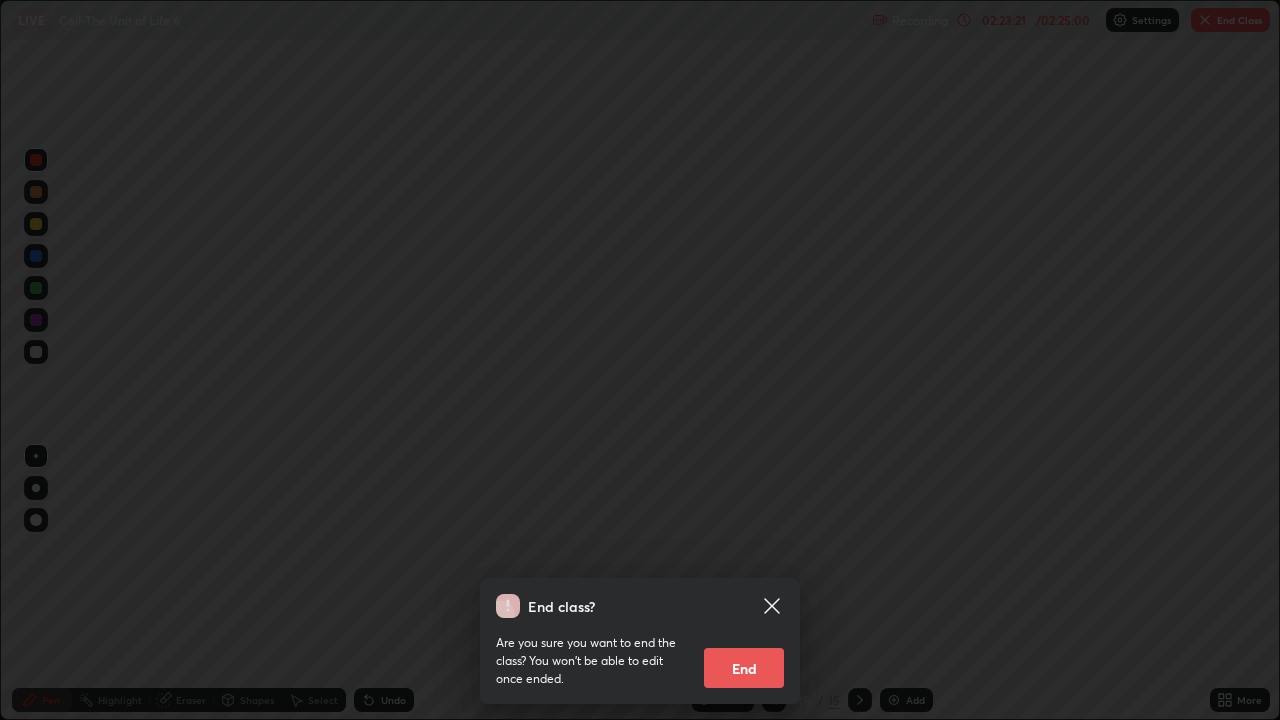 click on "End" at bounding box center (744, 668) 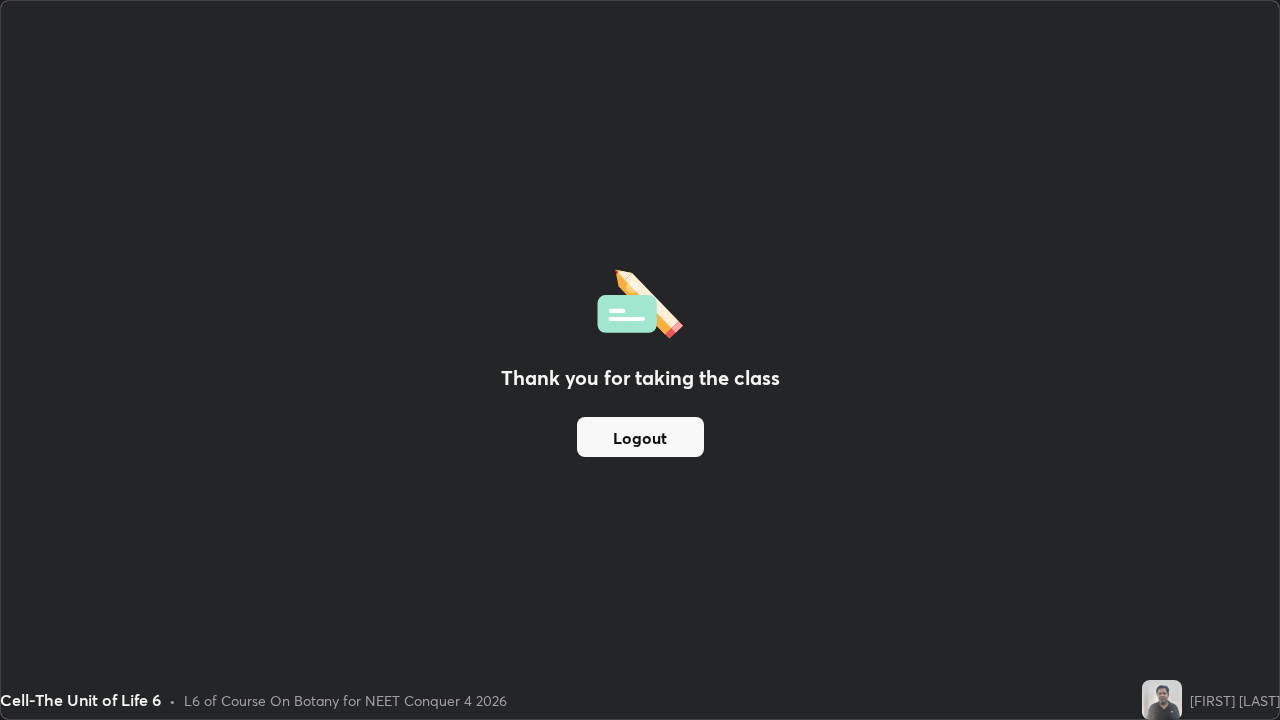 click on "Thank you for taking the class Logout" at bounding box center [640, 360] 